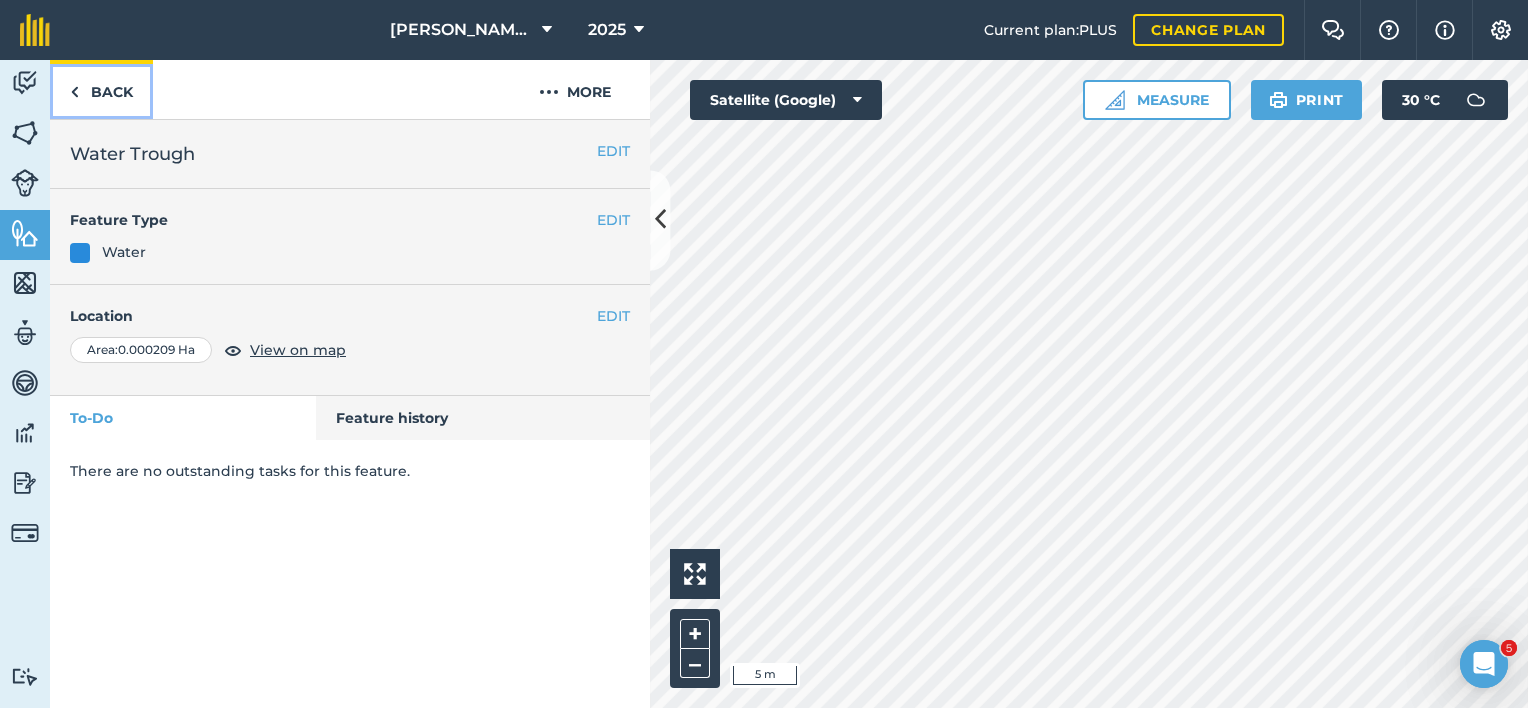 click on "Back" at bounding box center [101, 89] 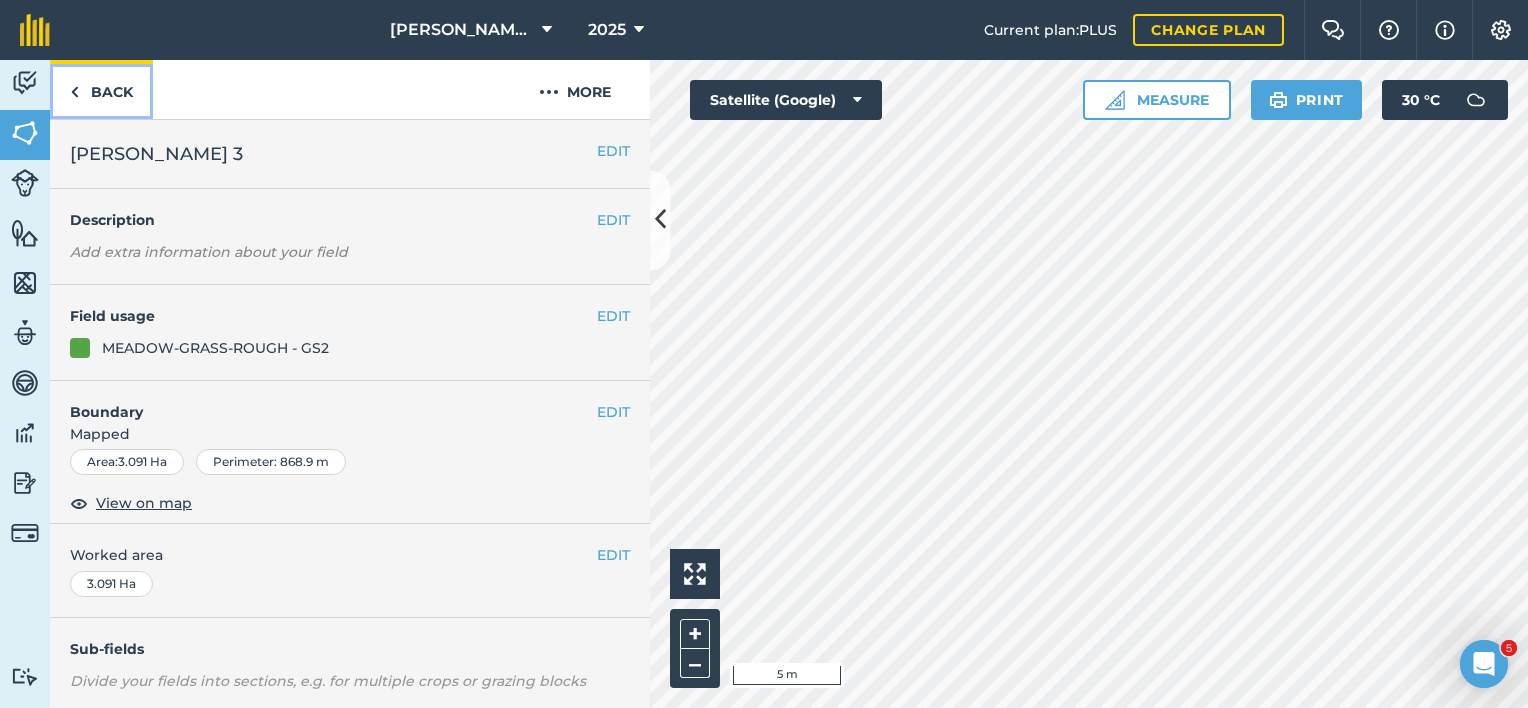 click at bounding box center (74, 92) 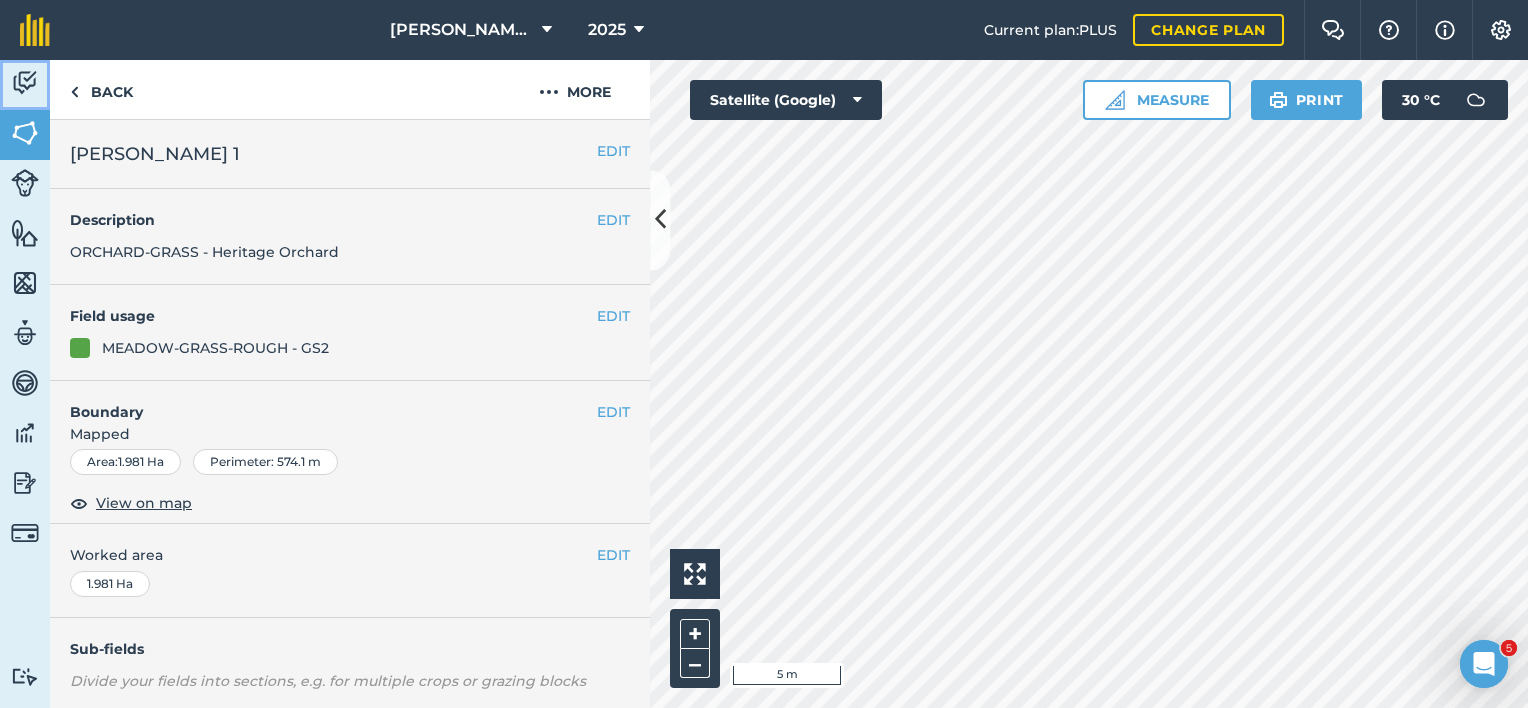 click at bounding box center (25, 83) 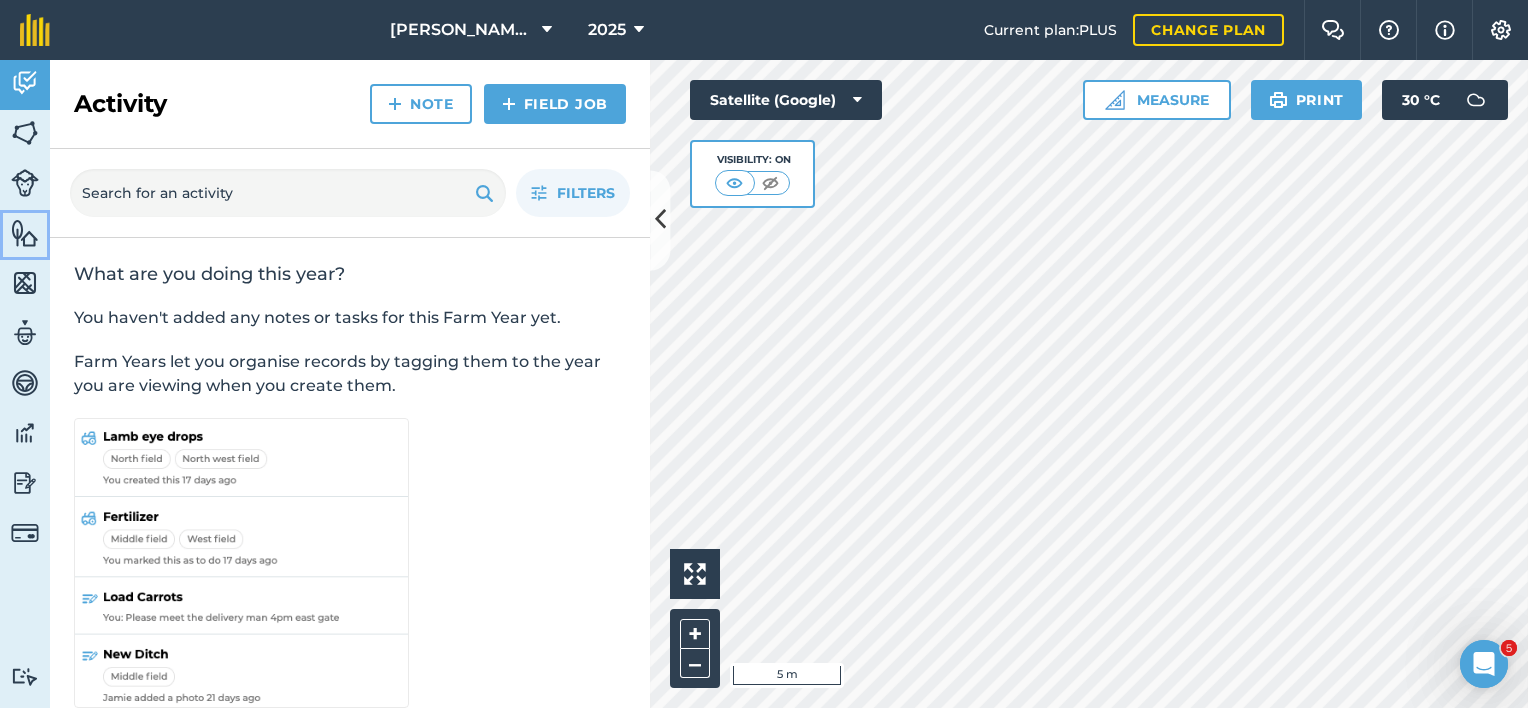 click at bounding box center (25, 233) 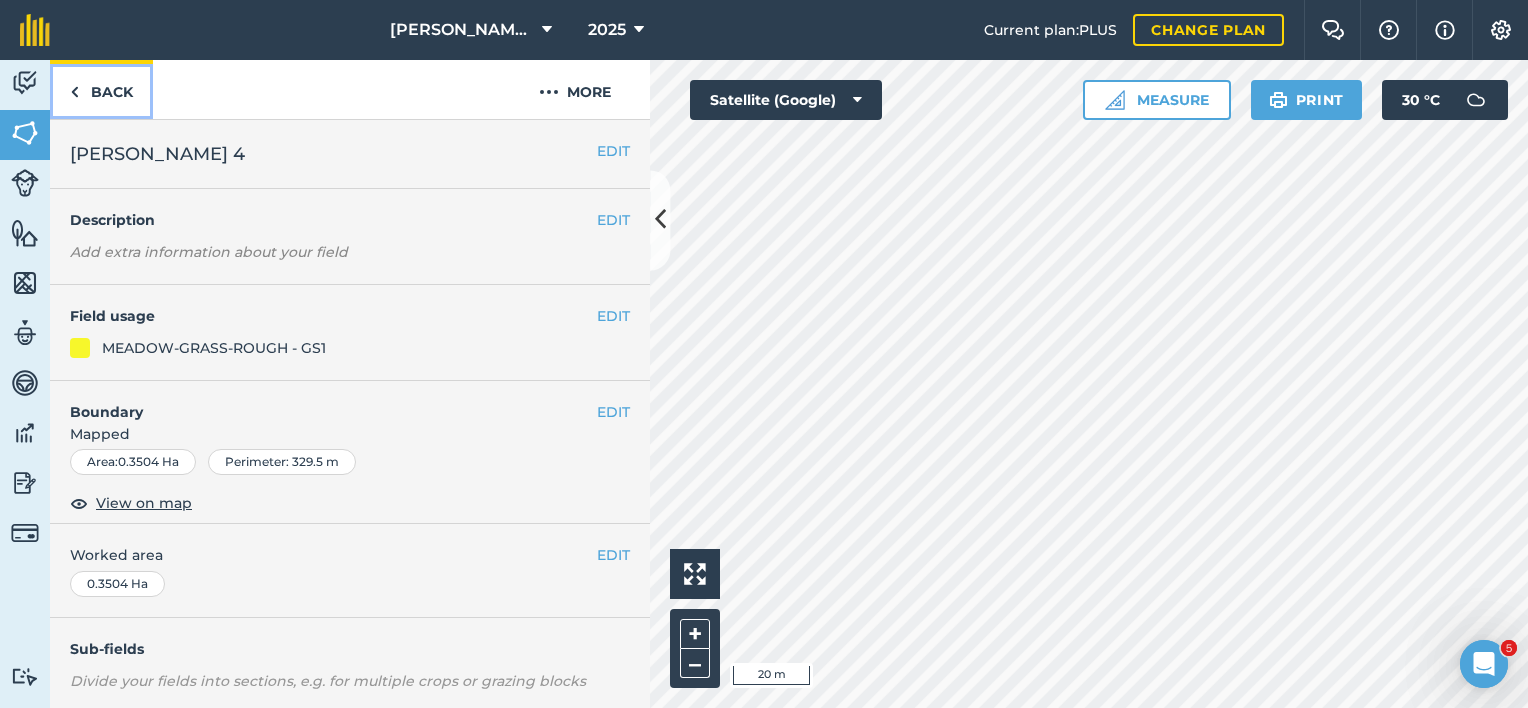 click on "Back" at bounding box center [101, 89] 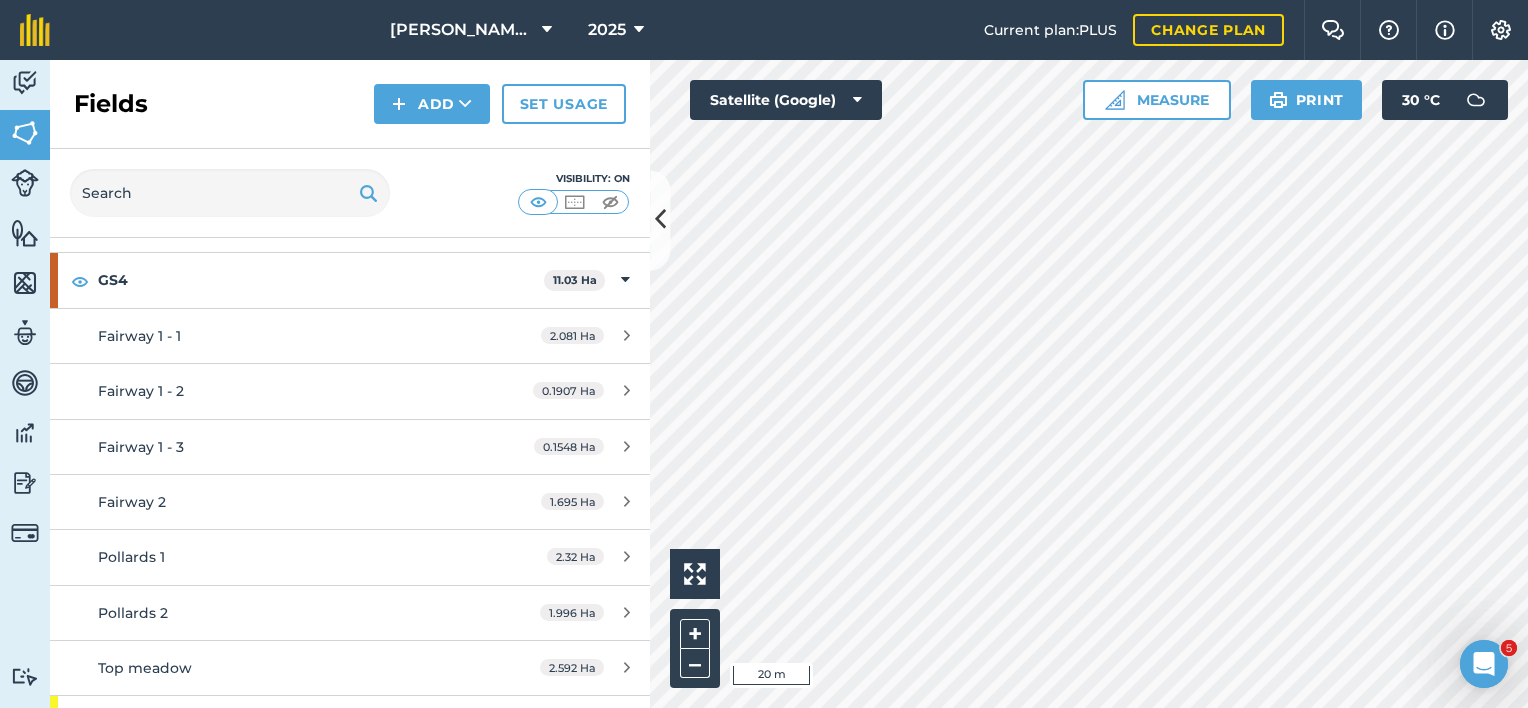 scroll, scrollTop: 671, scrollLeft: 0, axis: vertical 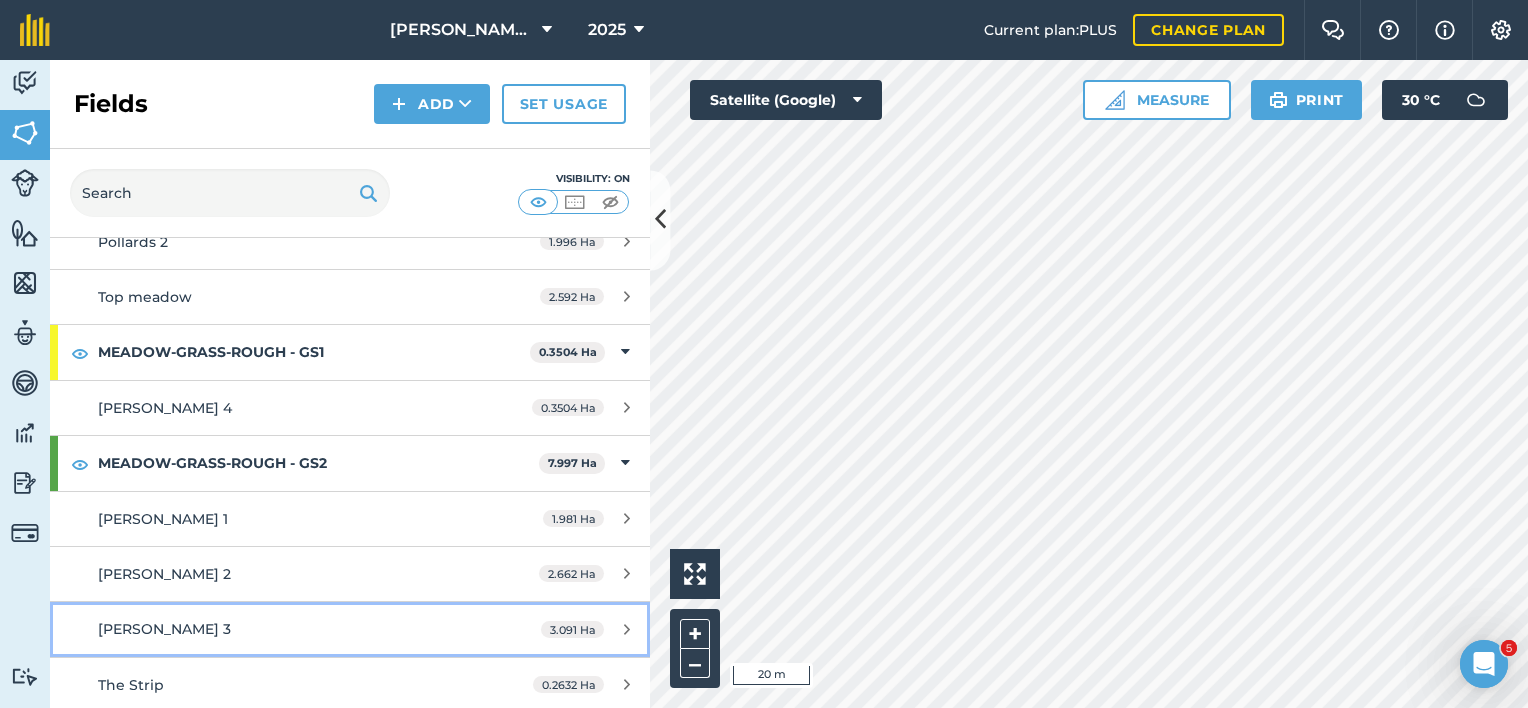click on "[PERSON_NAME] 3" at bounding box center (286, 629) 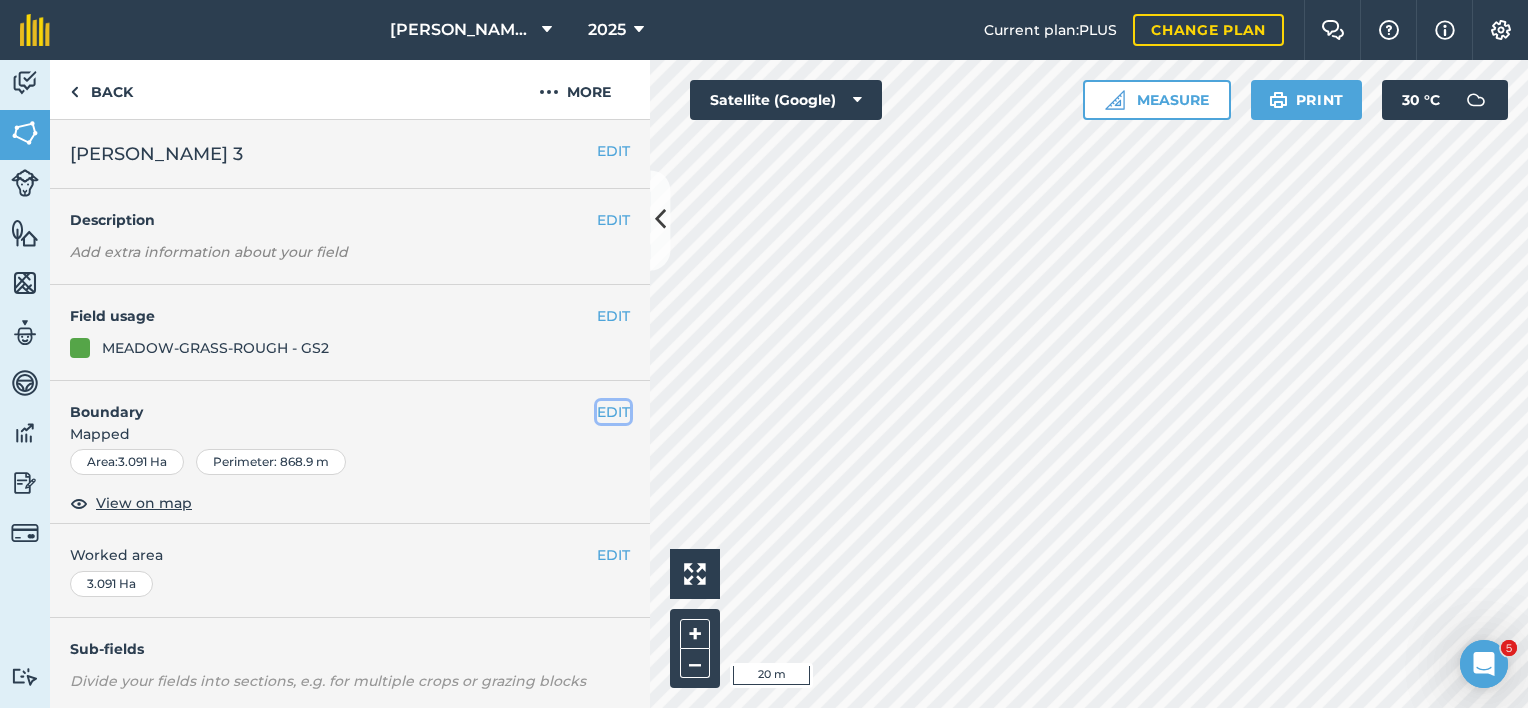 click on "EDIT" at bounding box center [613, 412] 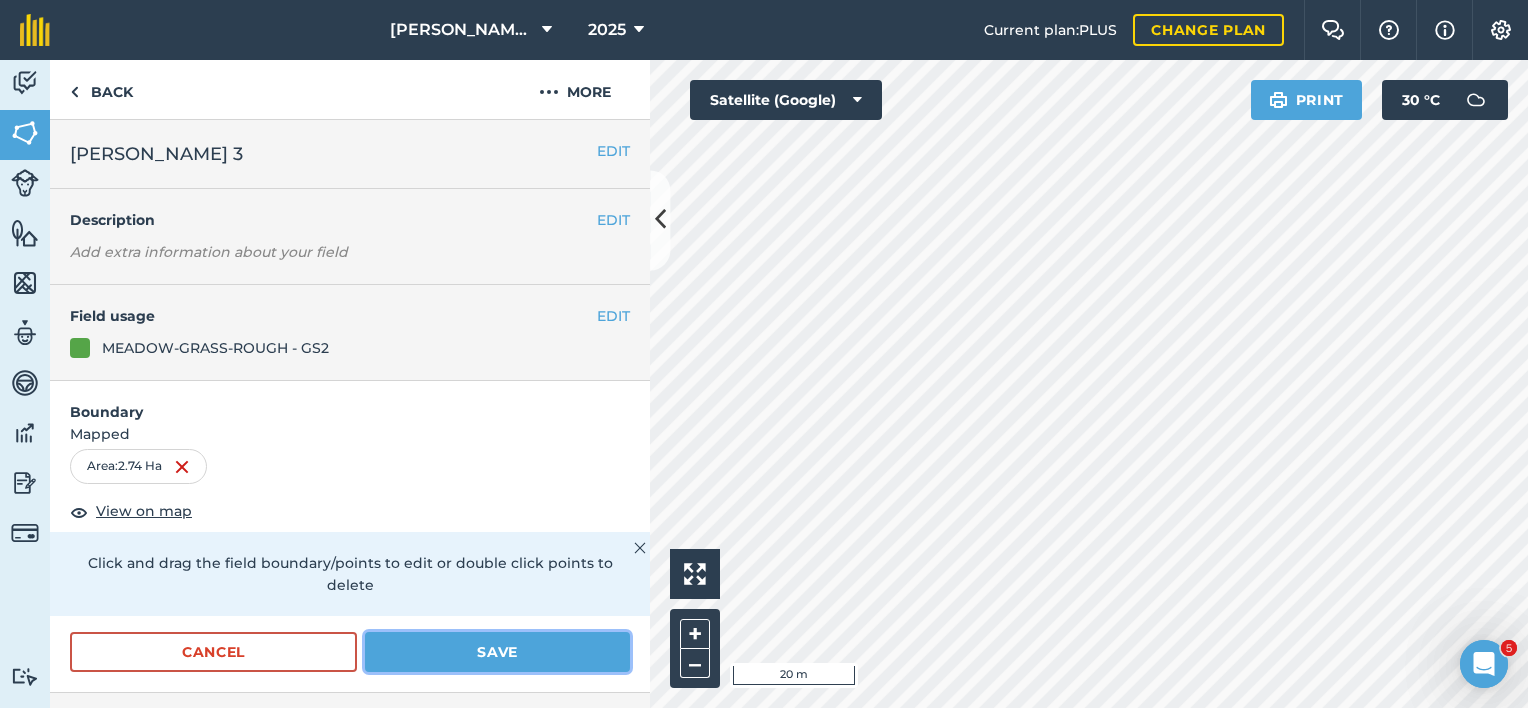 click on "Save" at bounding box center (497, 652) 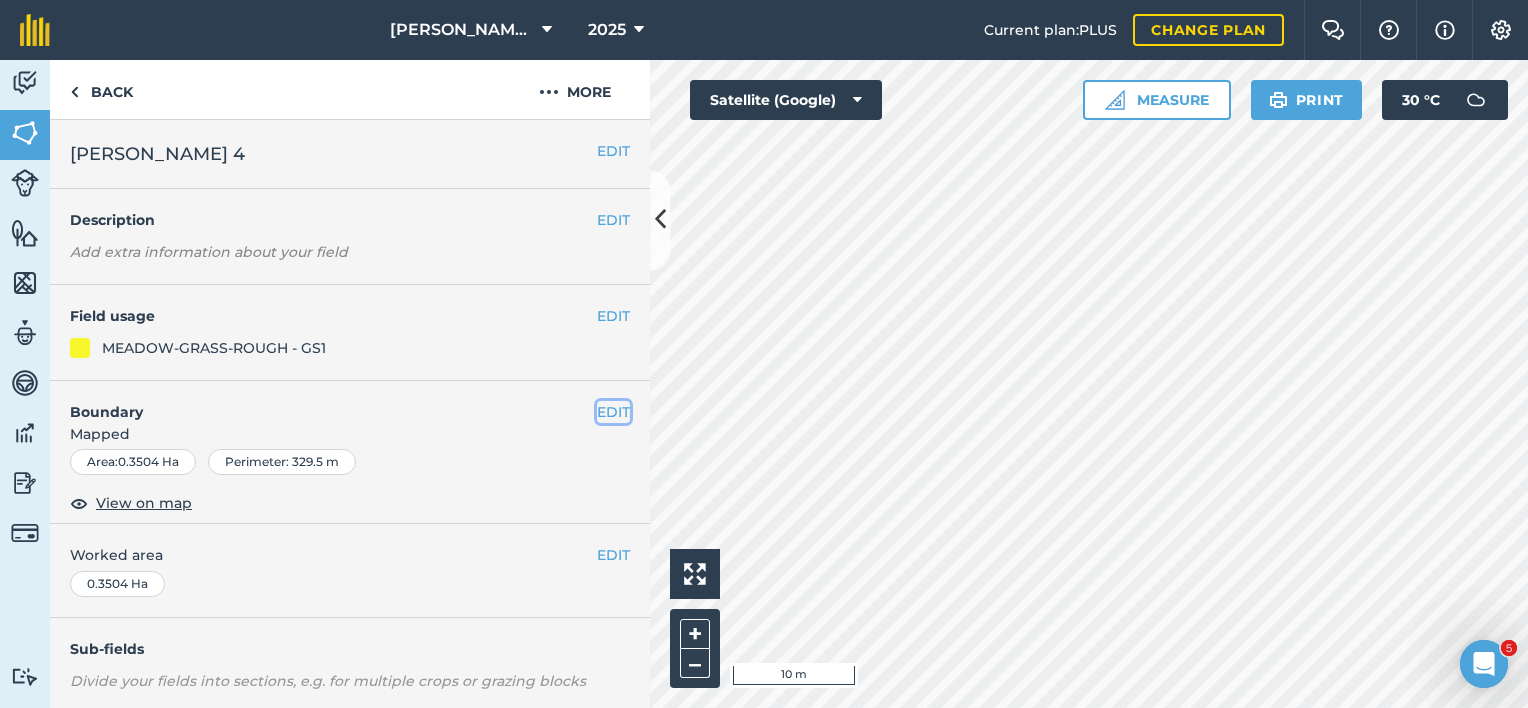 click on "EDIT" at bounding box center [613, 412] 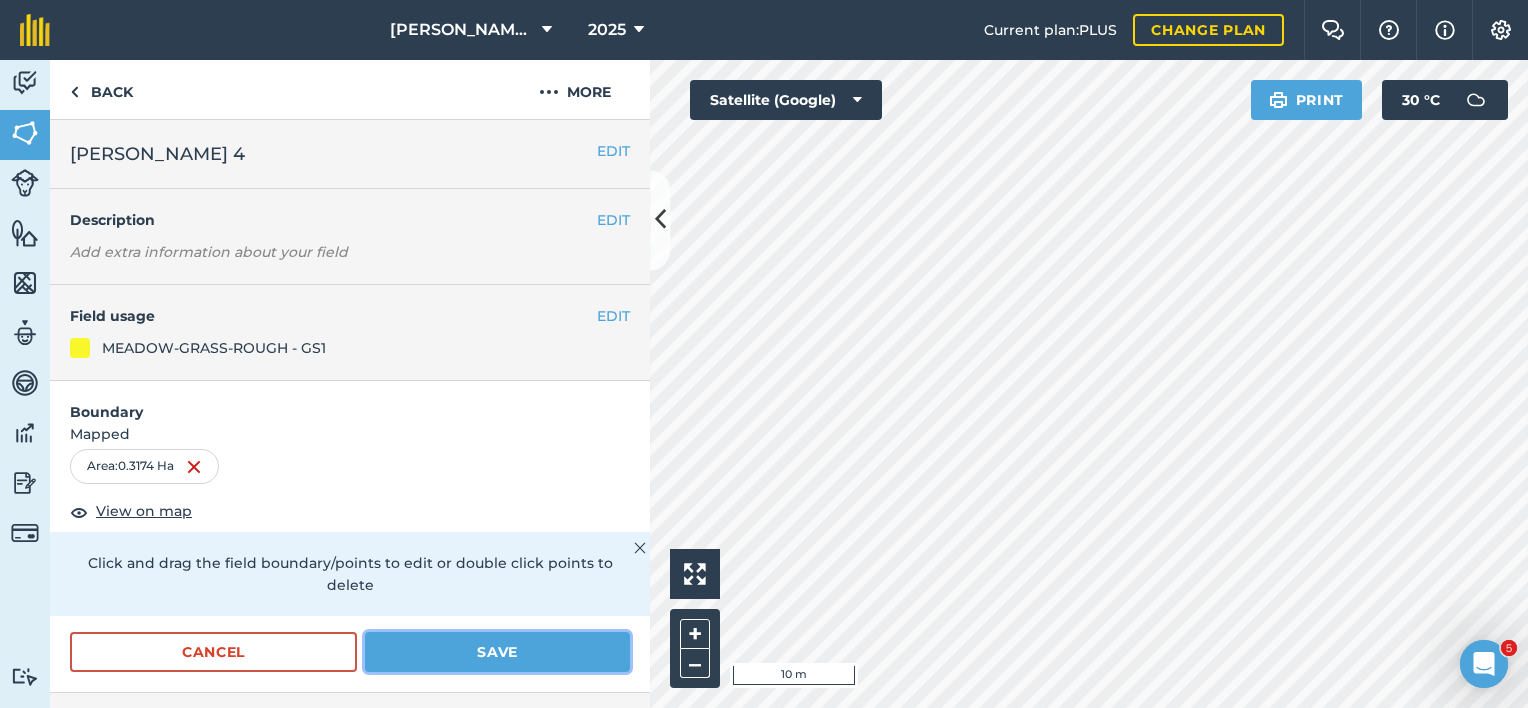 click on "Save" at bounding box center [497, 652] 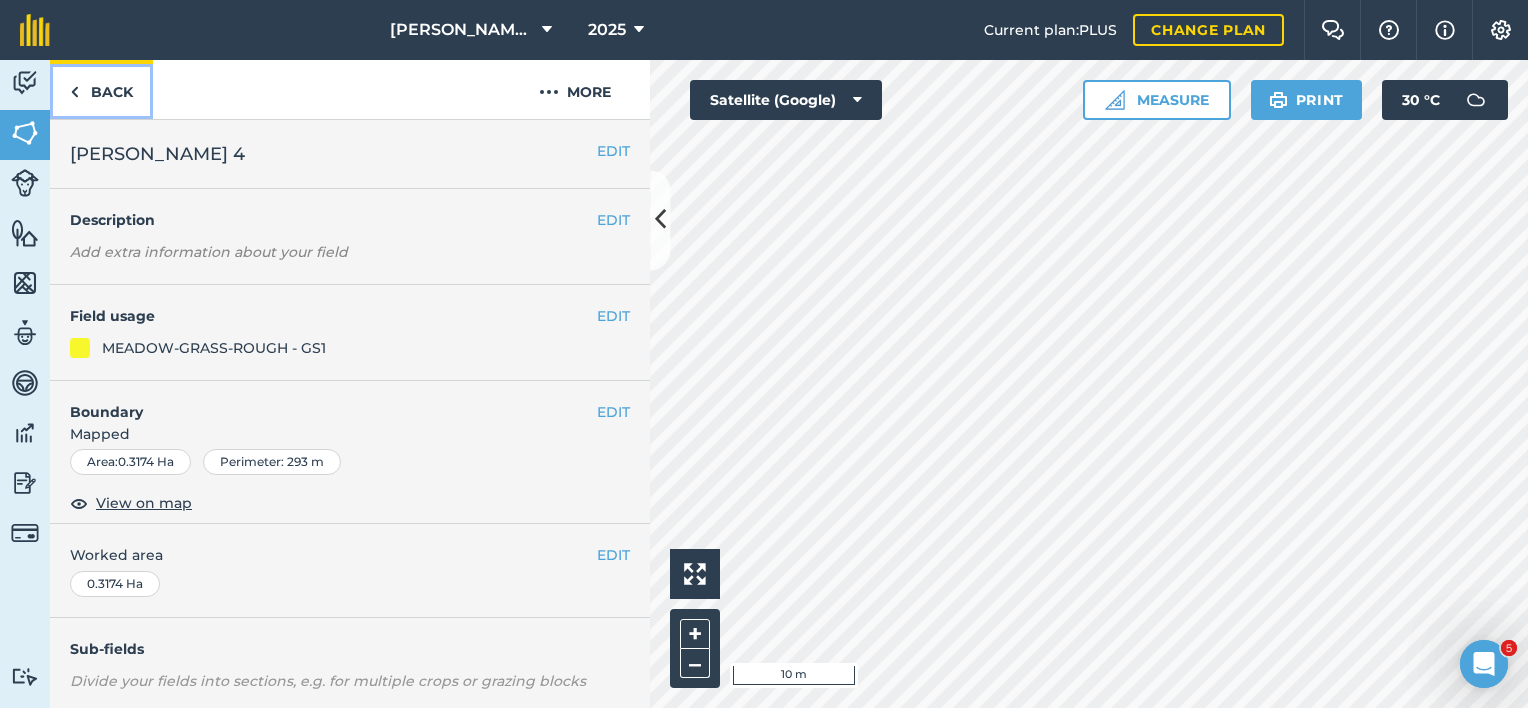 click on "Back" at bounding box center [101, 89] 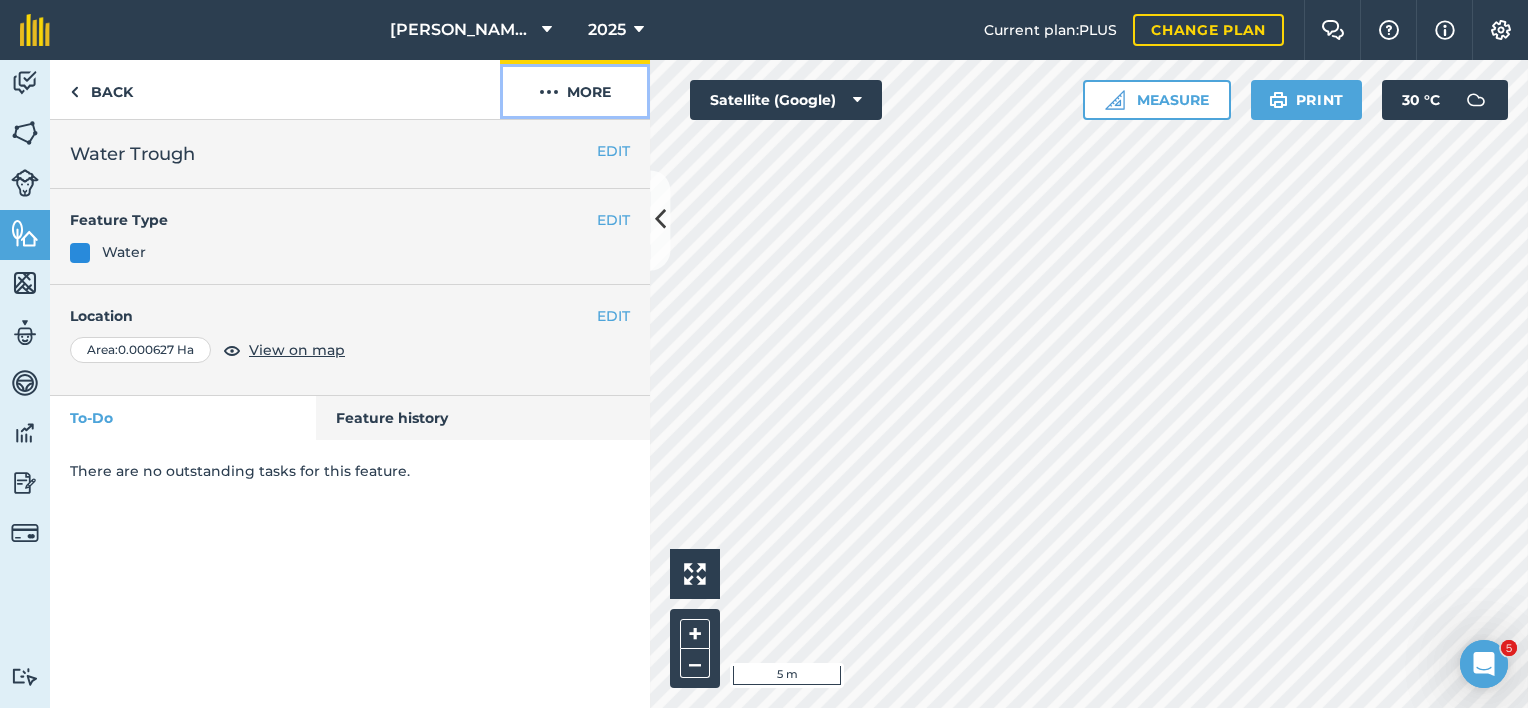 click on "More" at bounding box center [575, 89] 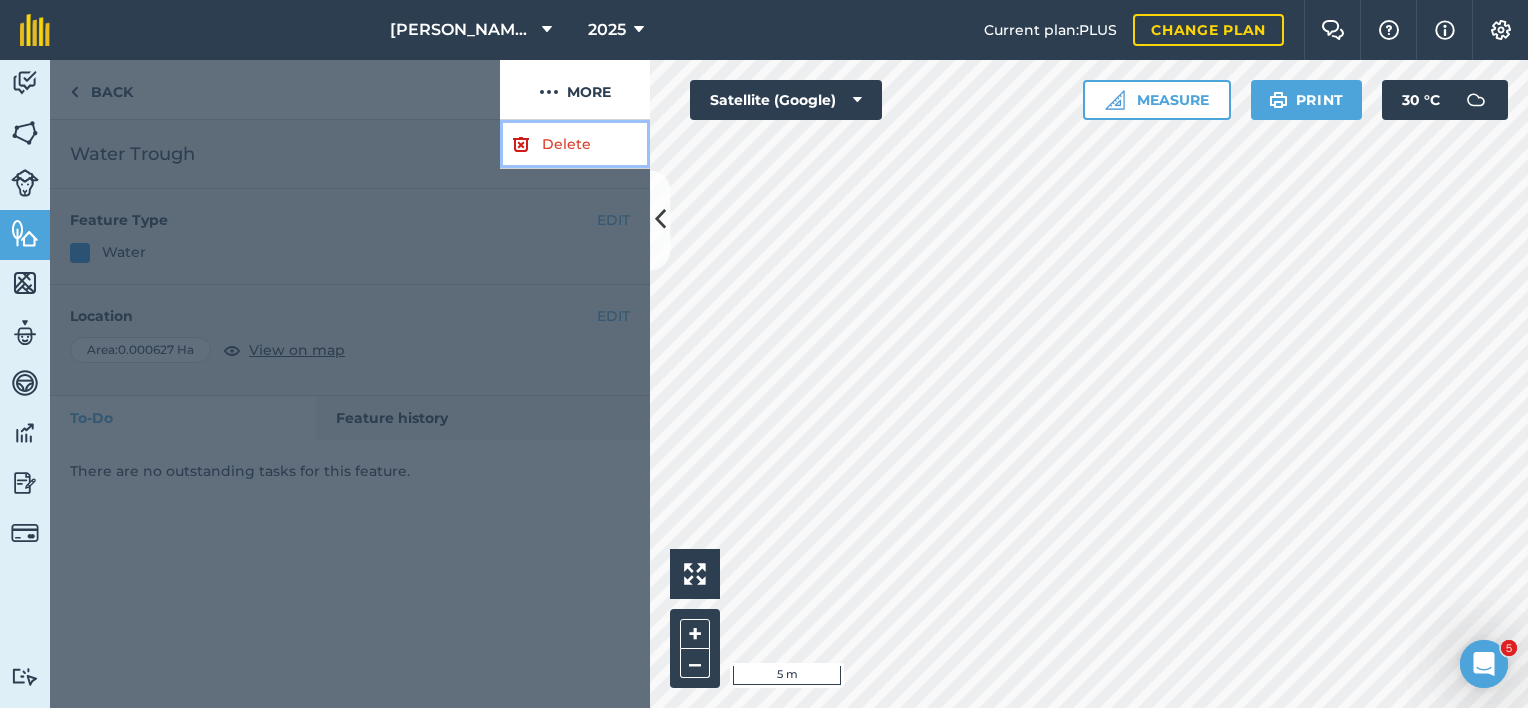 click on "Delete" at bounding box center [575, 144] 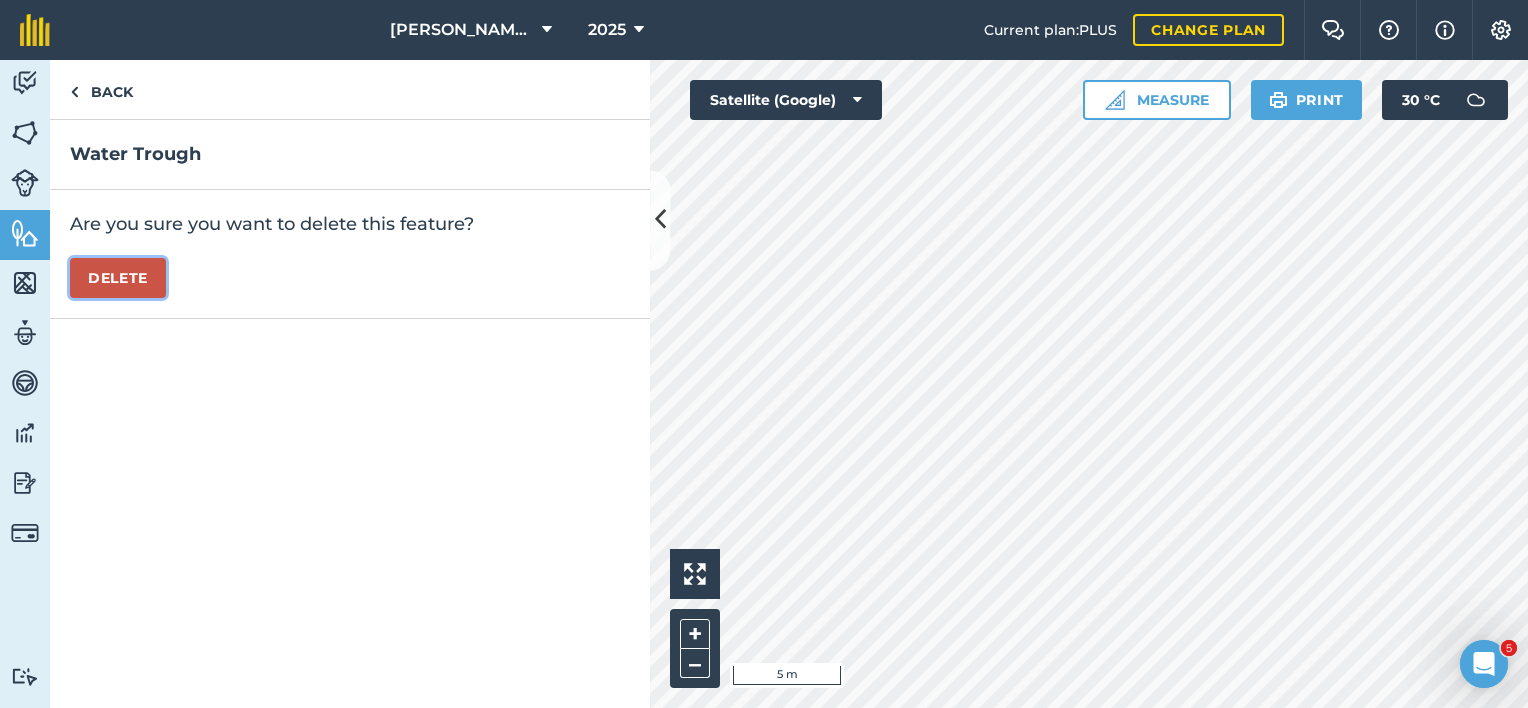click on "Delete" at bounding box center (118, 278) 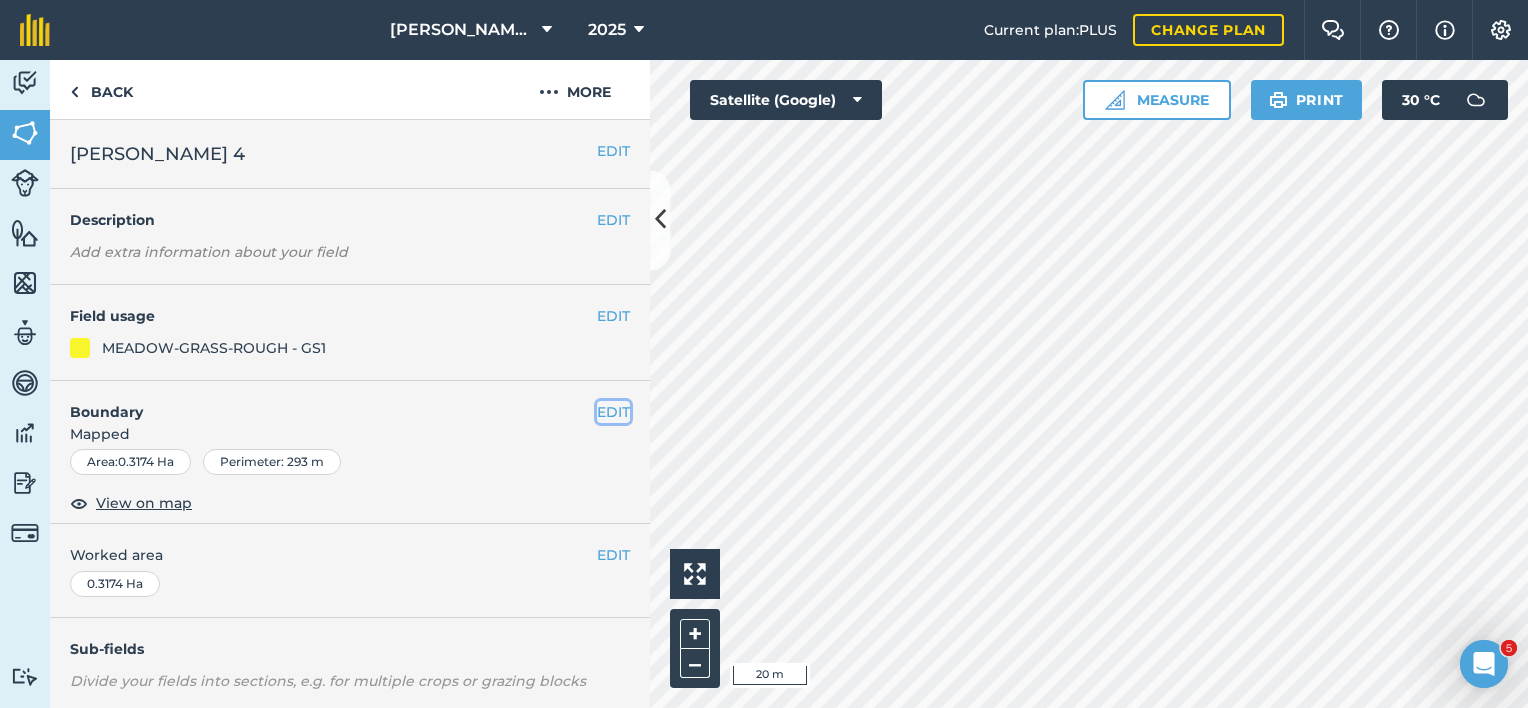 click on "EDIT" at bounding box center (613, 412) 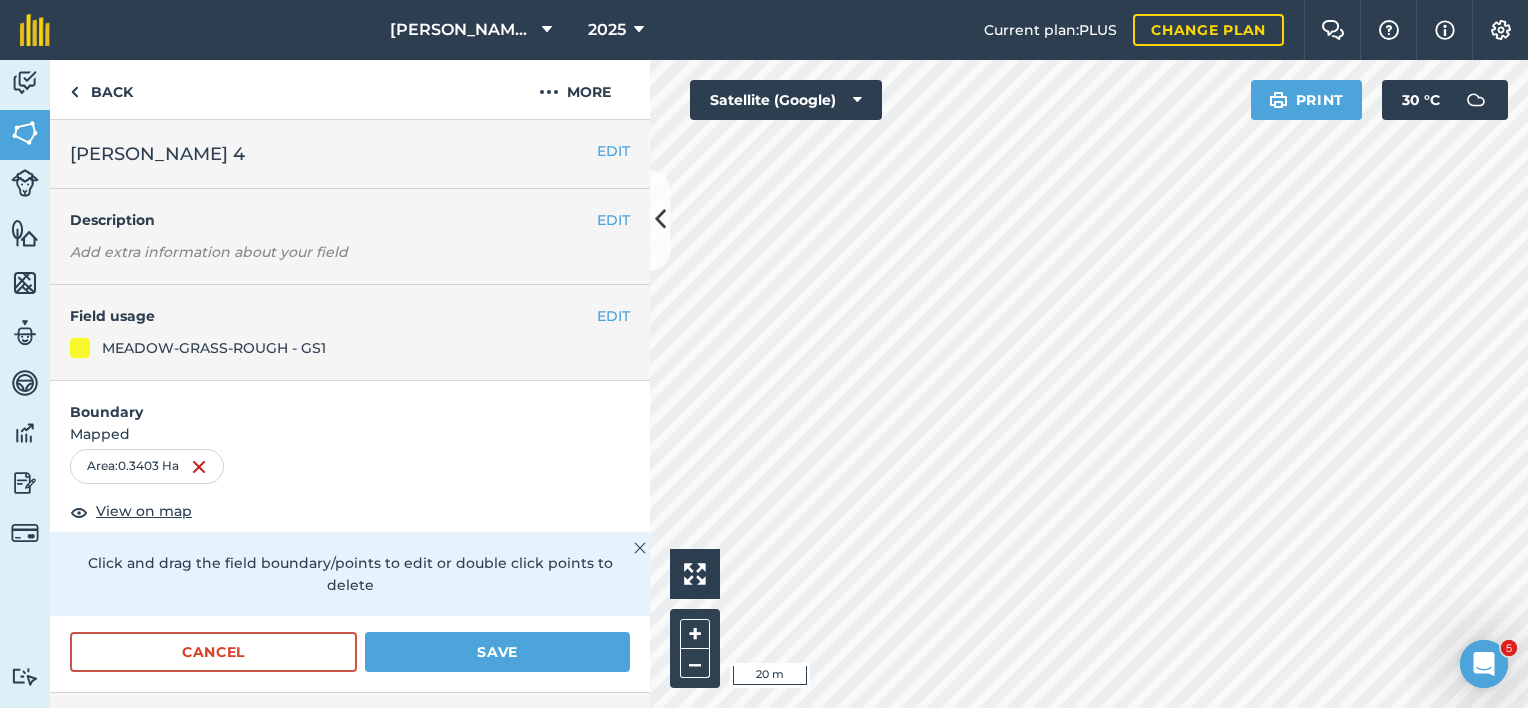 drag, startPoint x: 634, startPoint y: 468, endPoint x: 517, endPoint y: 617, distance: 189.44656 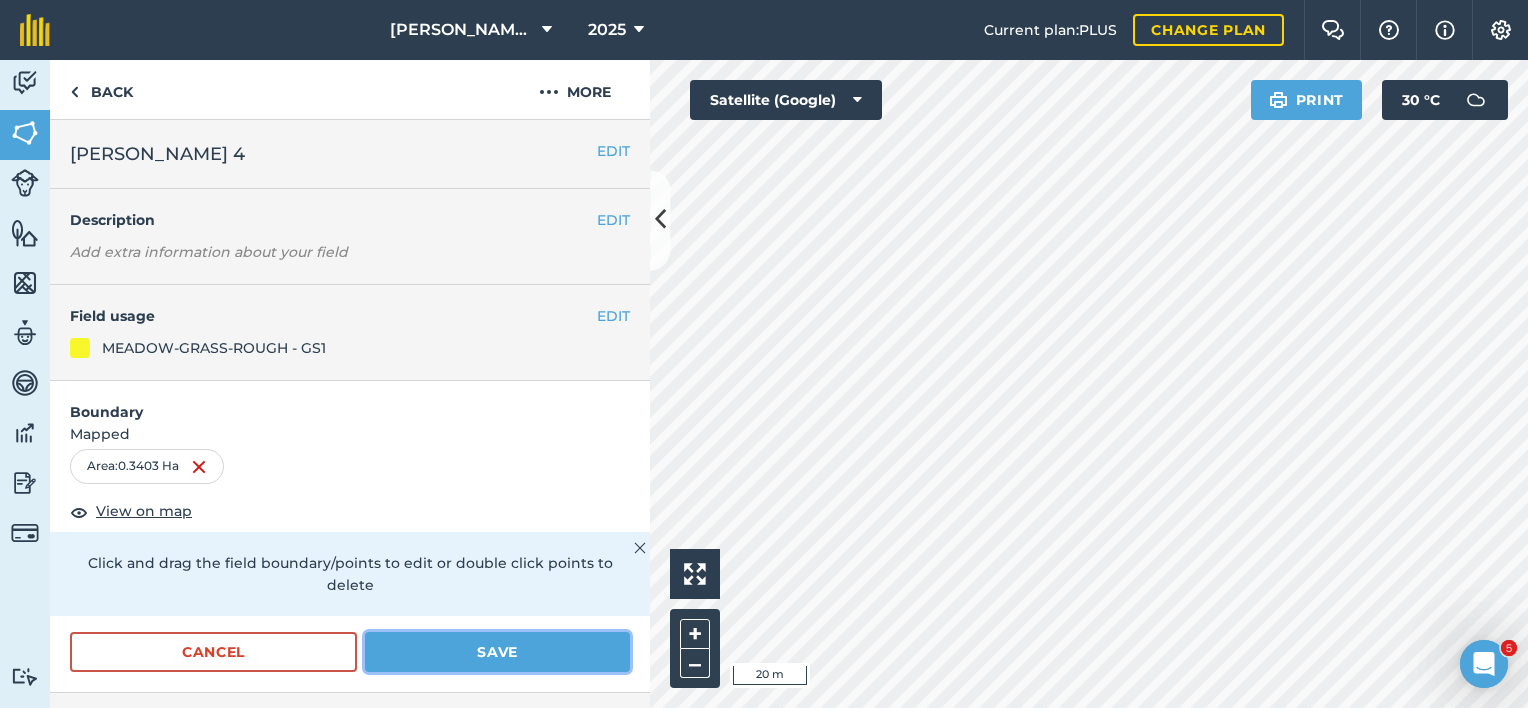 click on "Save" at bounding box center (497, 652) 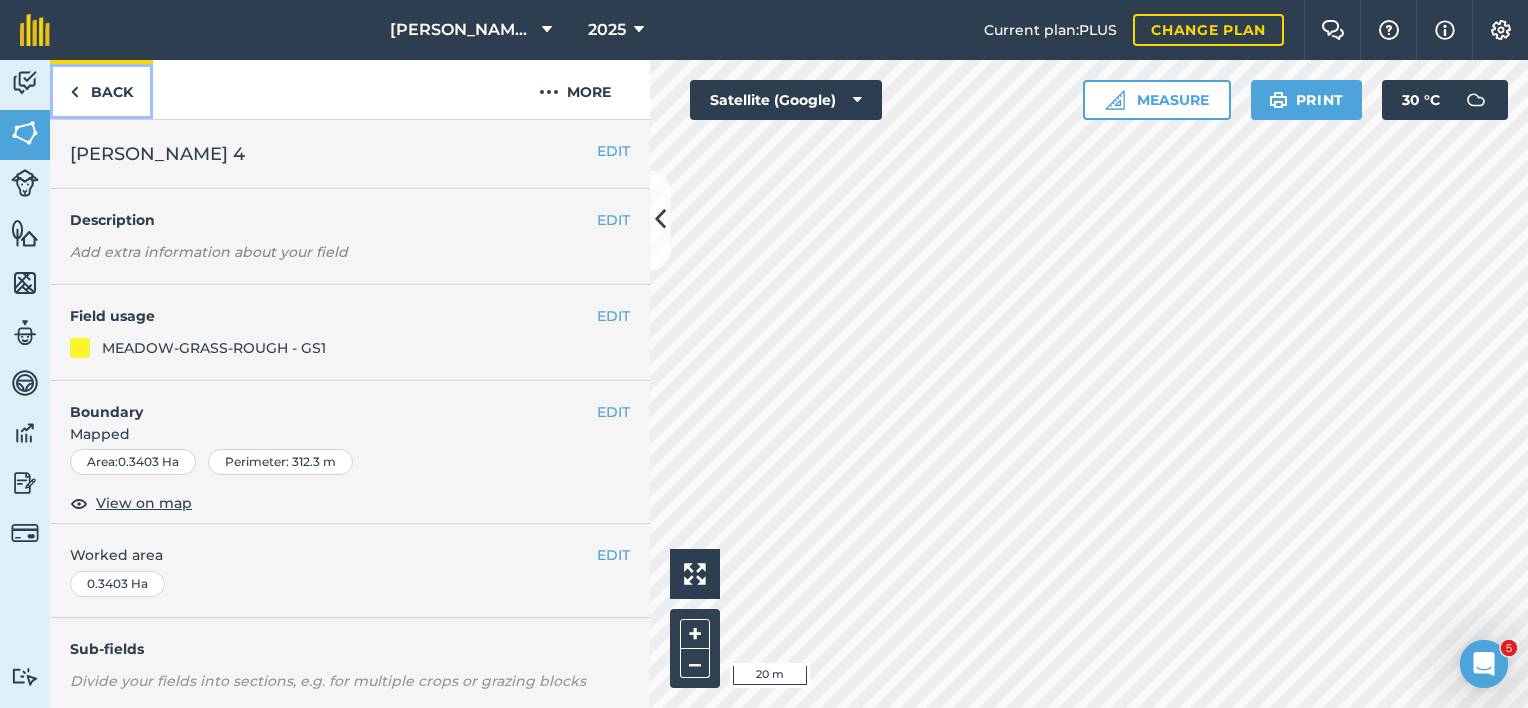 click on "Back" at bounding box center [101, 89] 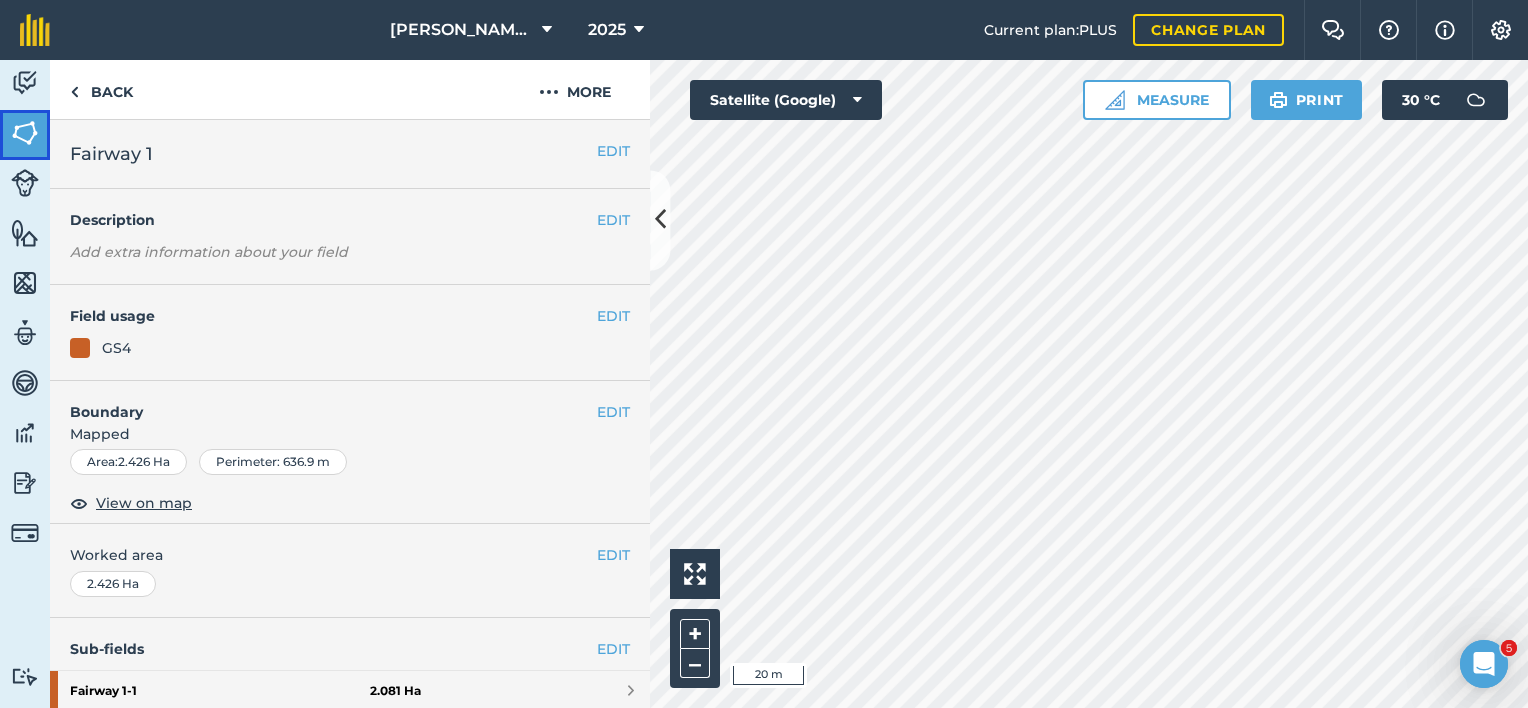 click at bounding box center [25, 133] 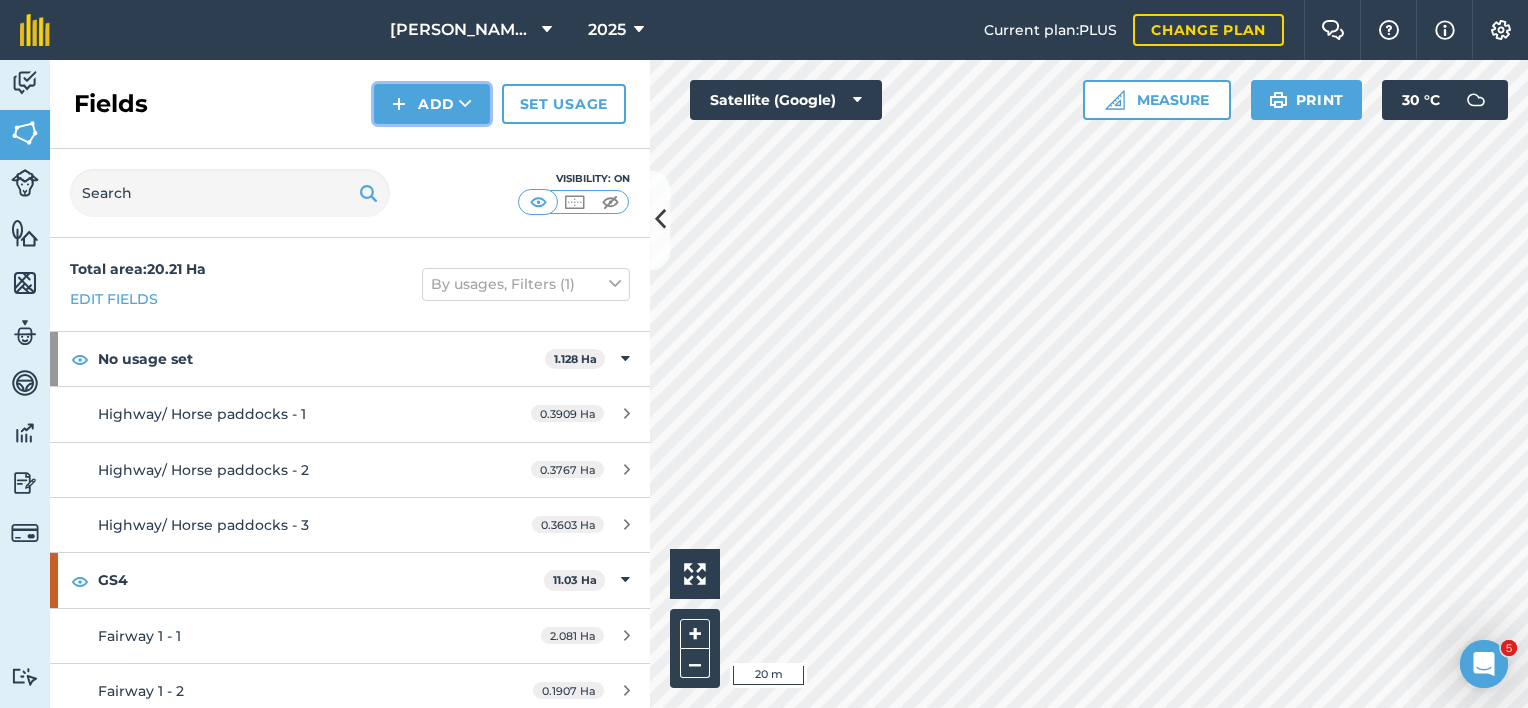 click on "Add" at bounding box center [432, 104] 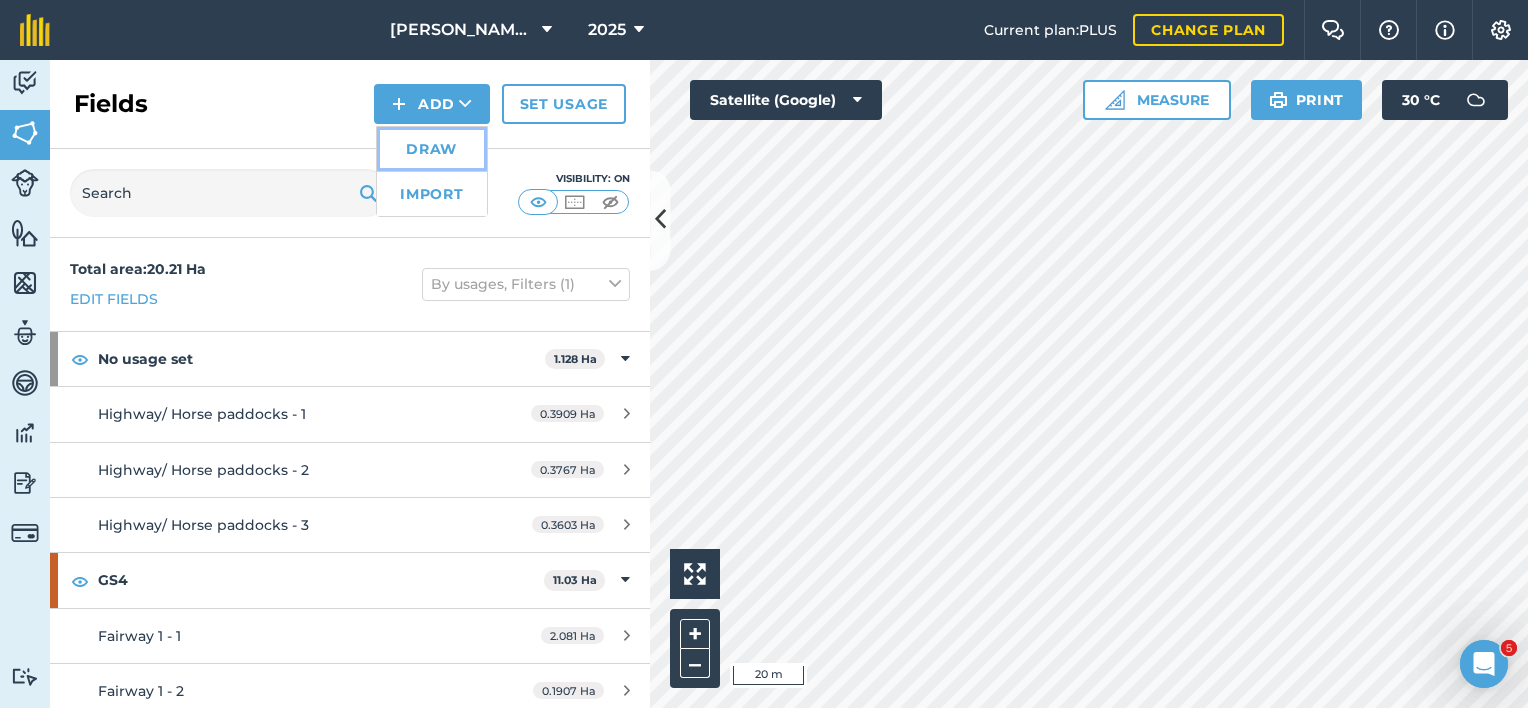 click on "Draw" at bounding box center [432, 149] 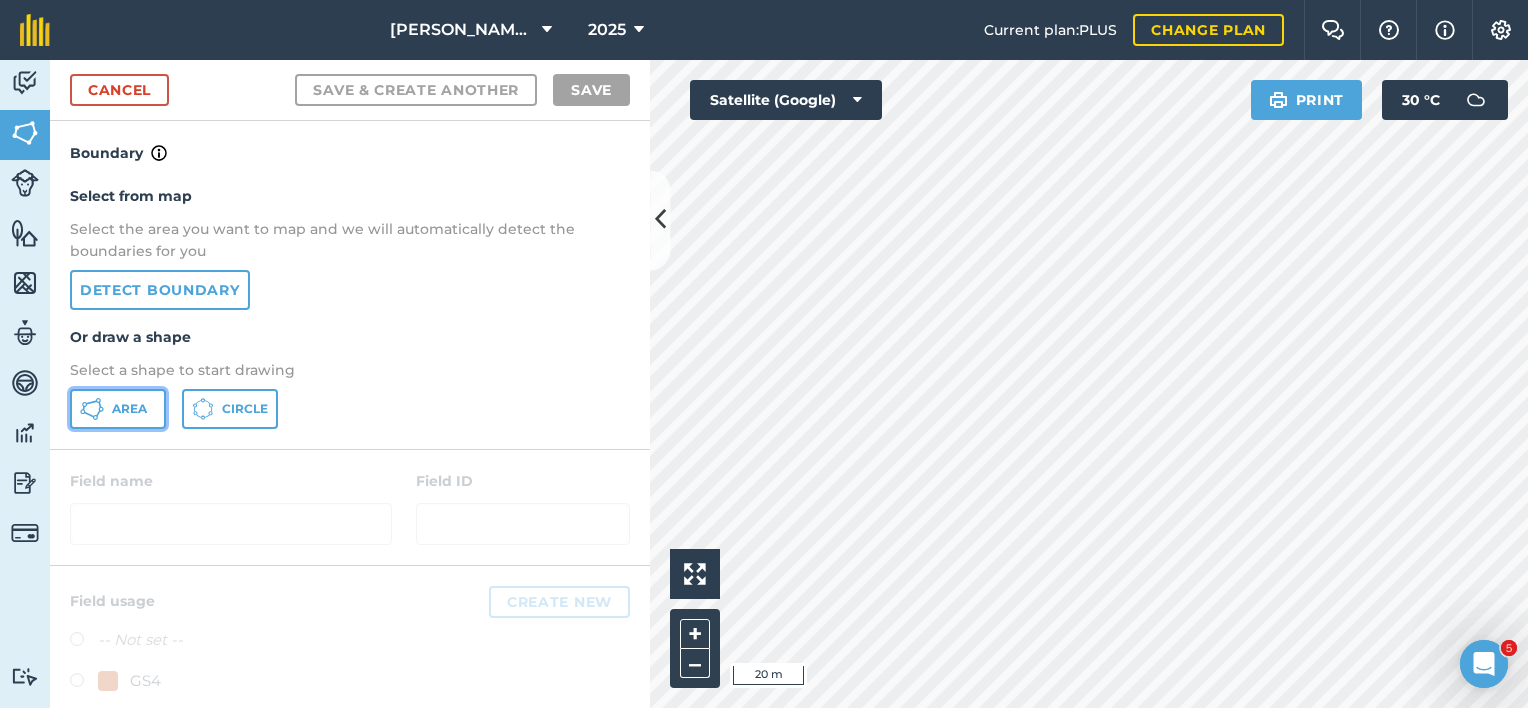 click on "Area" at bounding box center (118, 409) 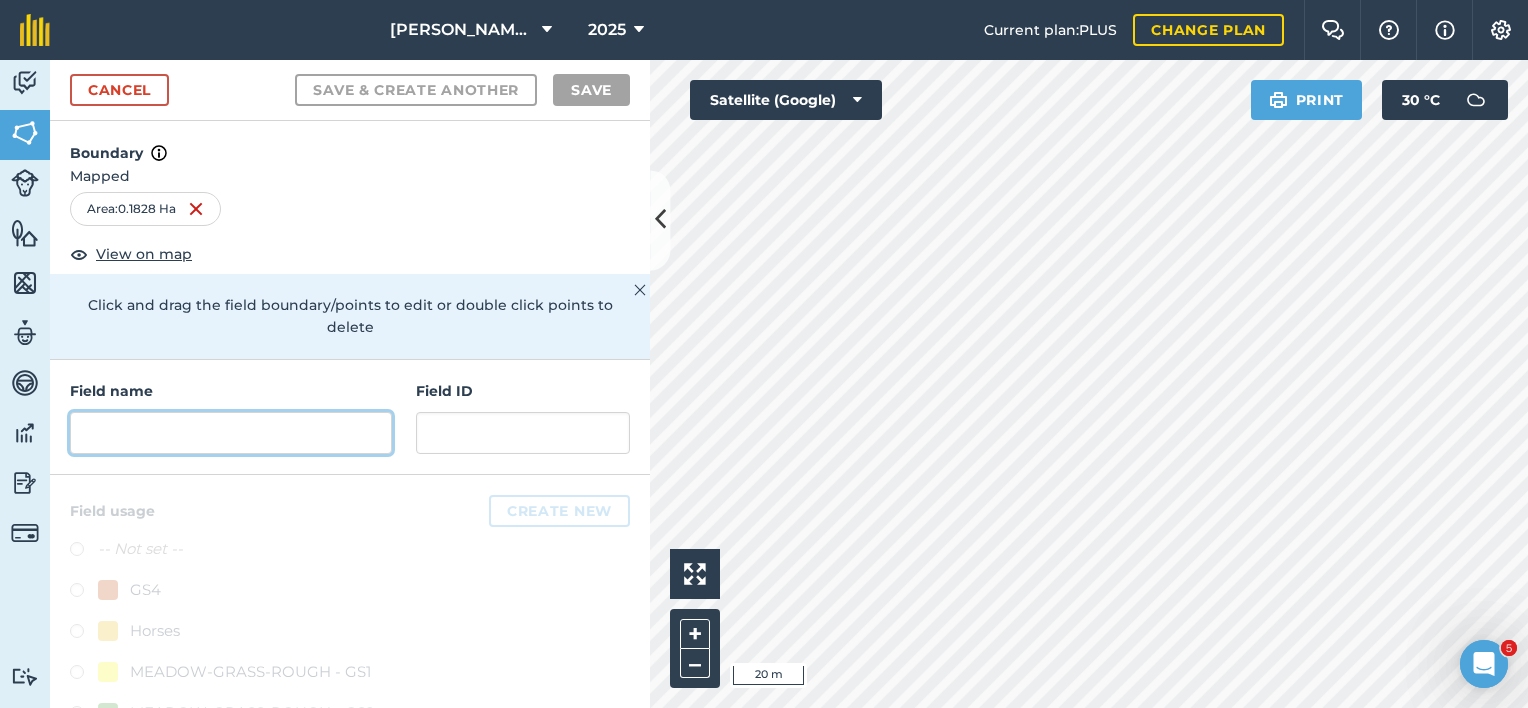 click at bounding box center (231, 433) 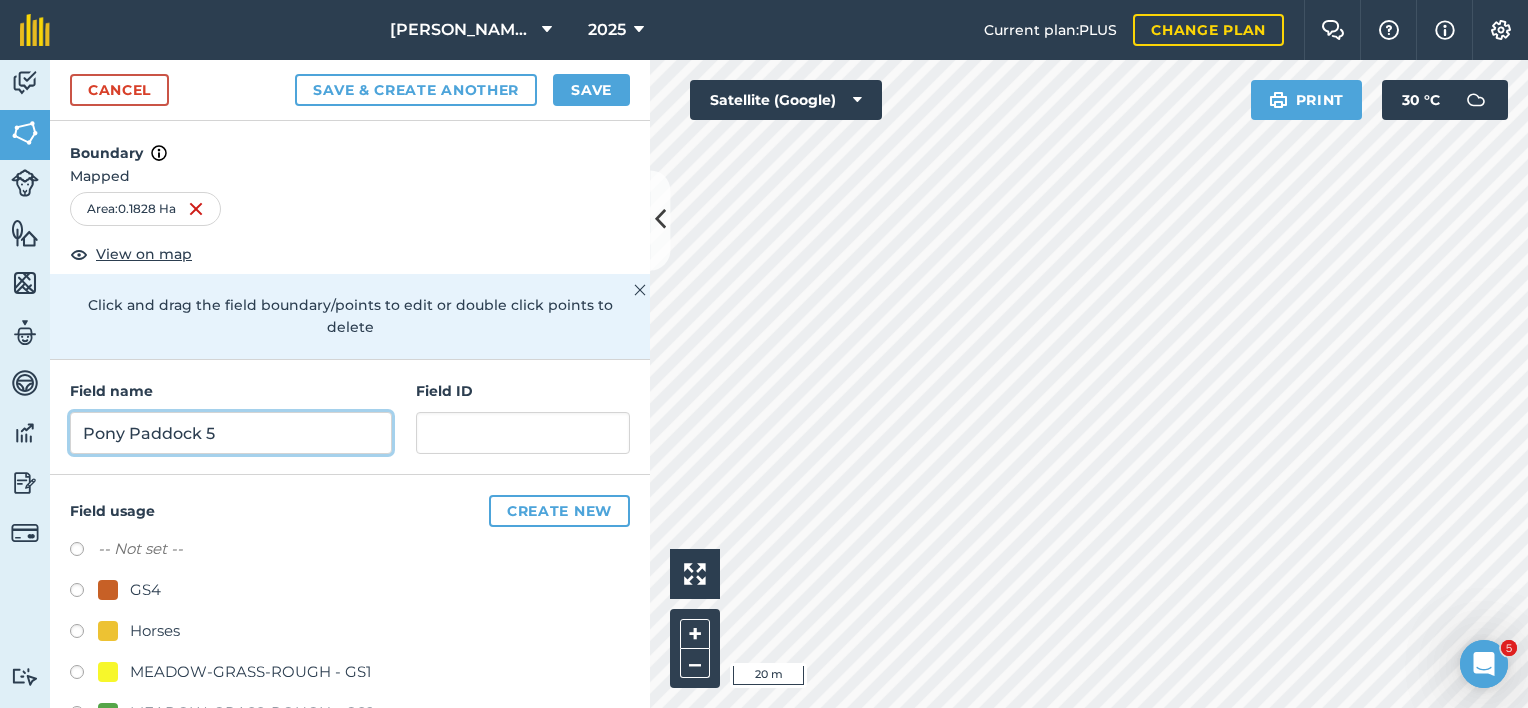 scroll, scrollTop: 100, scrollLeft: 0, axis: vertical 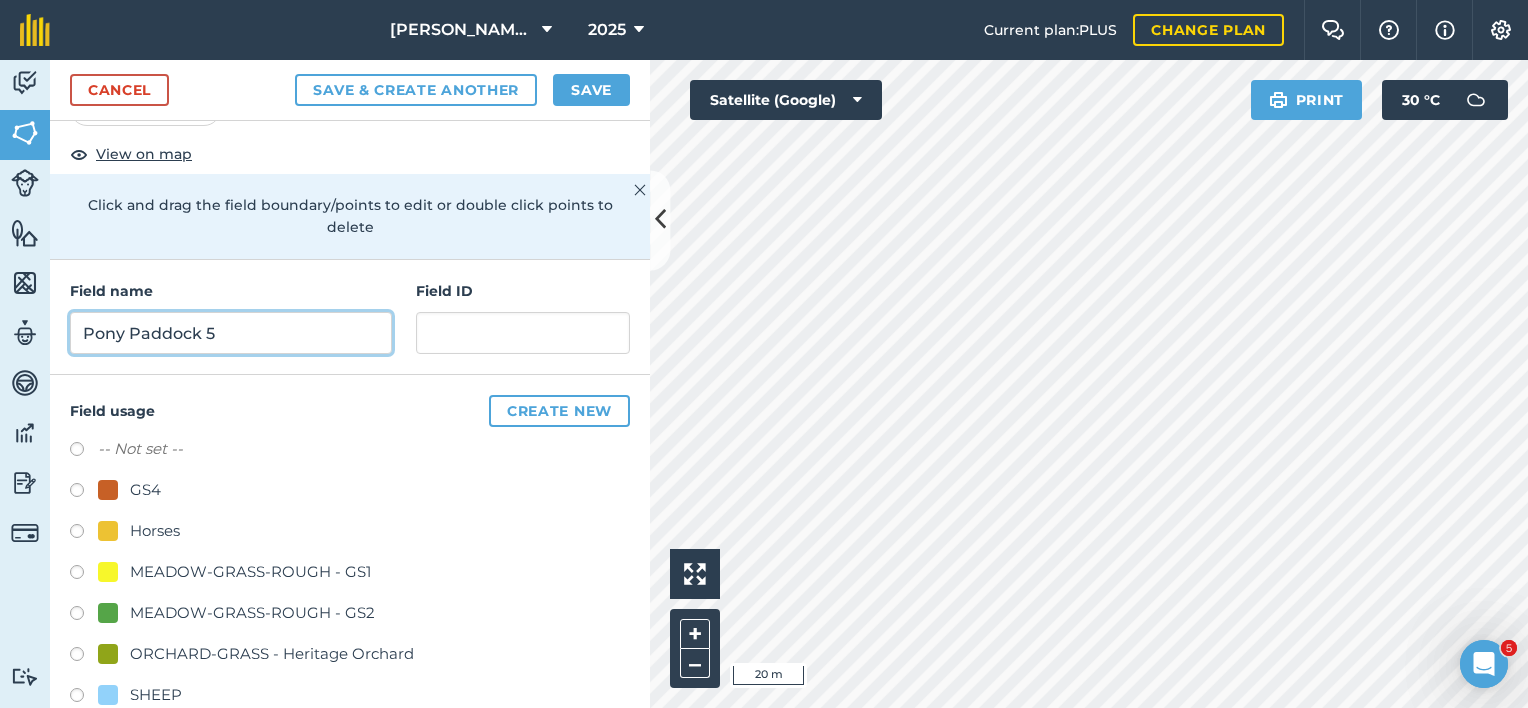 type on "Pony Paddock 5" 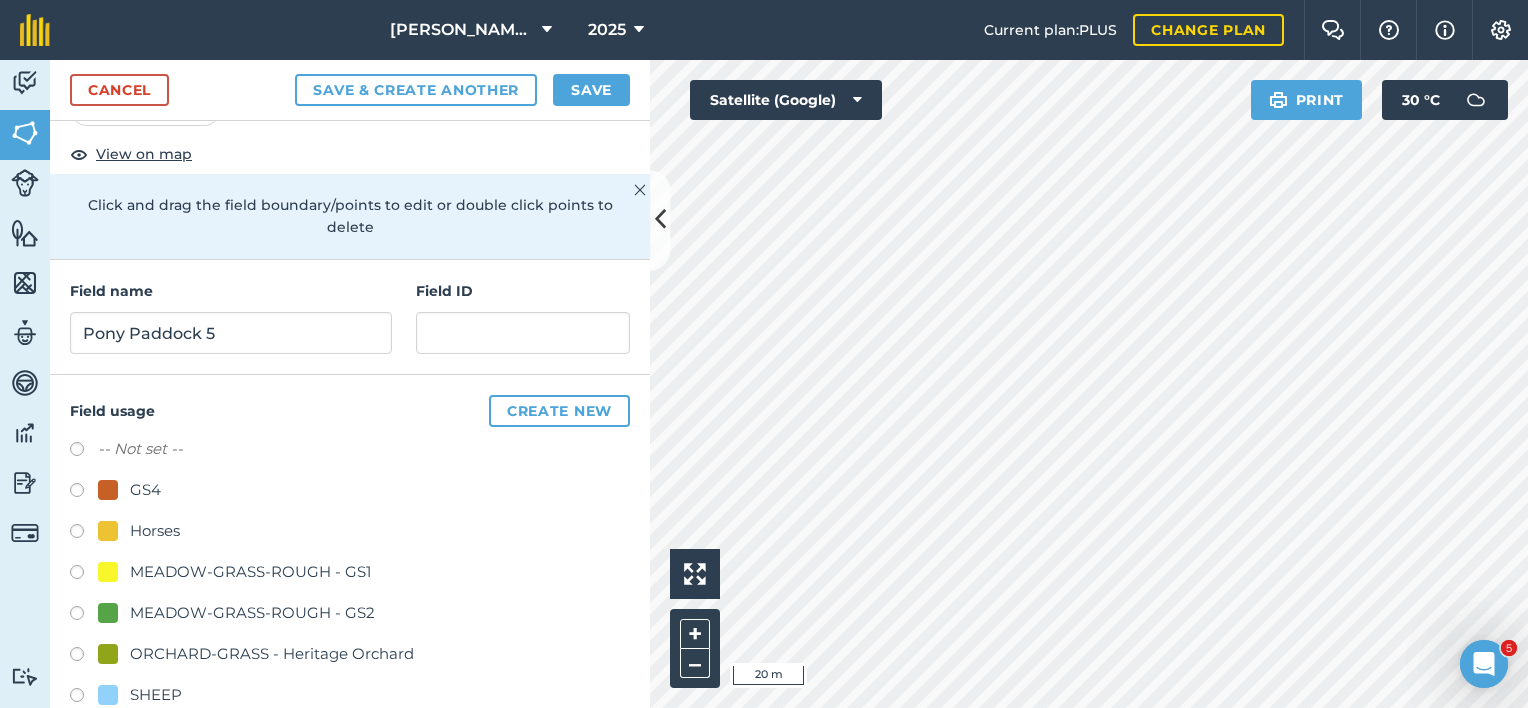 click at bounding box center (84, 493) 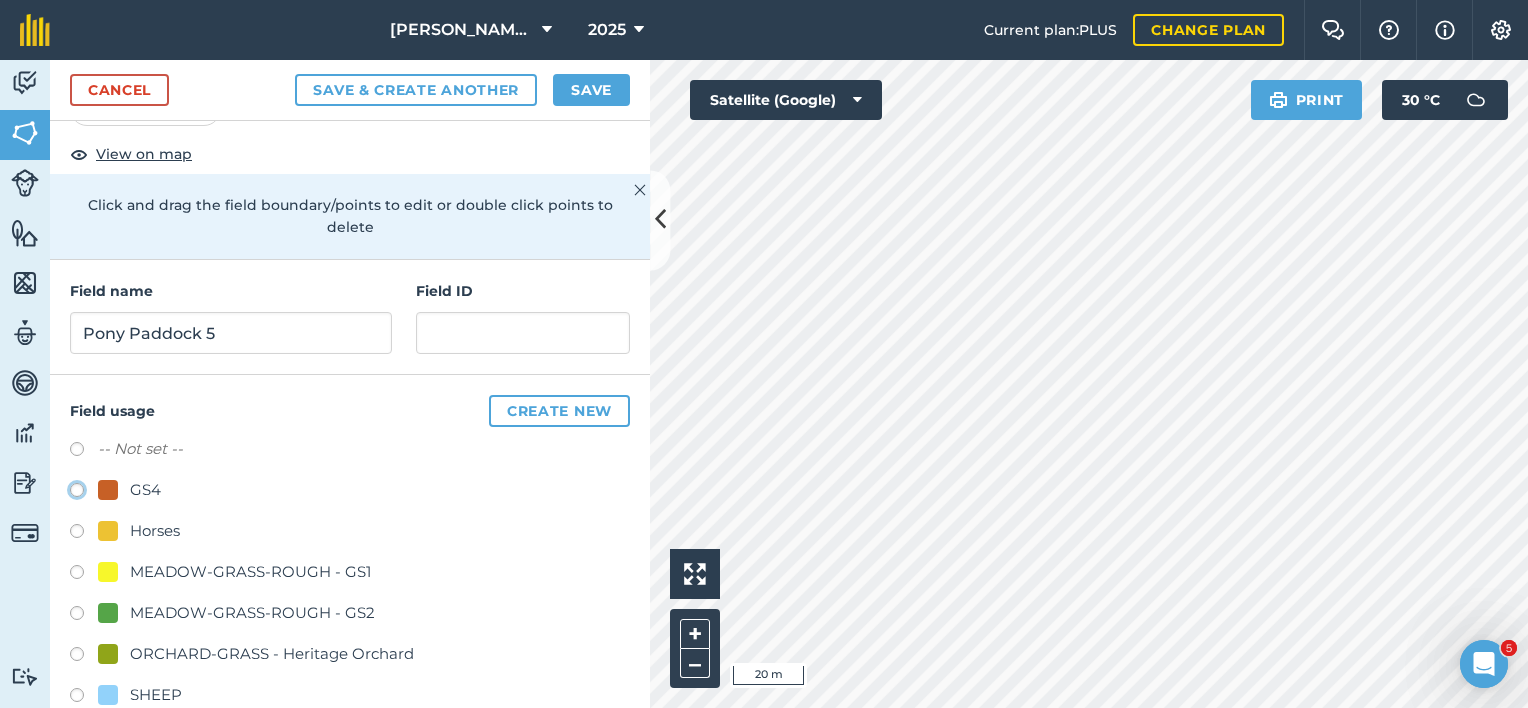 click on "GS4" at bounding box center [-9923, 489] 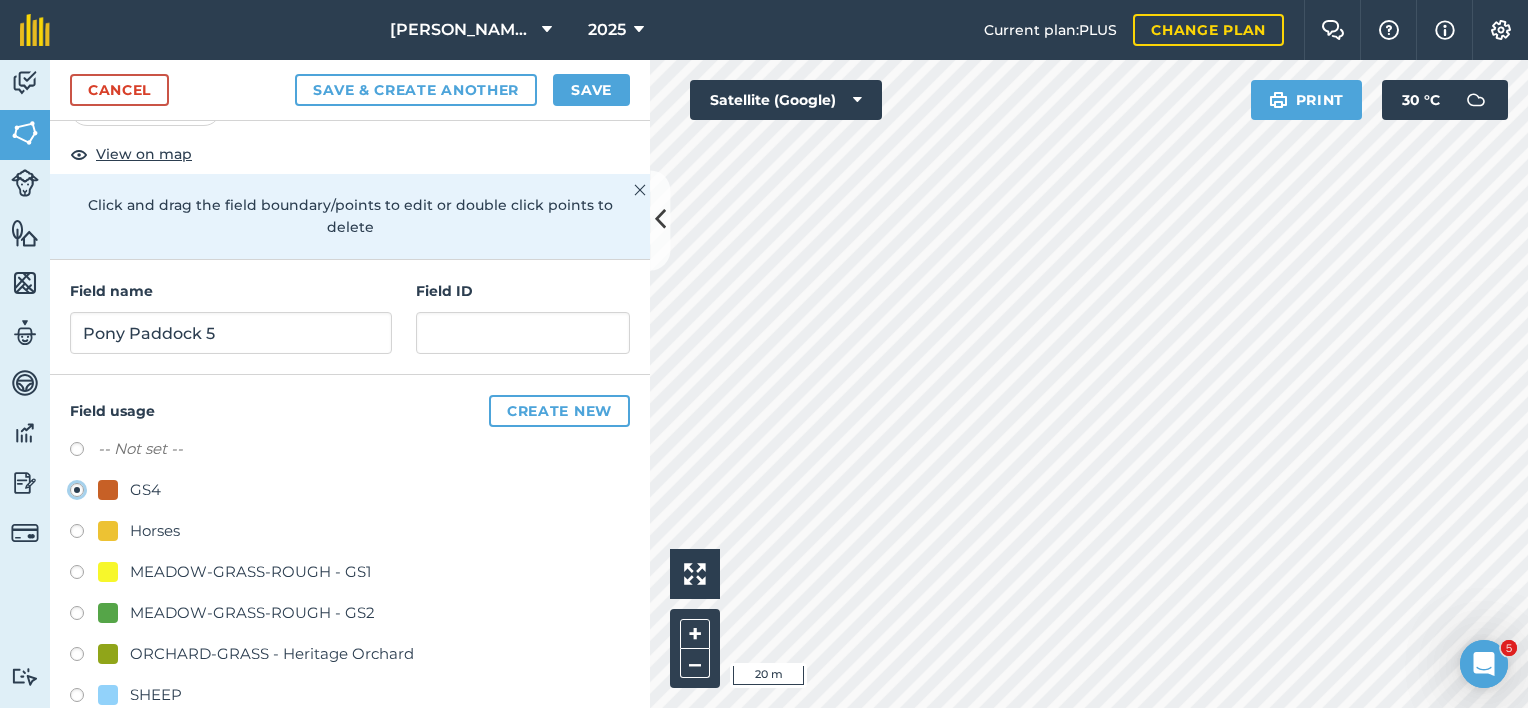 scroll, scrollTop: 0, scrollLeft: 0, axis: both 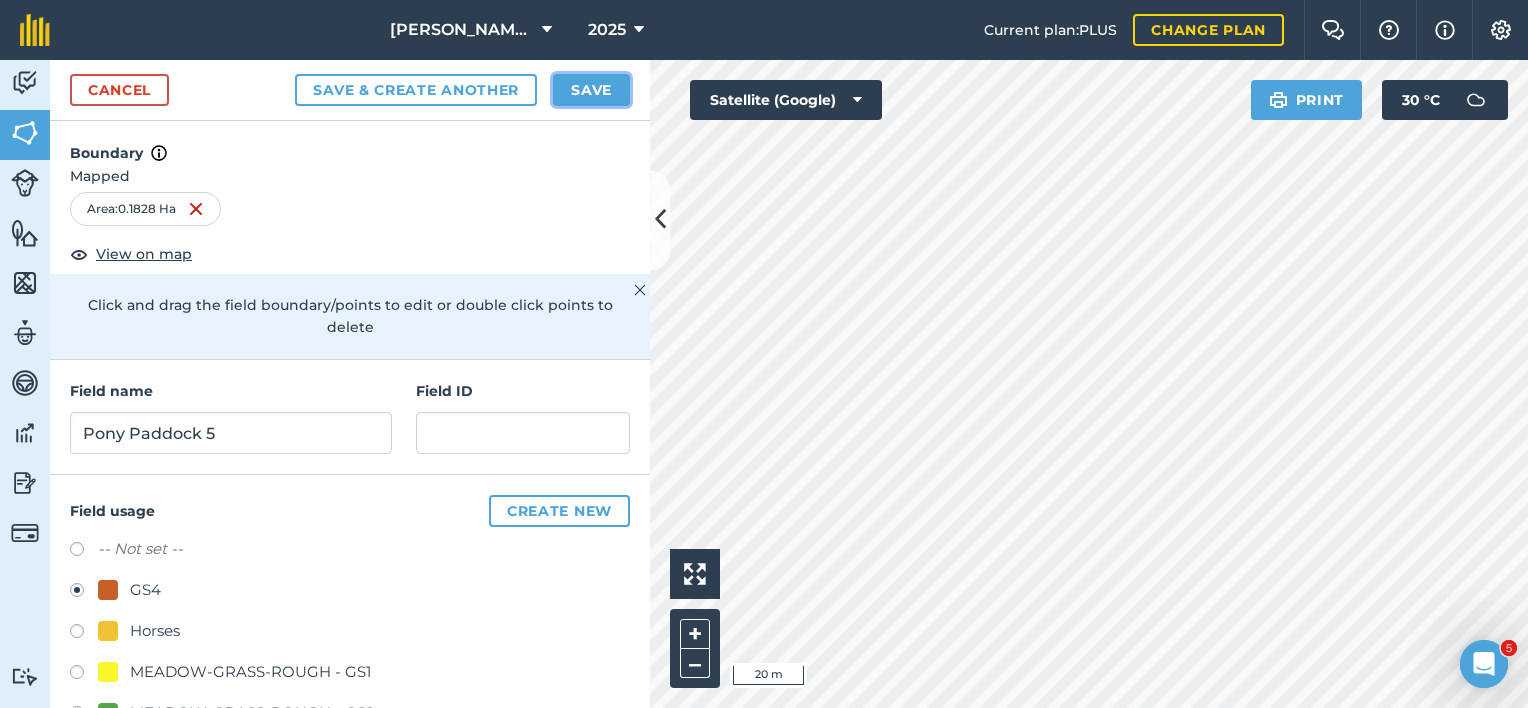click on "Save" at bounding box center [591, 90] 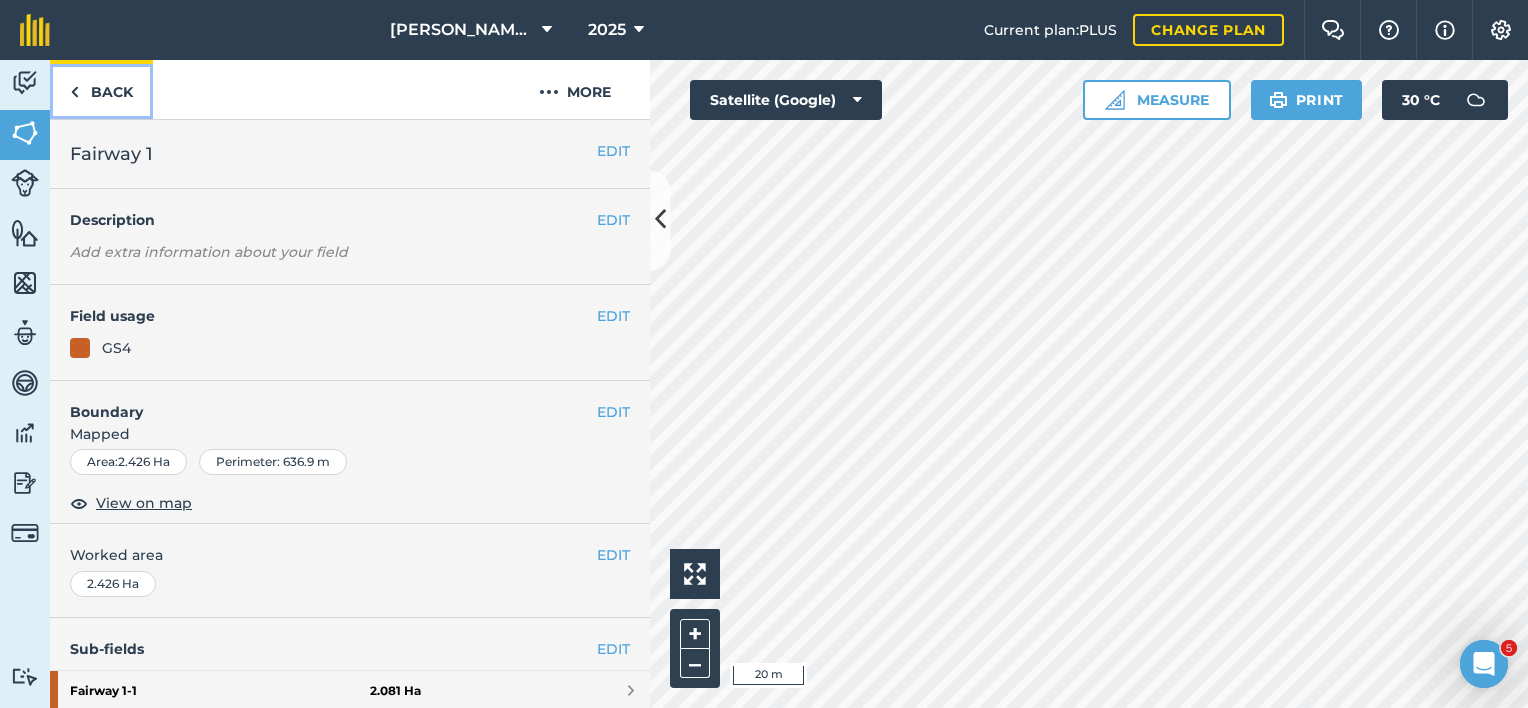 drag, startPoint x: 92, startPoint y: 93, endPoint x: 122, endPoint y: 93, distance: 30 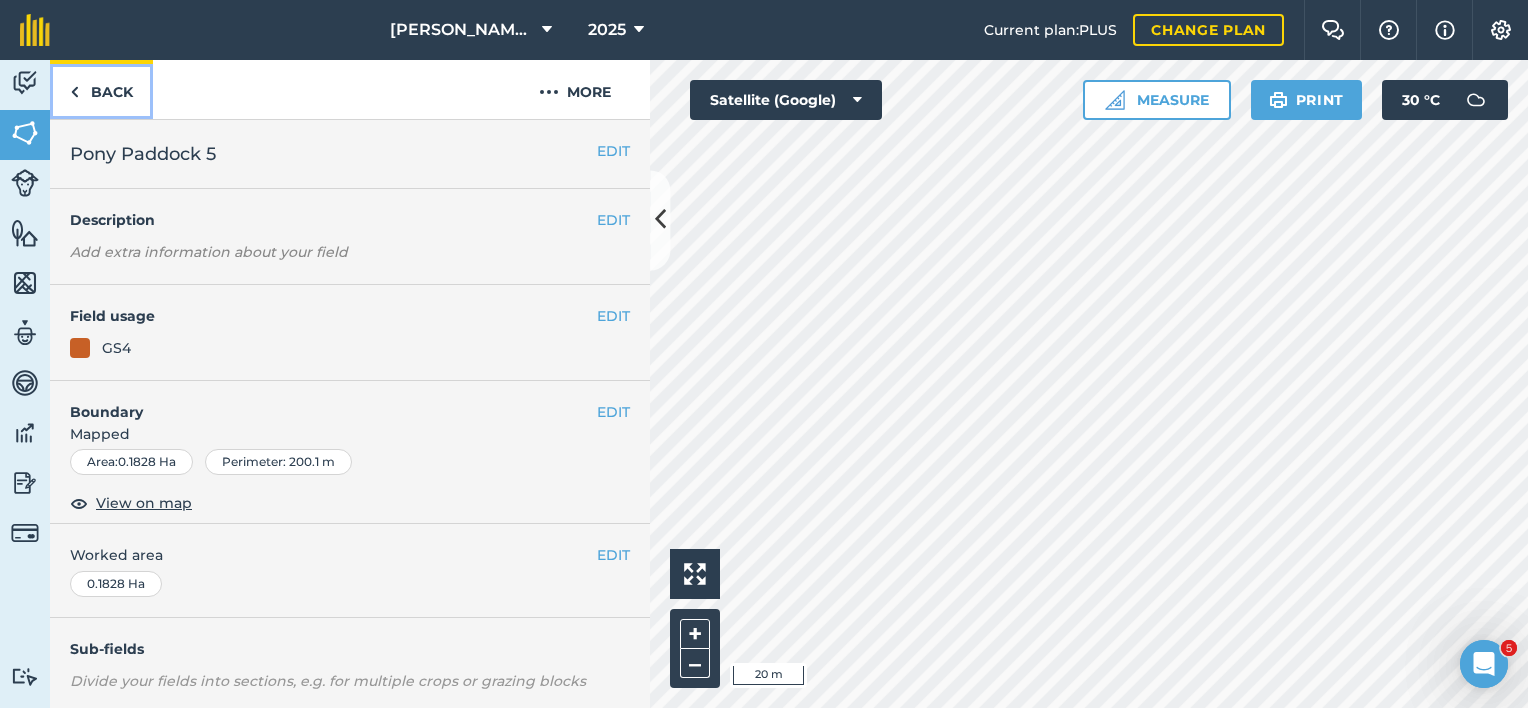 click on "Back" at bounding box center [101, 89] 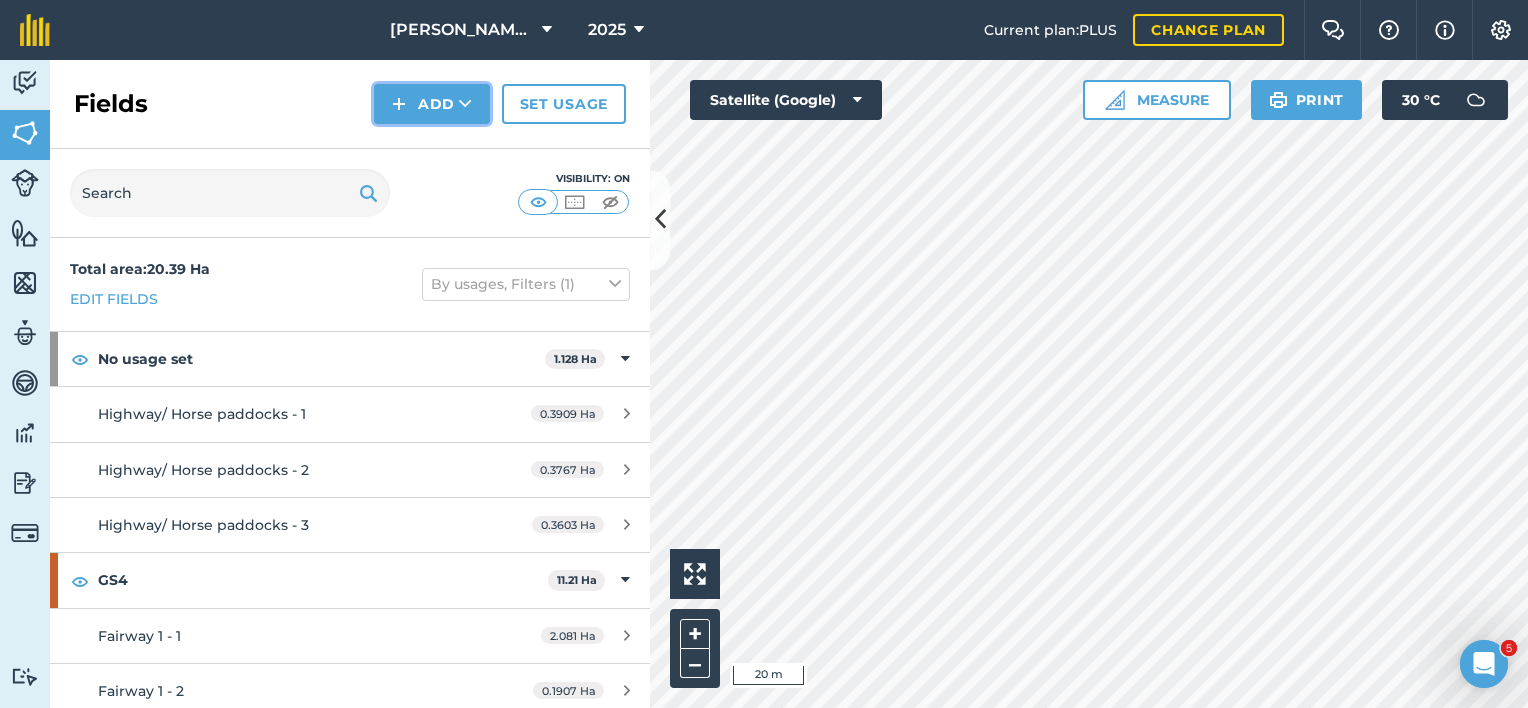 click on "Add" at bounding box center (432, 104) 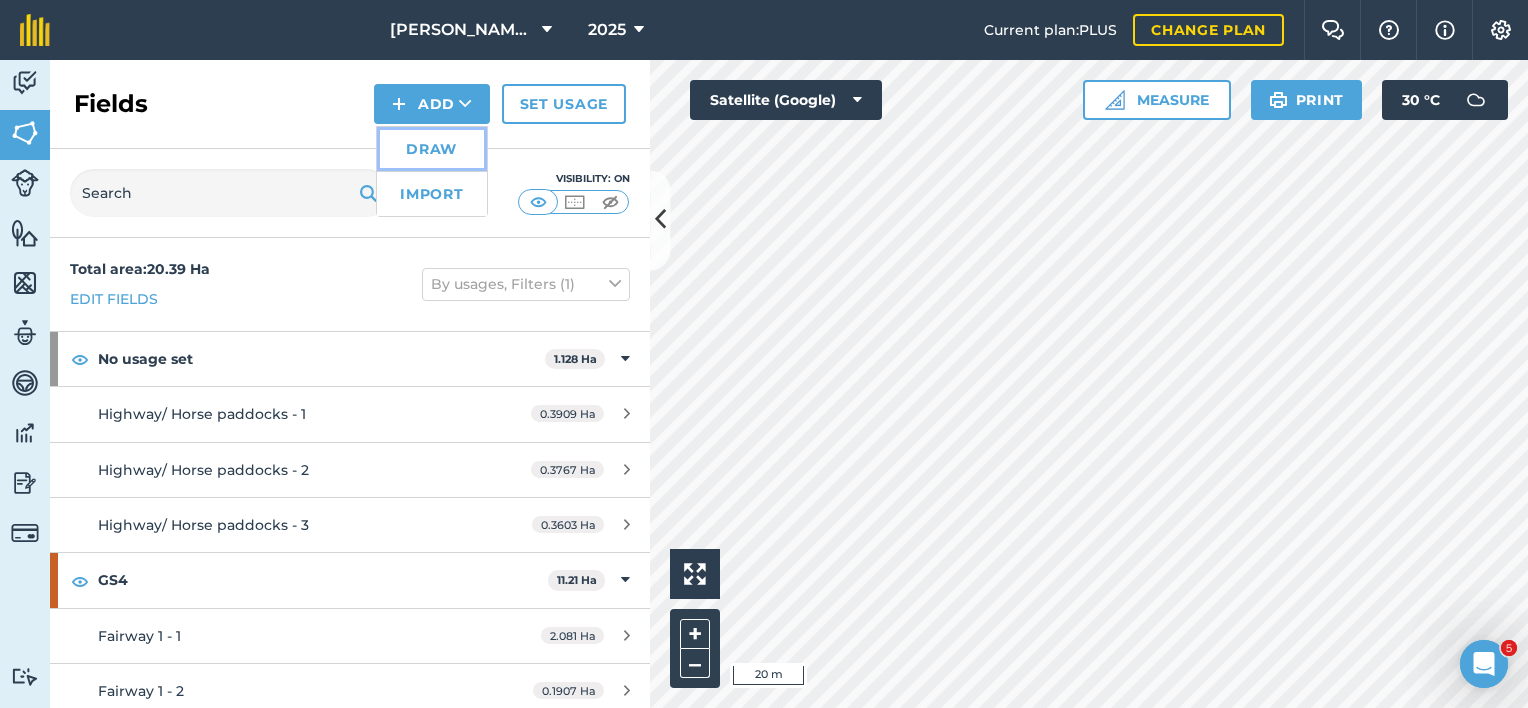 click on "Draw" at bounding box center [432, 149] 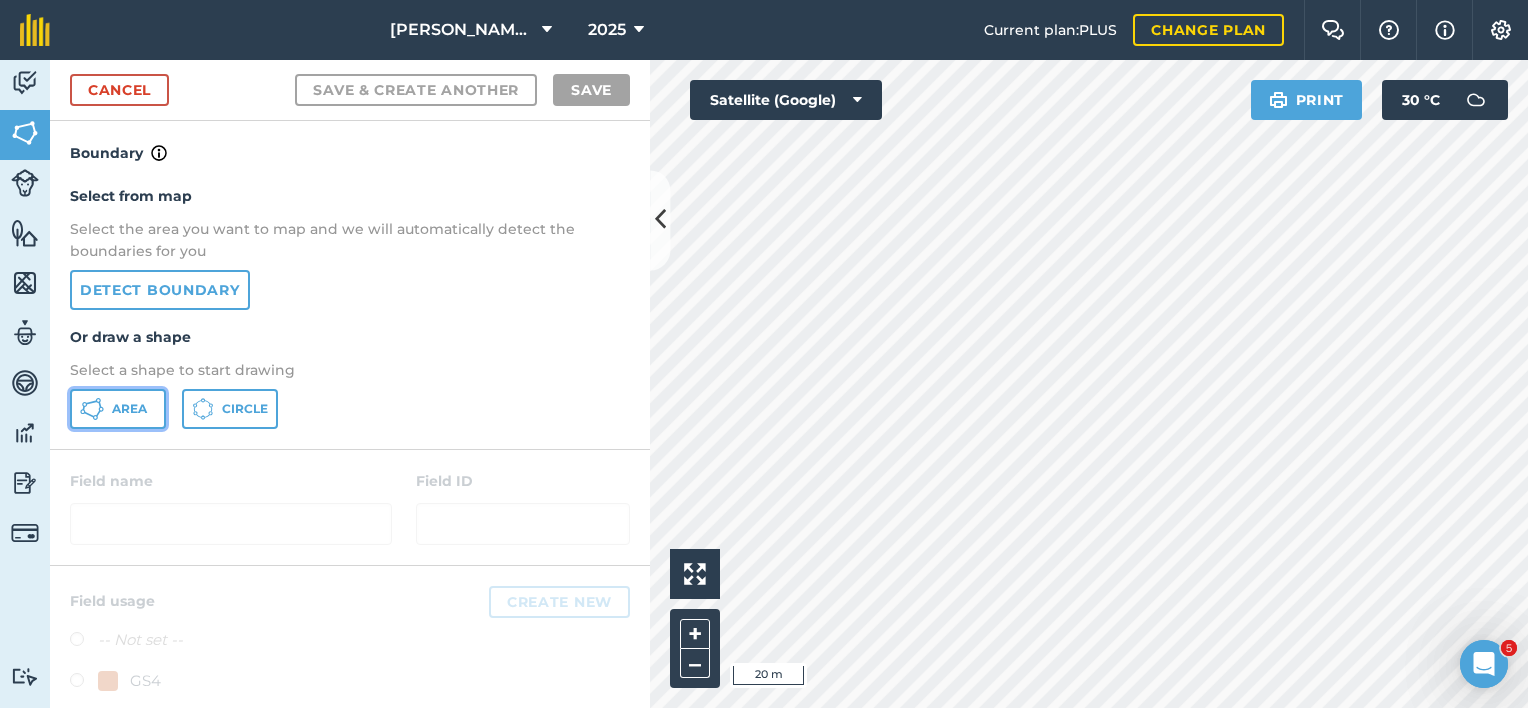 click on "Area" at bounding box center (129, 409) 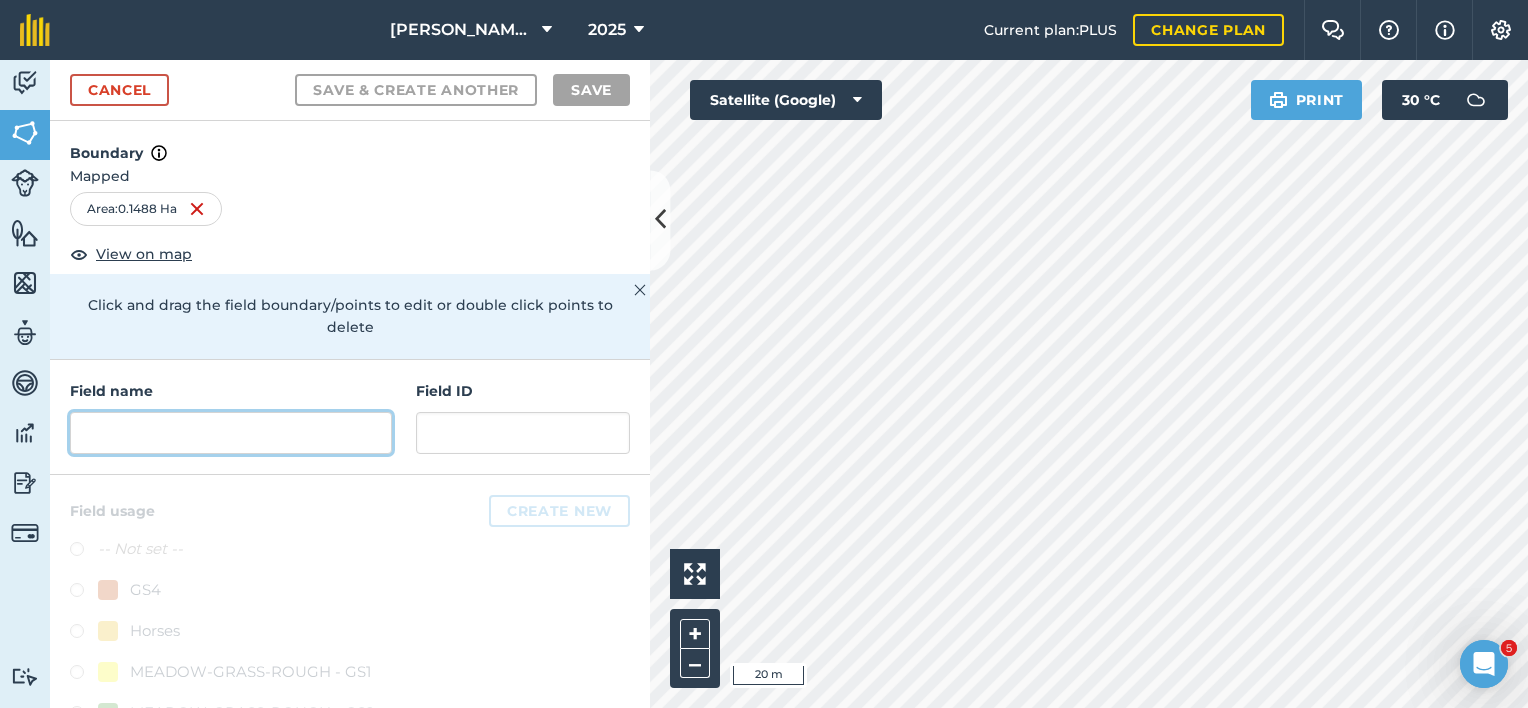 click at bounding box center [231, 433] 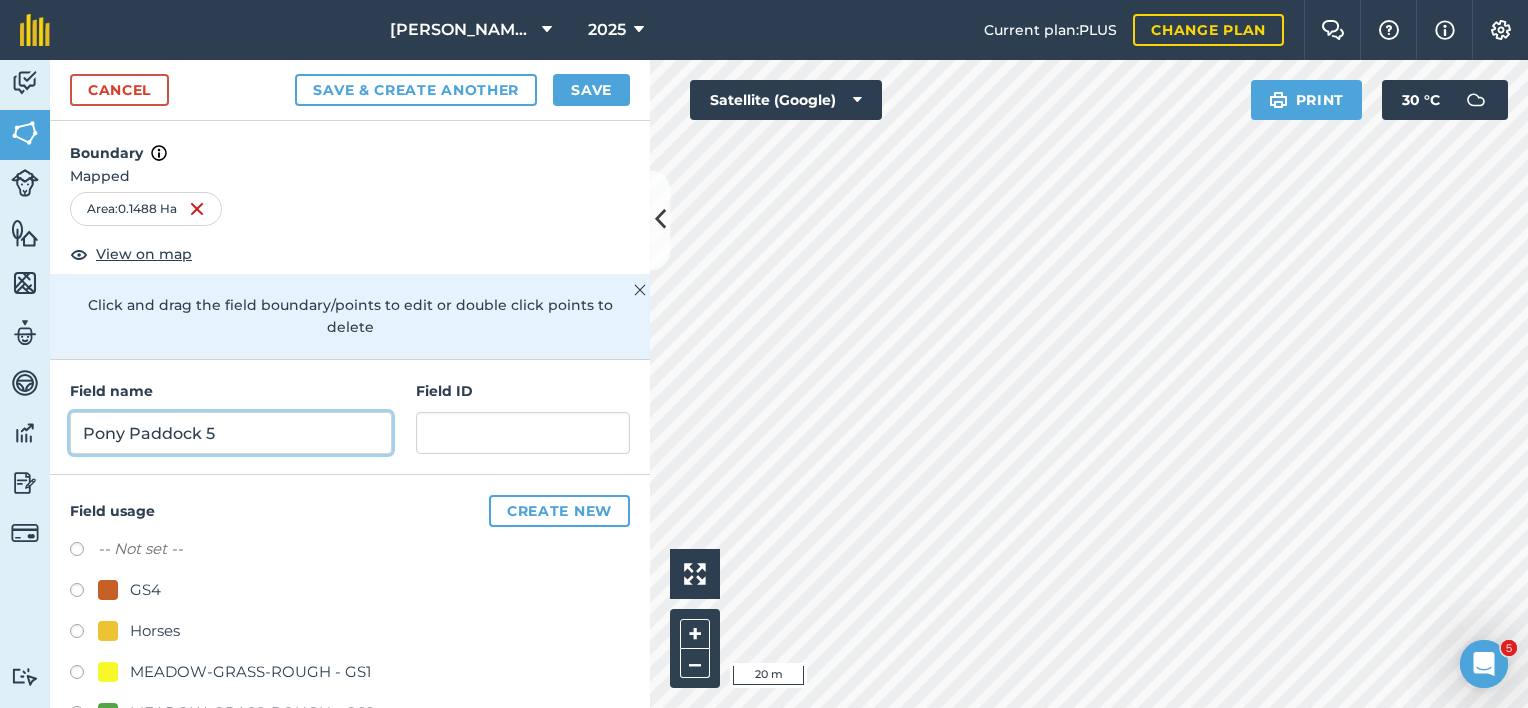 type on "Pony Paddock 5" 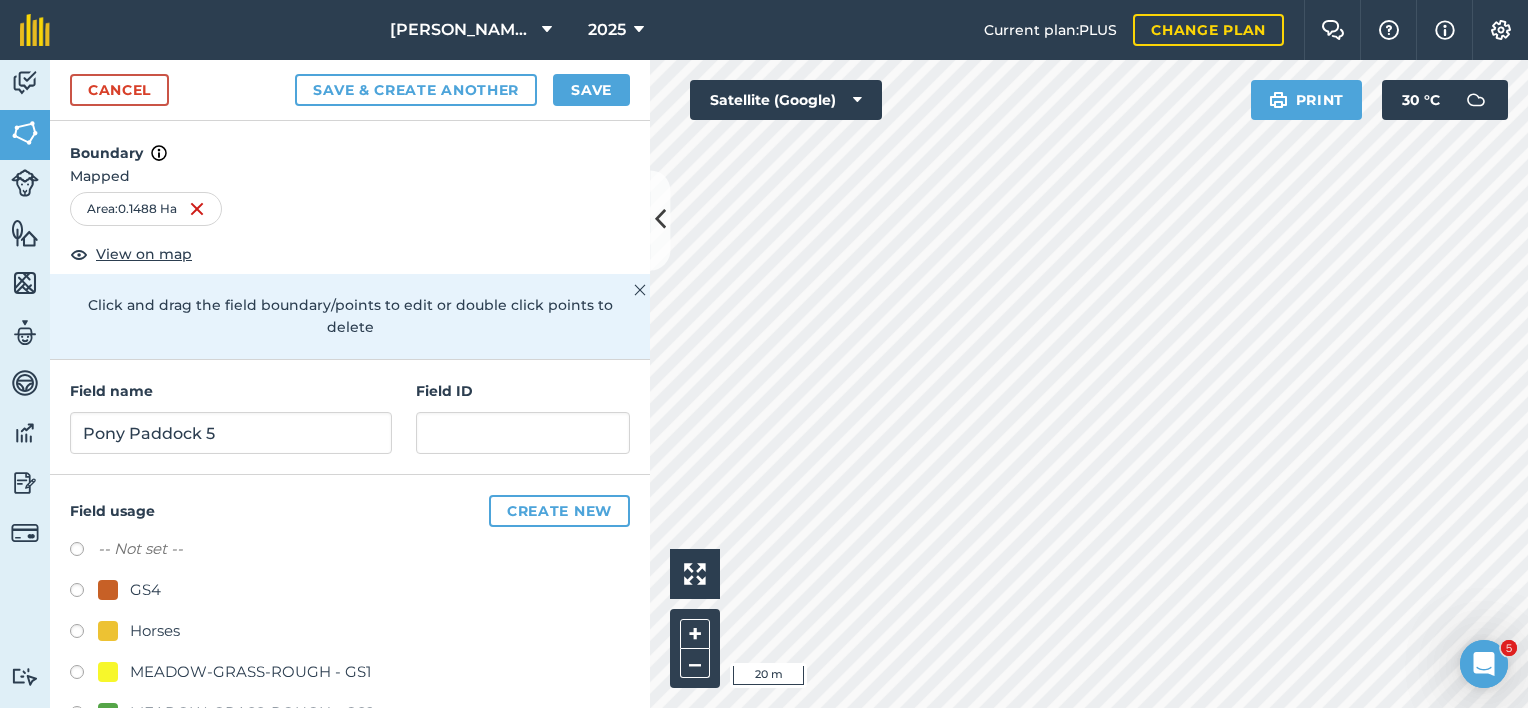 click on "GS4" at bounding box center [350, 592] 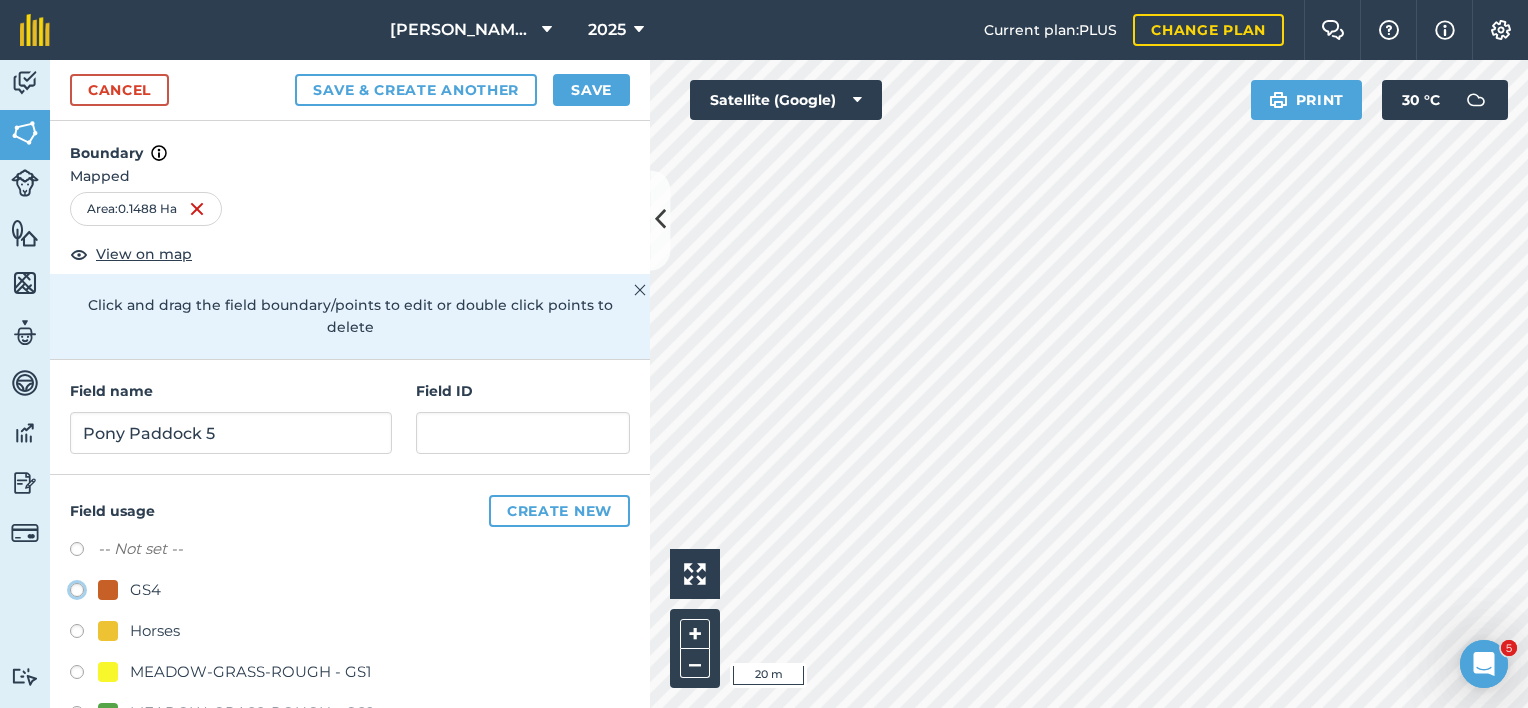 click on "GS4" at bounding box center [-9923, 589] 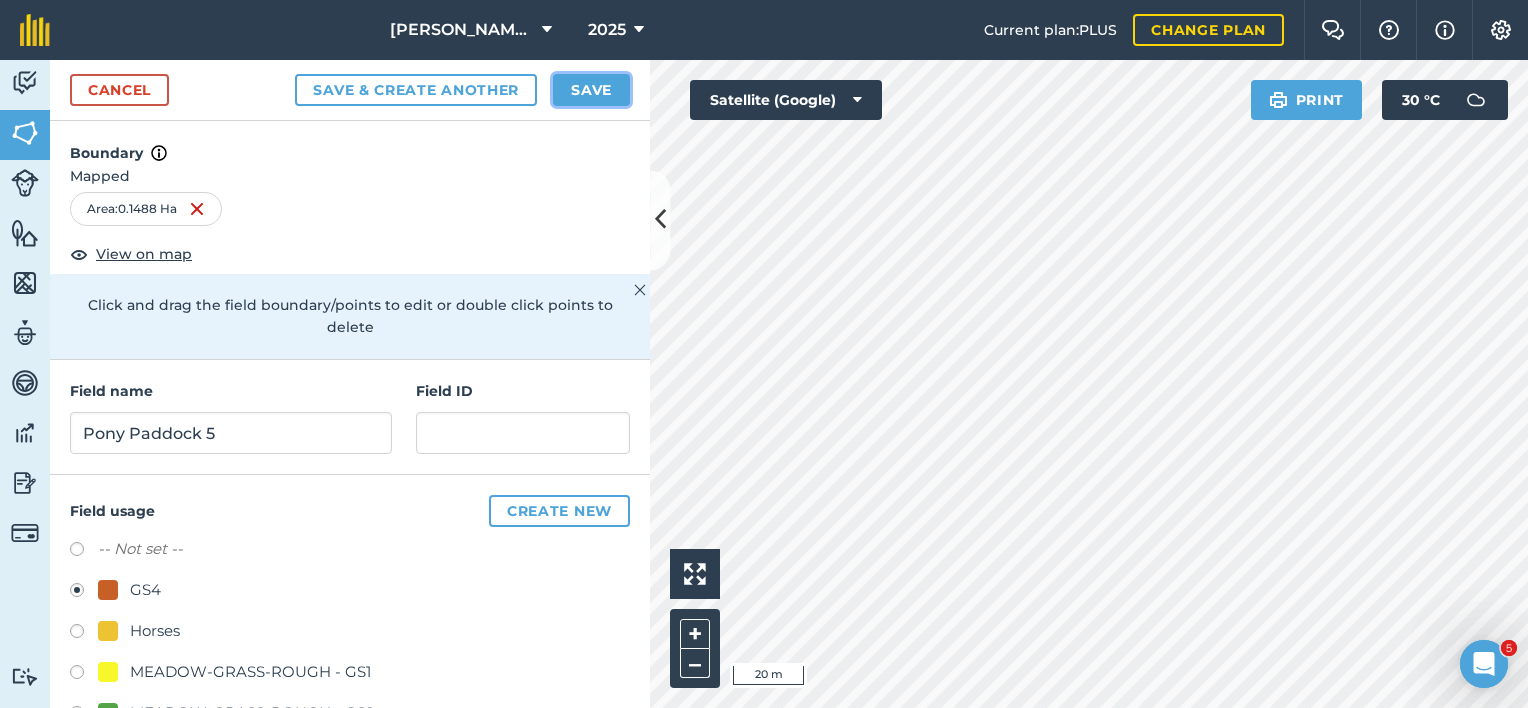 click on "Save" at bounding box center [591, 90] 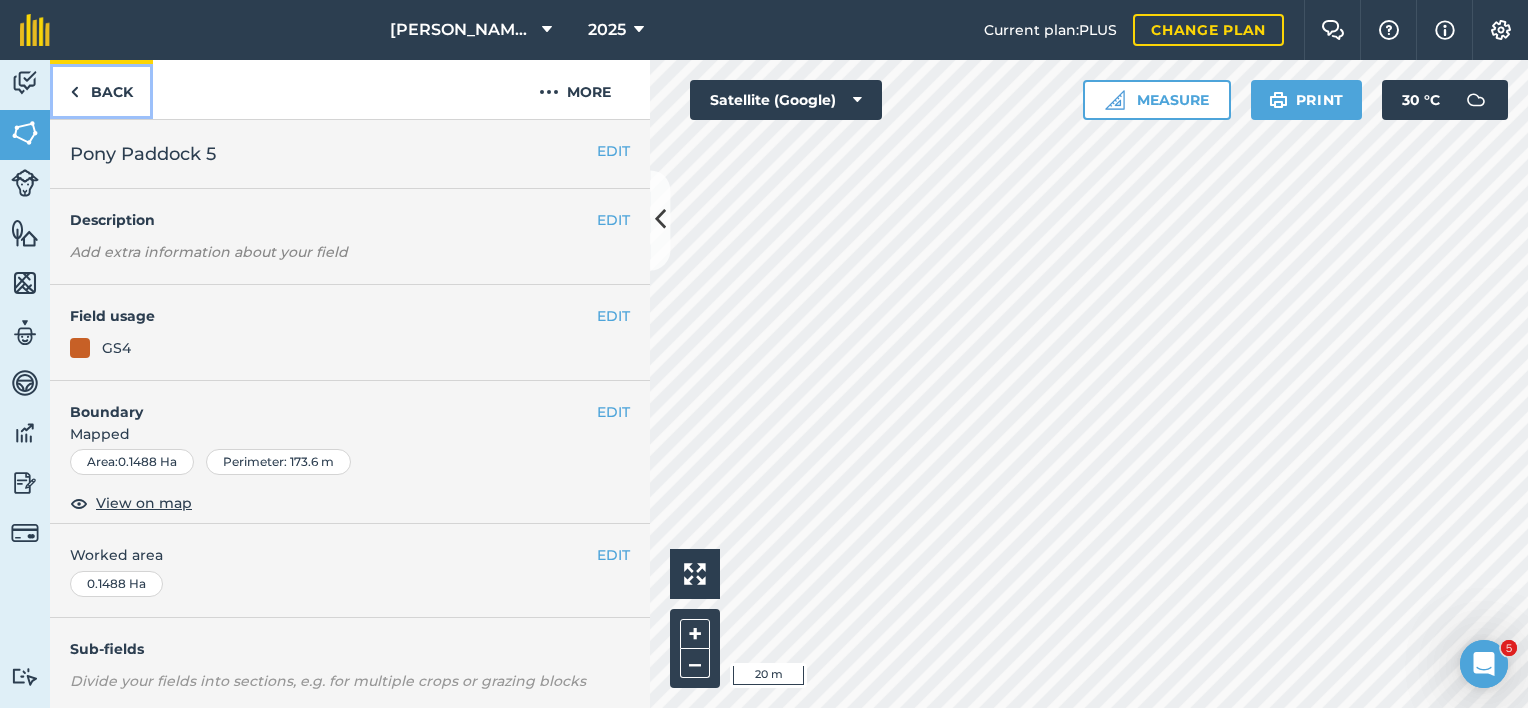 click on "Back" at bounding box center (101, 89) 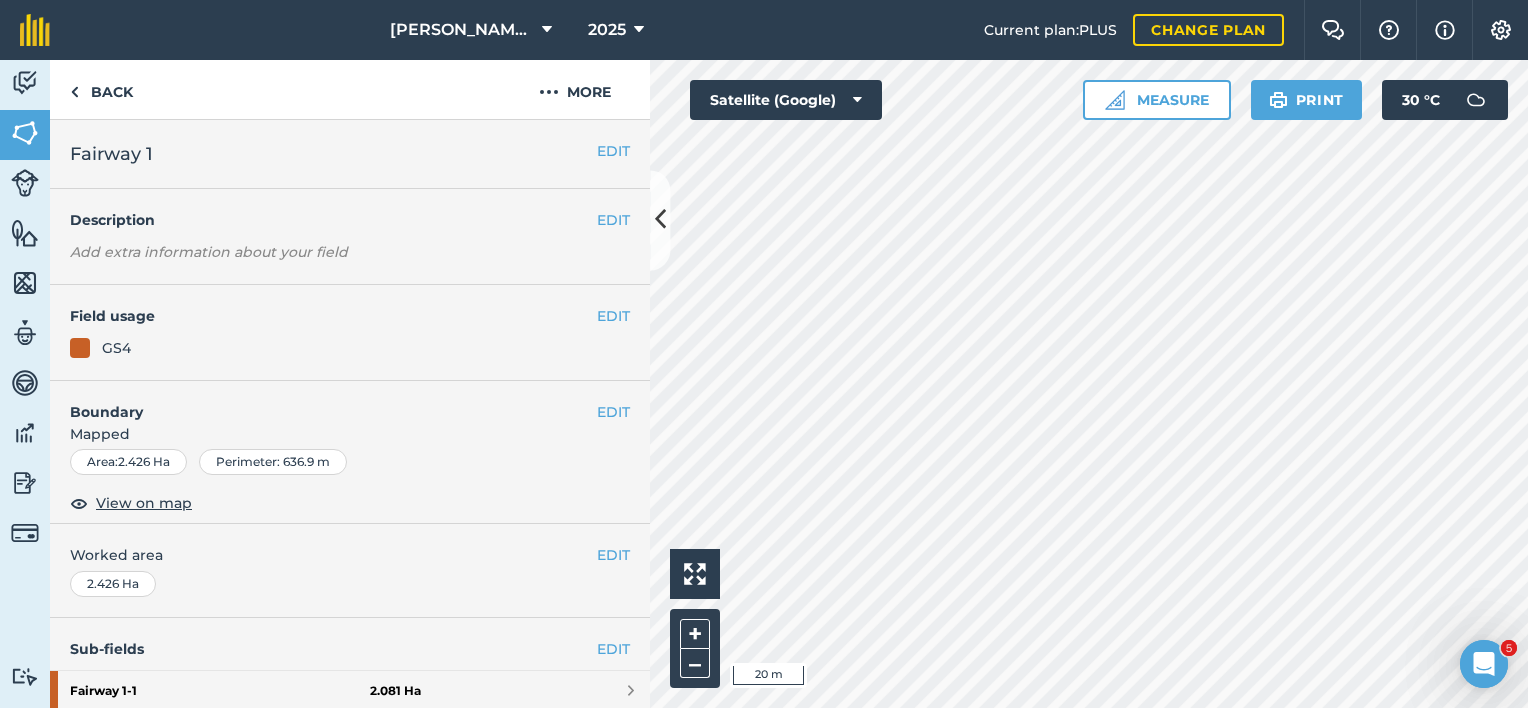 scroll, scrollTop: 300, scrollLeft: 0, axis: vertical 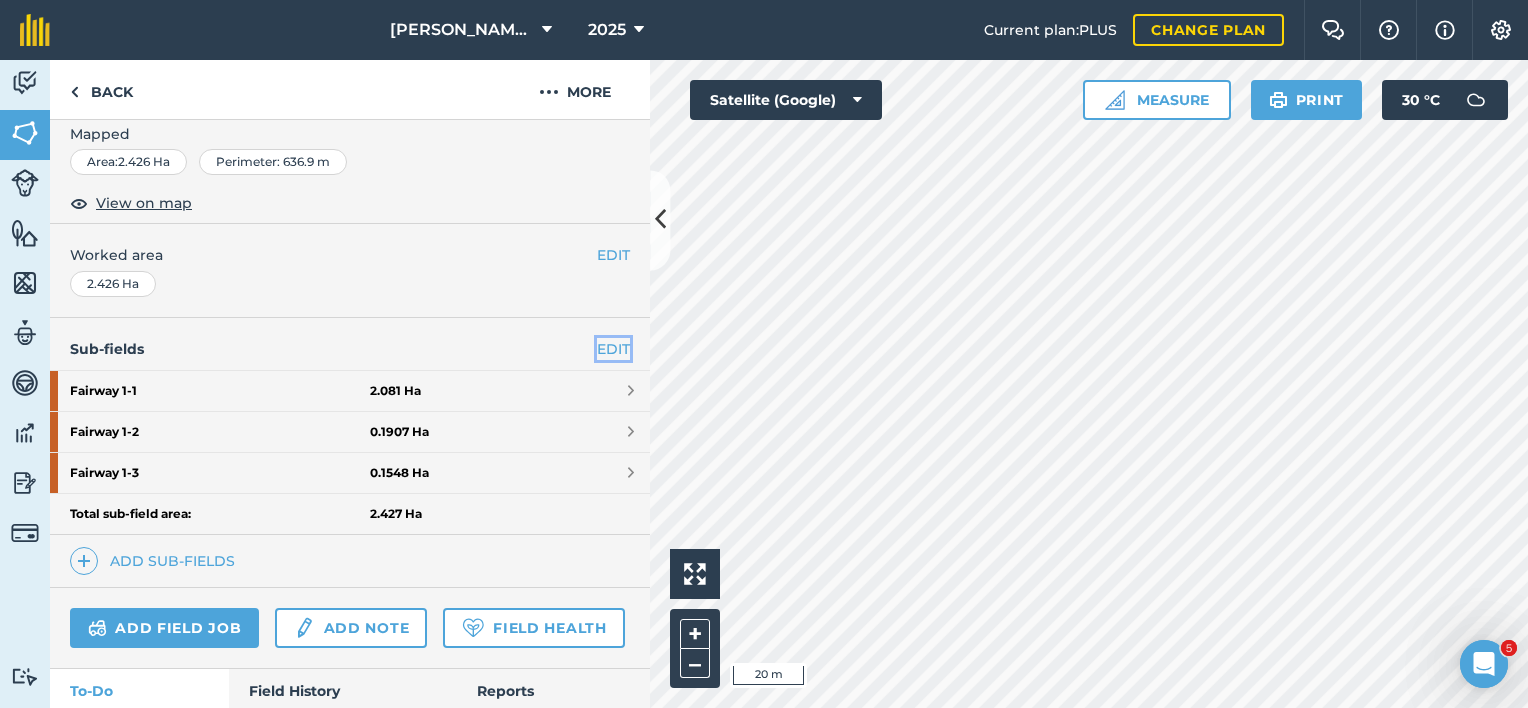 click on "EDIT" at bounding box center (613, 349) 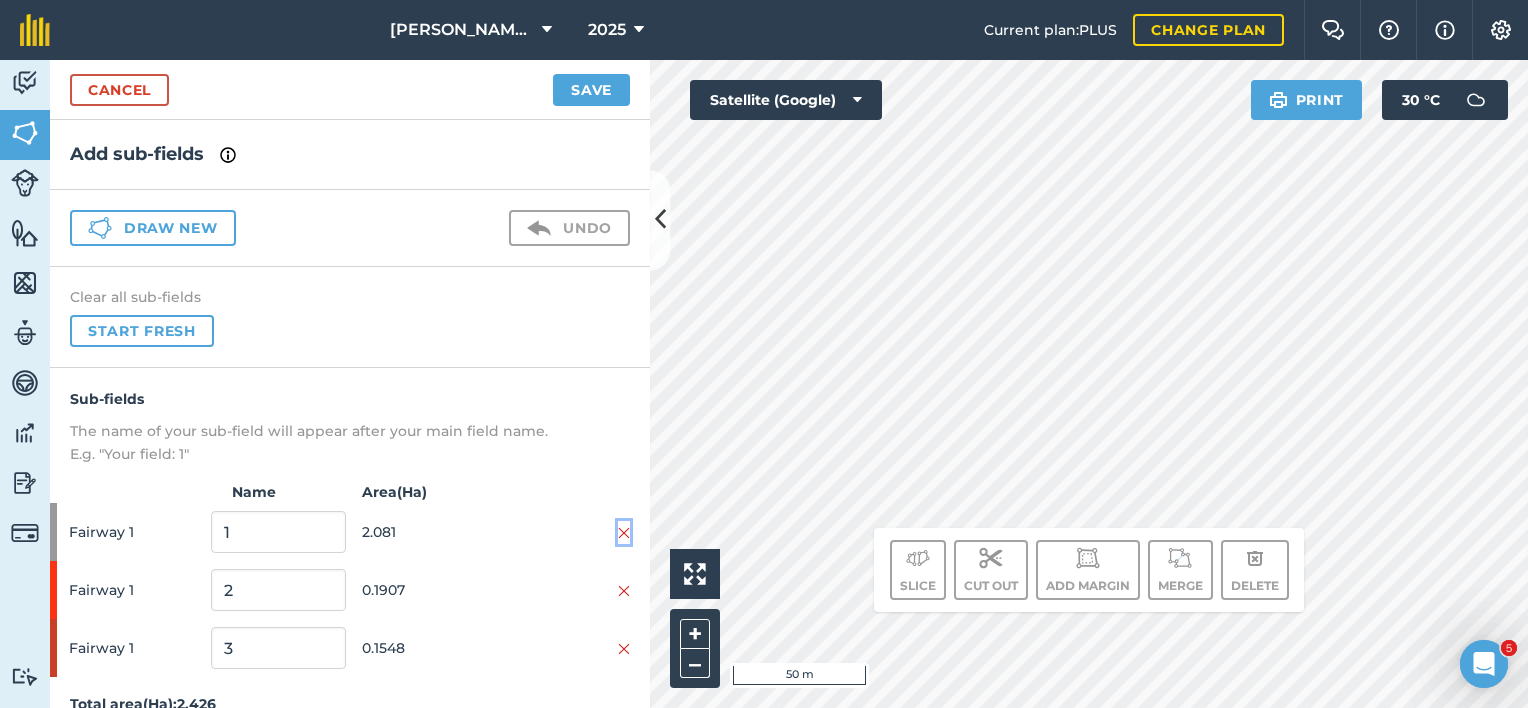 click at bounding box center (624, 533) 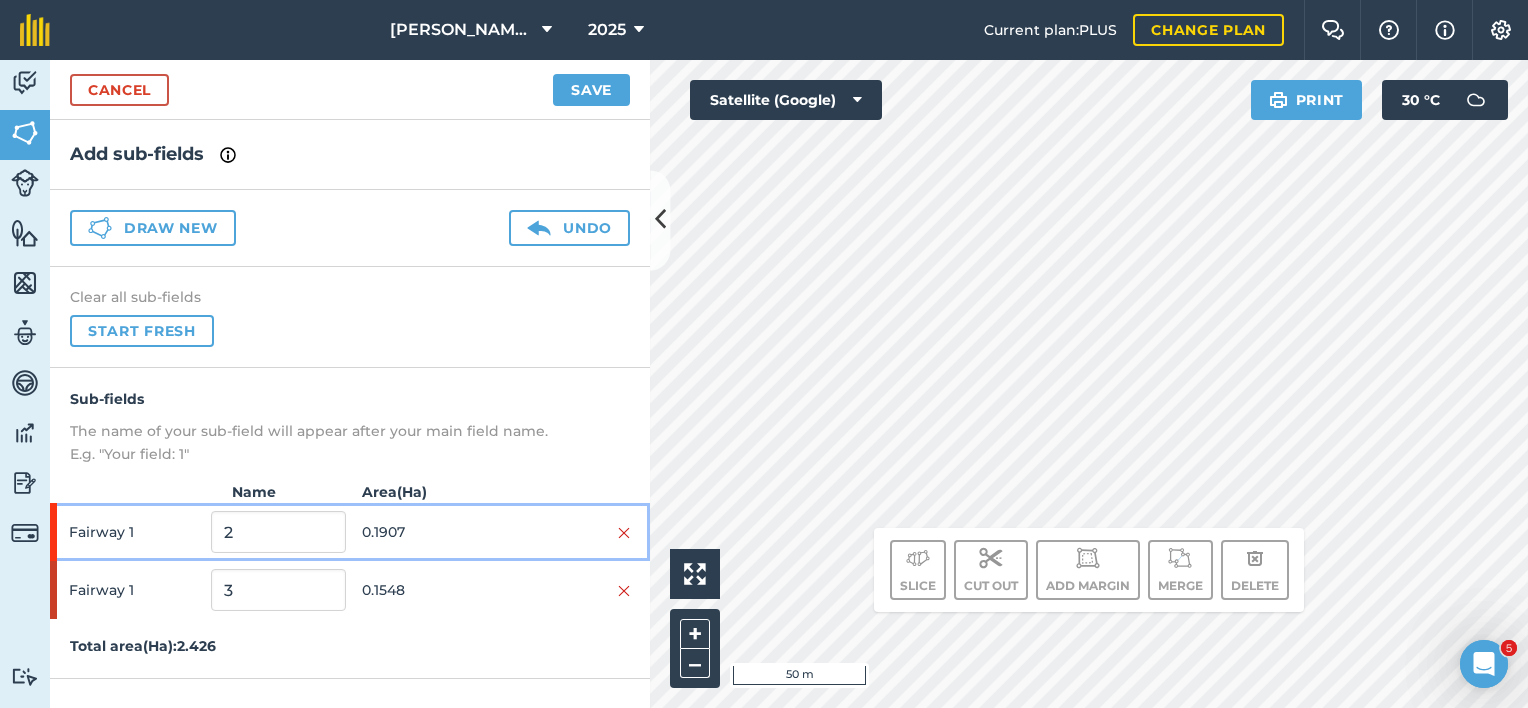 click at bounding box center (563, 532) 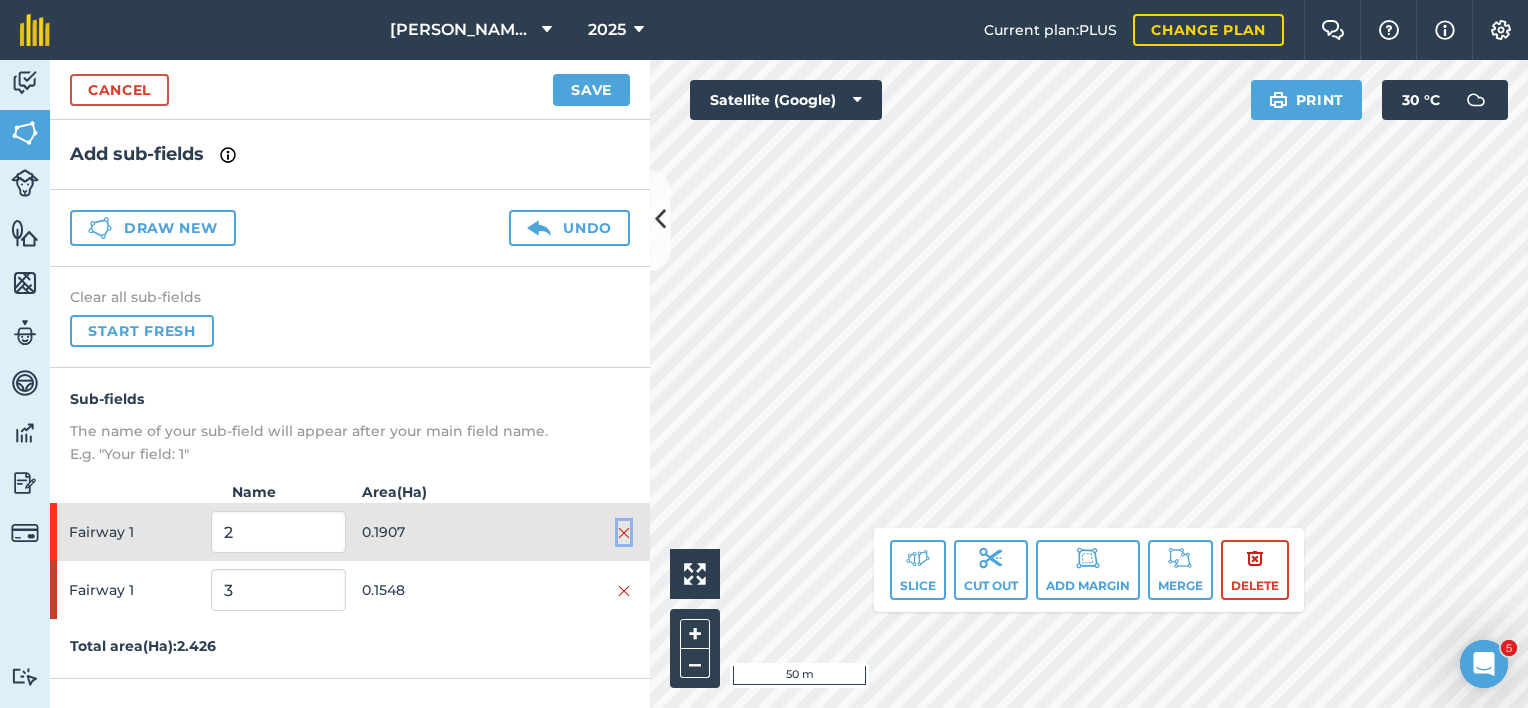 click at bounding box center [624, 533] 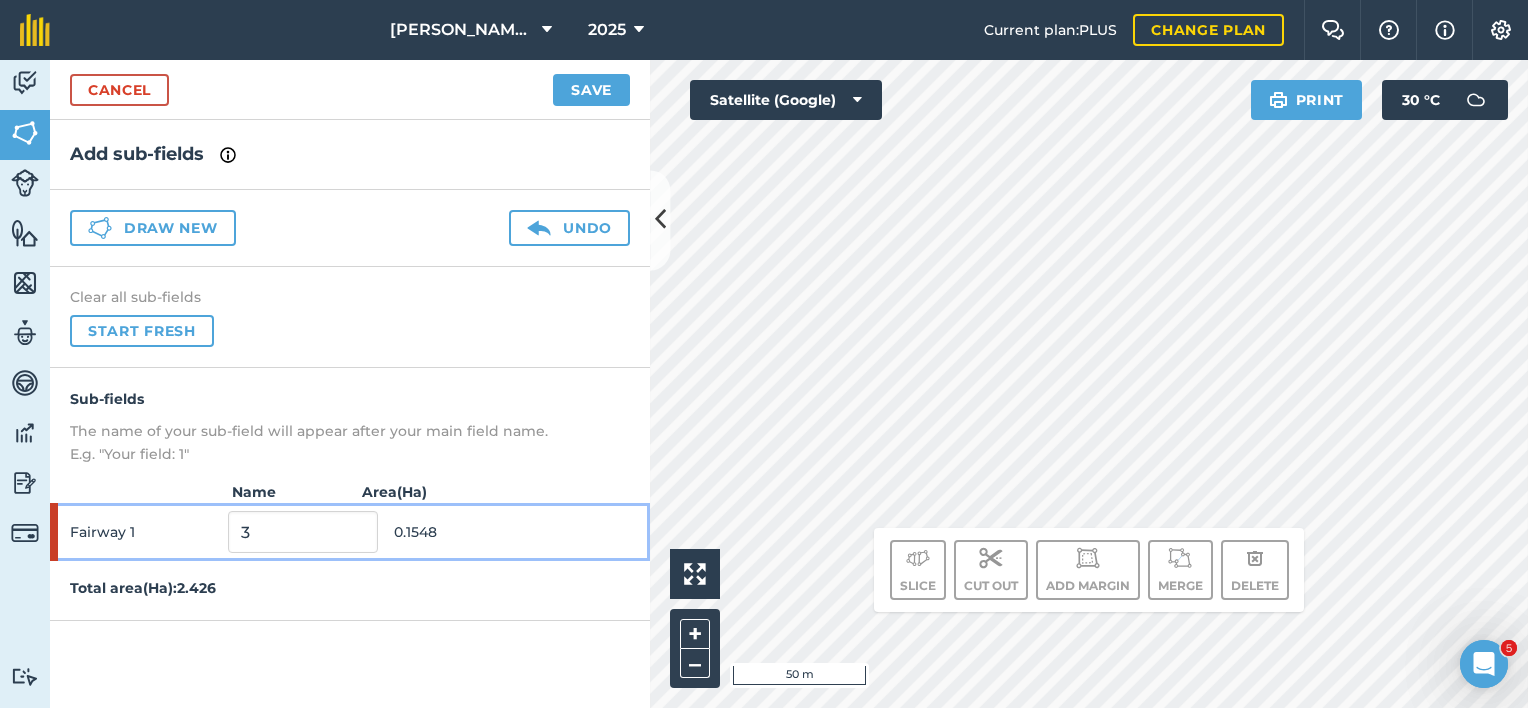 click on "0.1548" at bounding box center (469, 532) 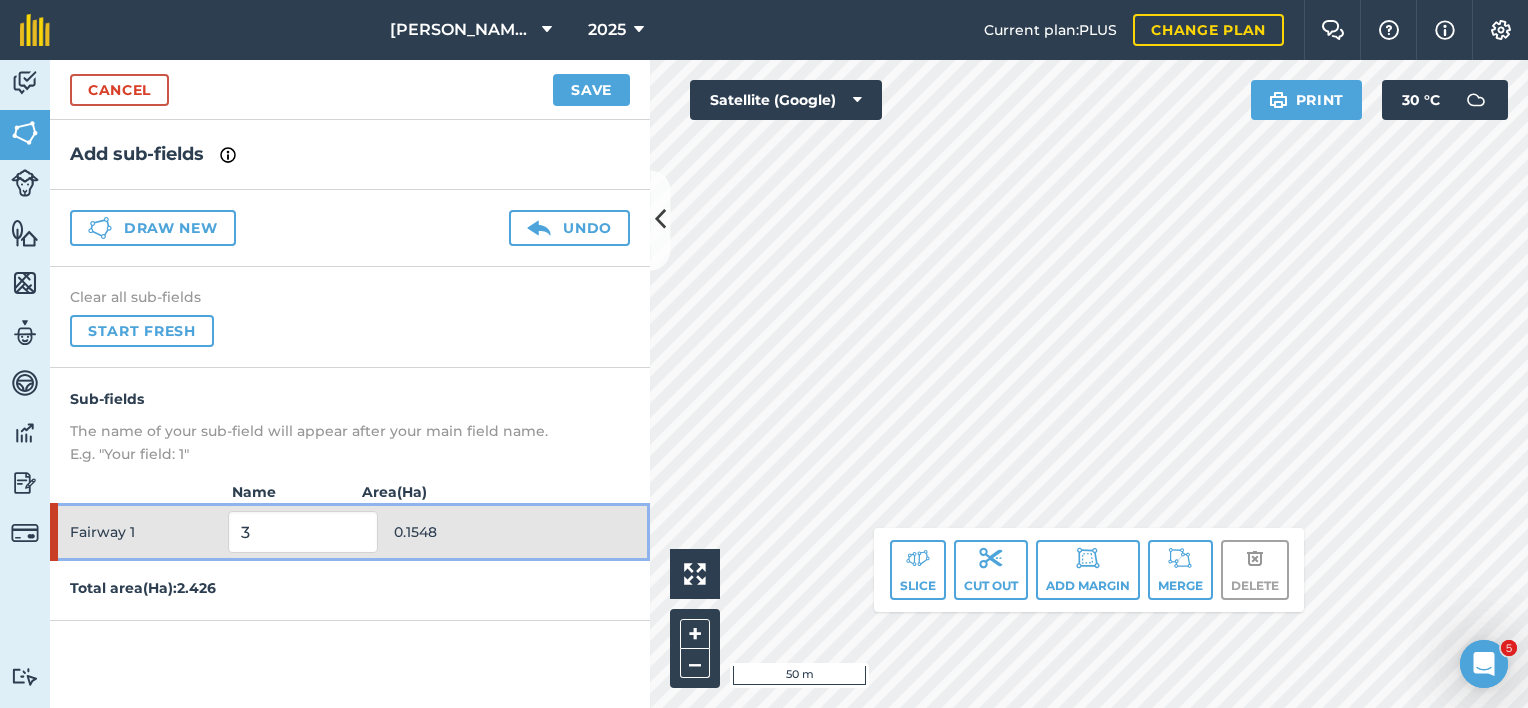 click on "0.1548" at bounding box center [469, 532] 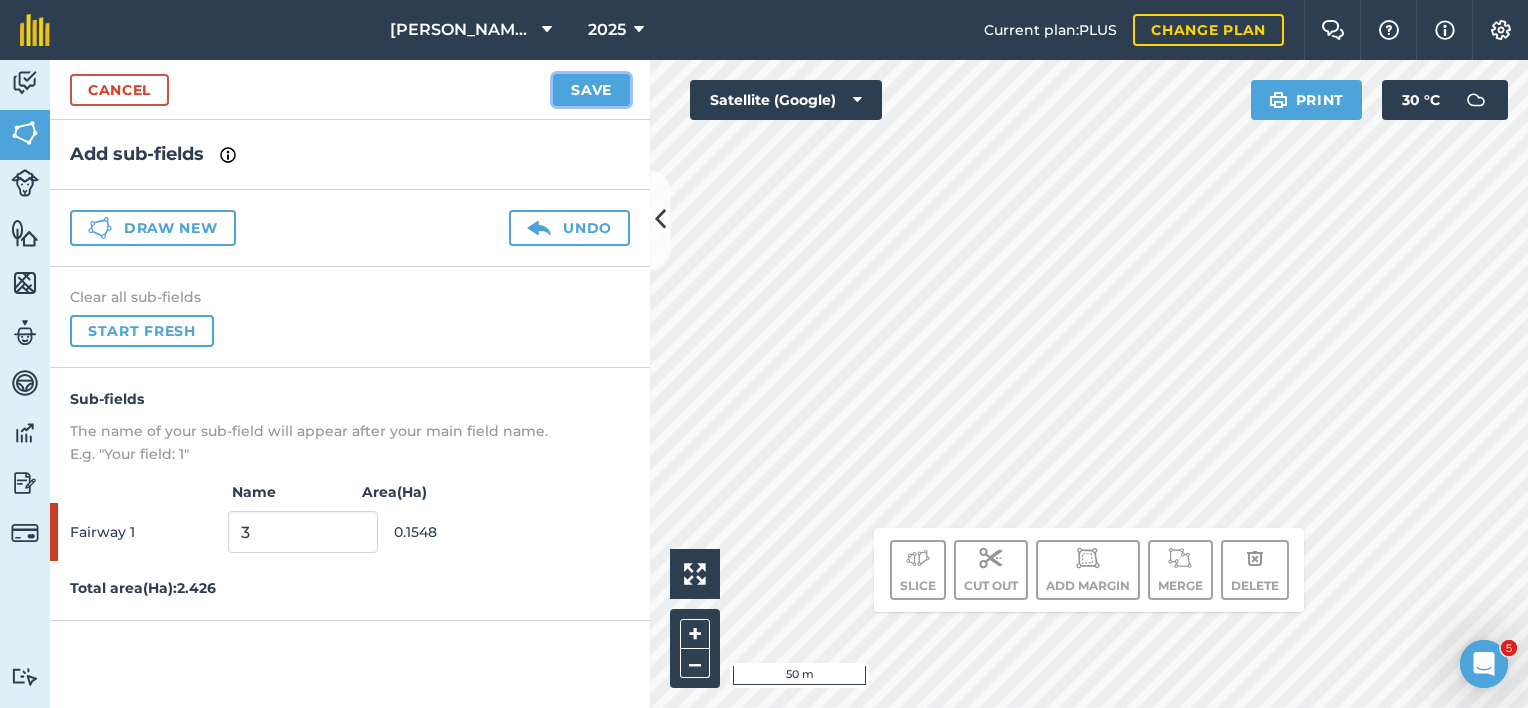 click on "Save" at bounding box center [591, 90] 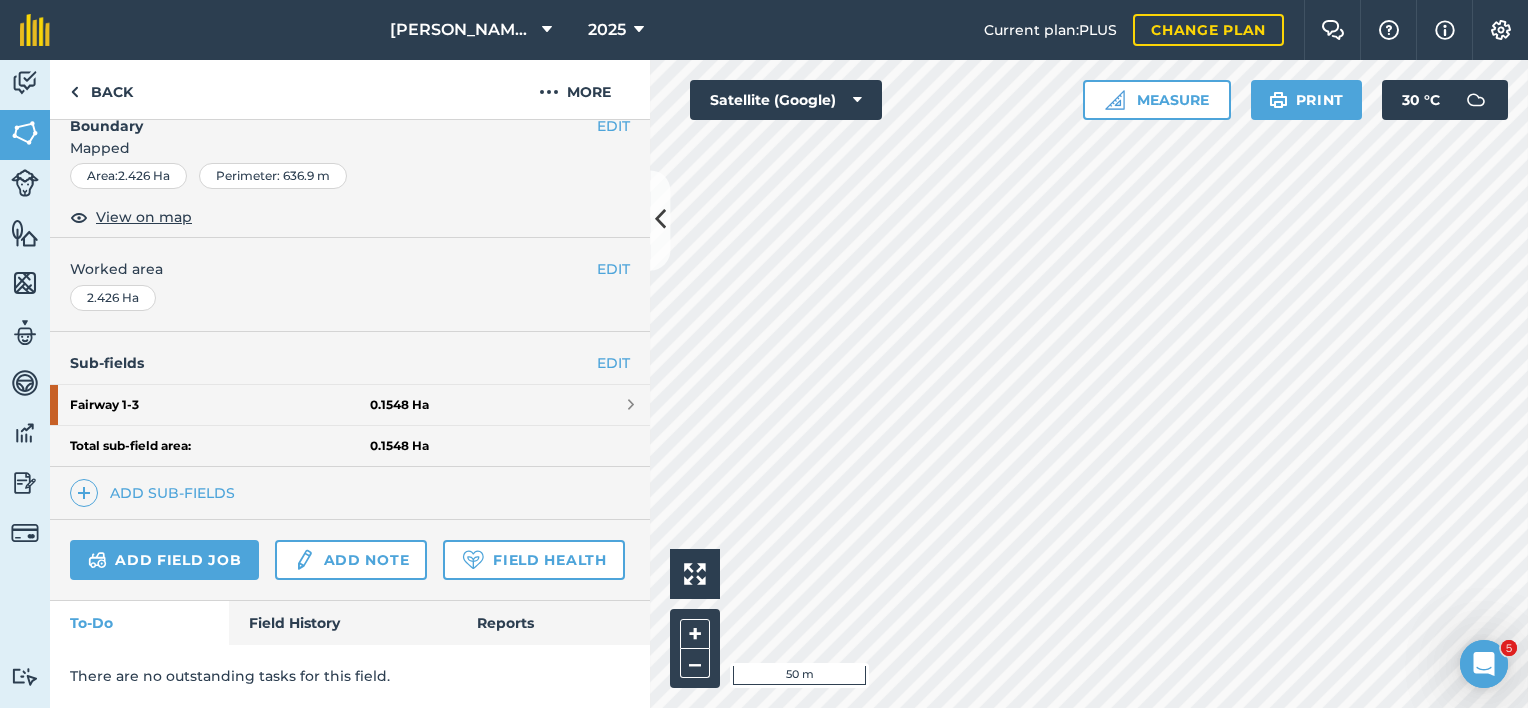 scroll, scrollTop: 338, scrollLeft: 0, axis: vertical 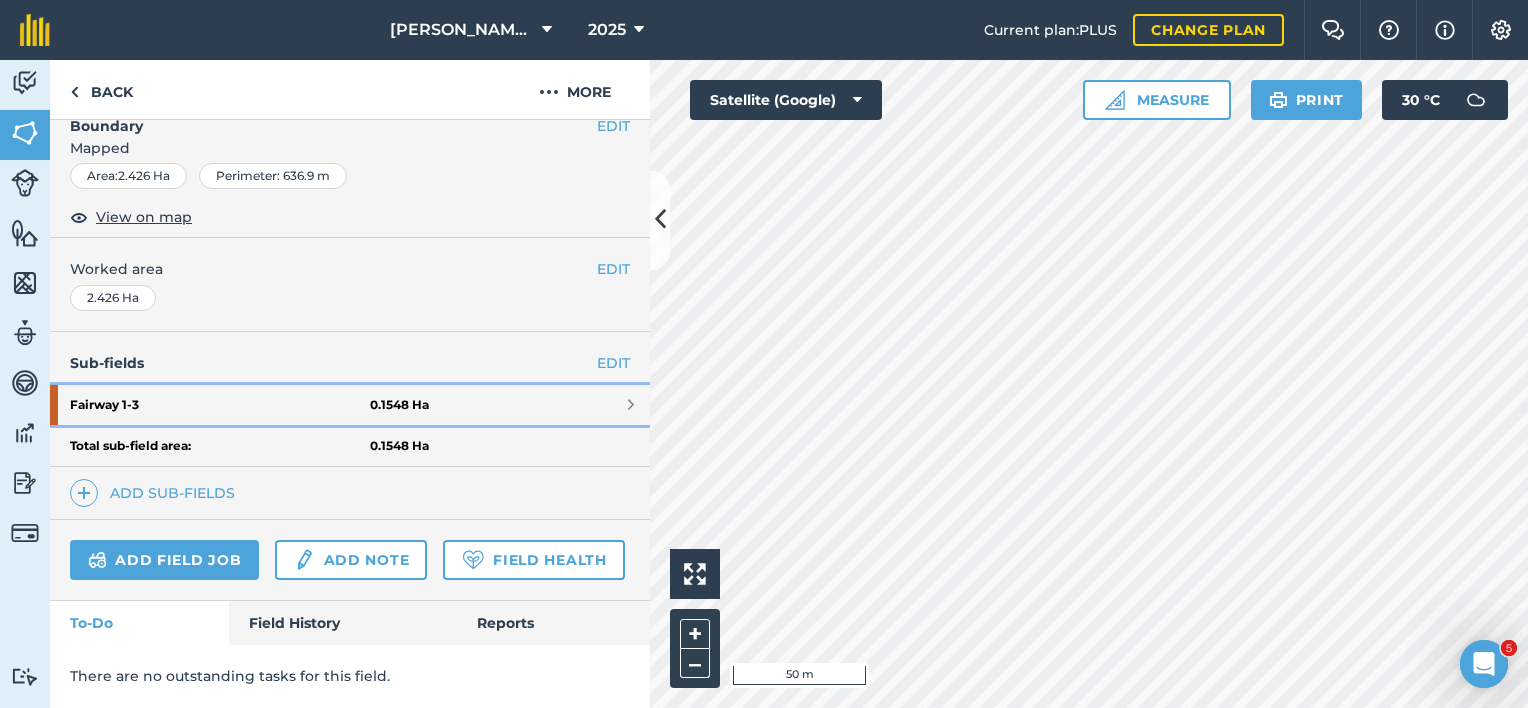 click on "Fairway 1  -  3 0.1548   Ha" at bounding box center (350, 405) 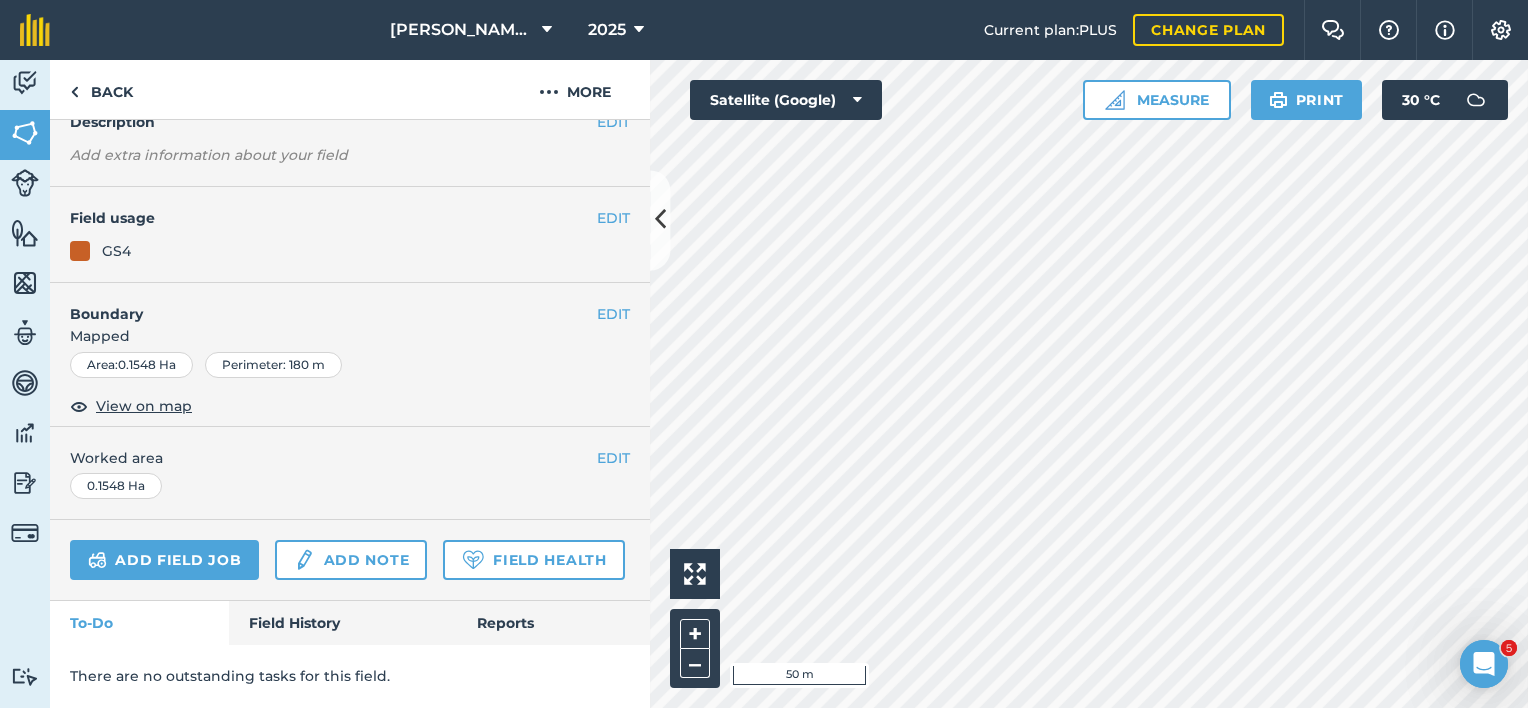 scroll, scrollTop: 0, scrollLeft: 0, axis: both 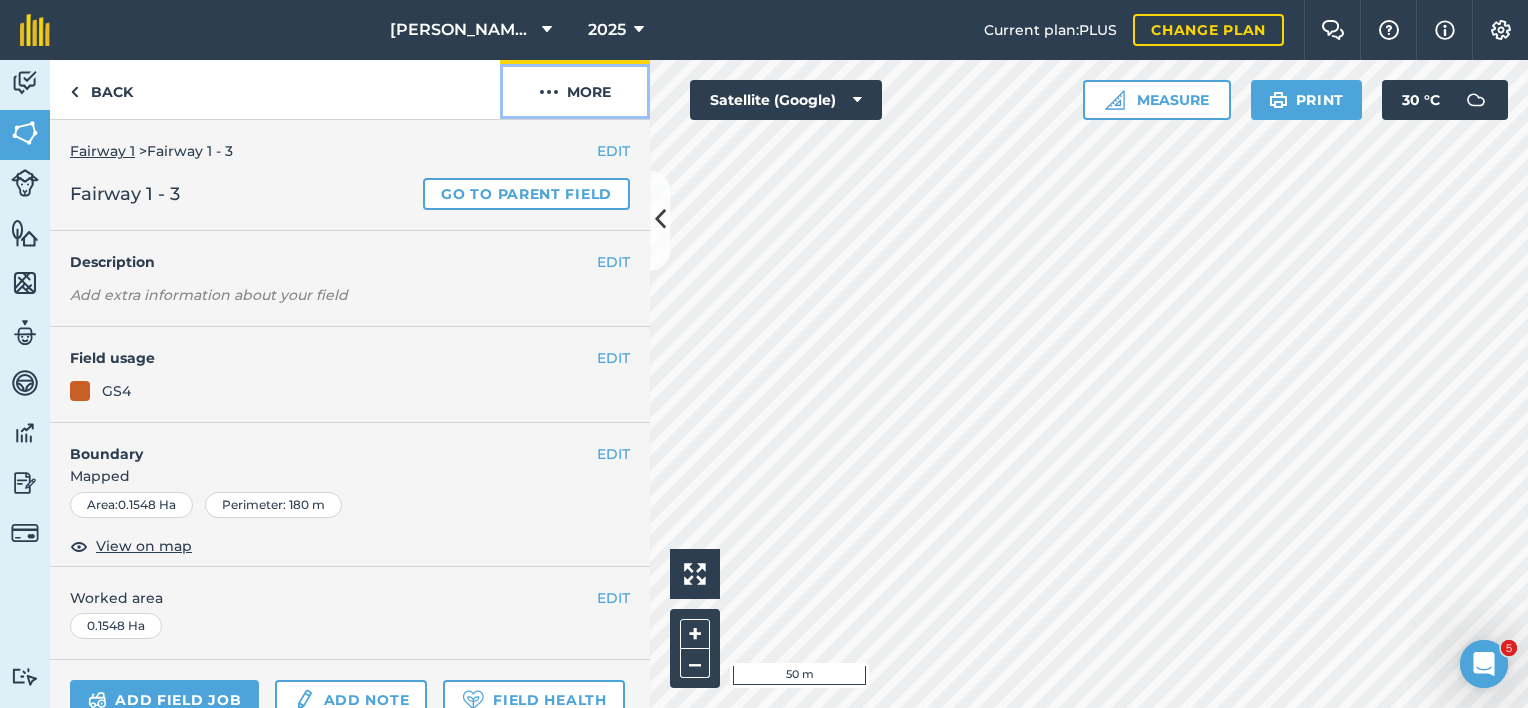 click on "More" at bounding box center (575, 89) 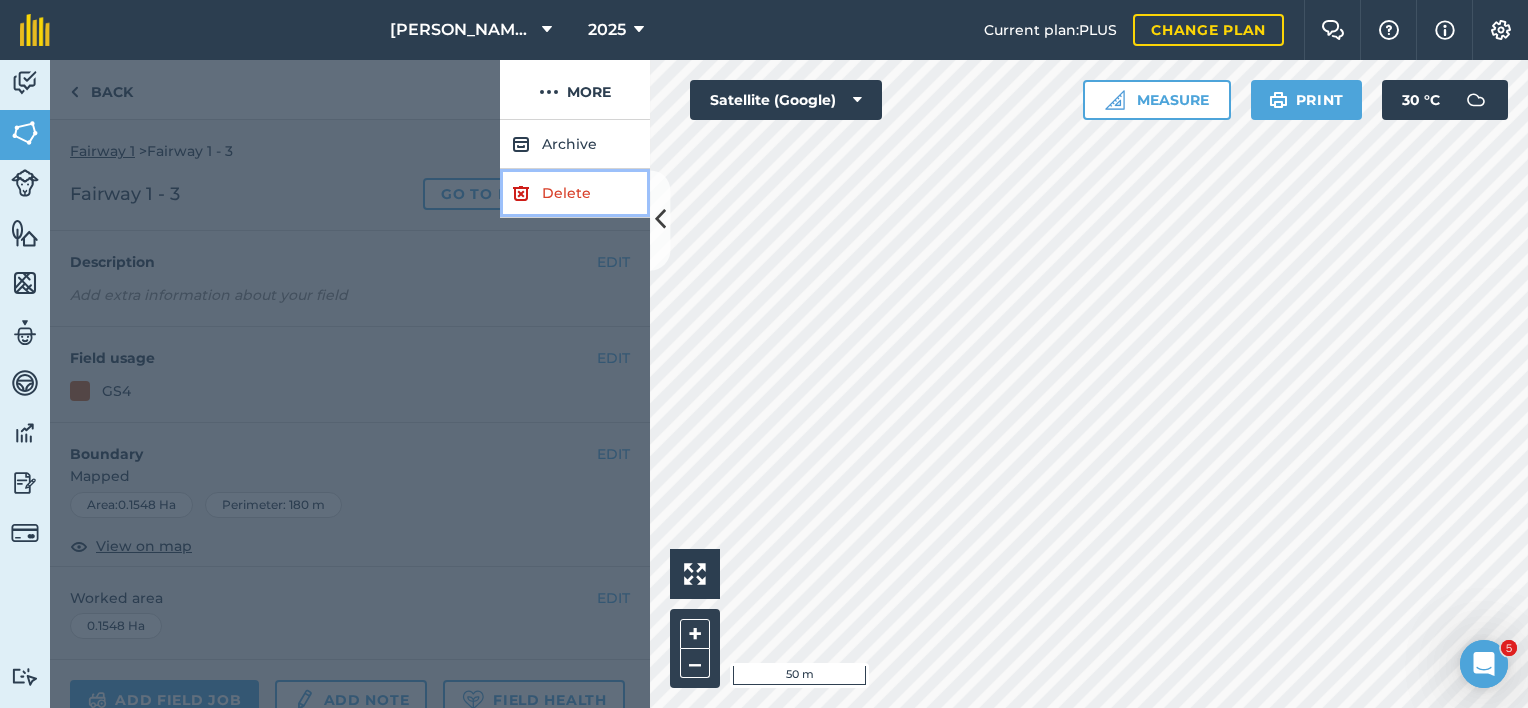 click on "Delete" at bounding box center (575, 193) 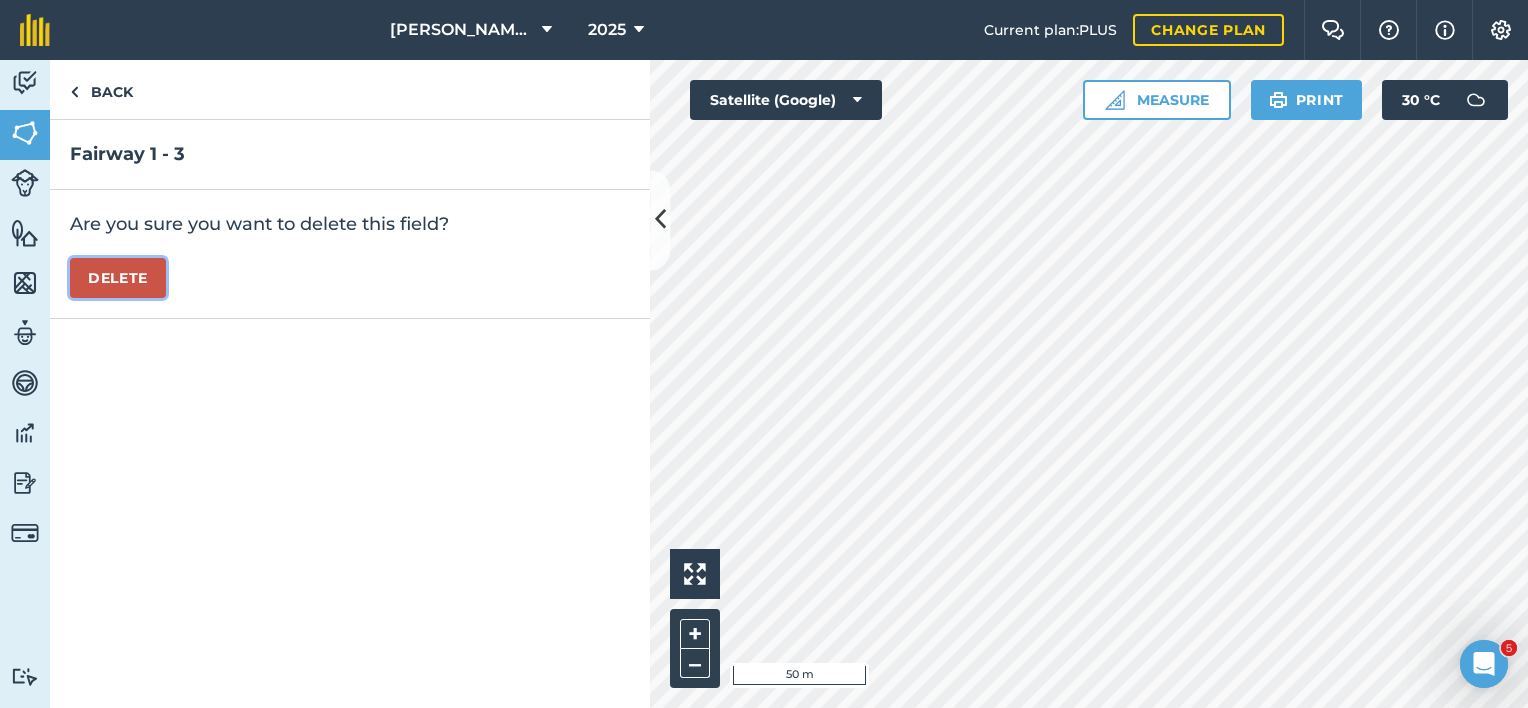 click on "Delete" at bounding box center [118, 278] 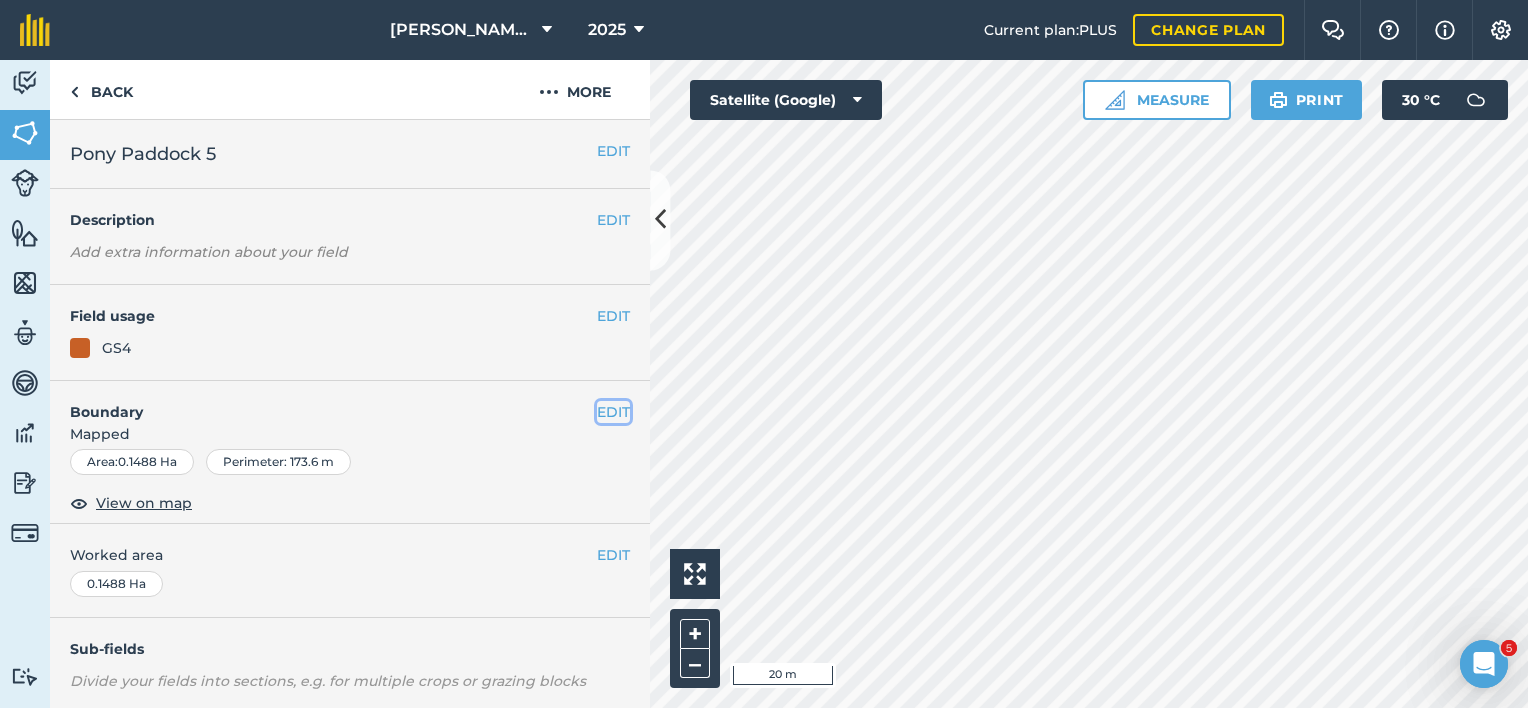 click on "EDIT" at bounding box center (613, 412) 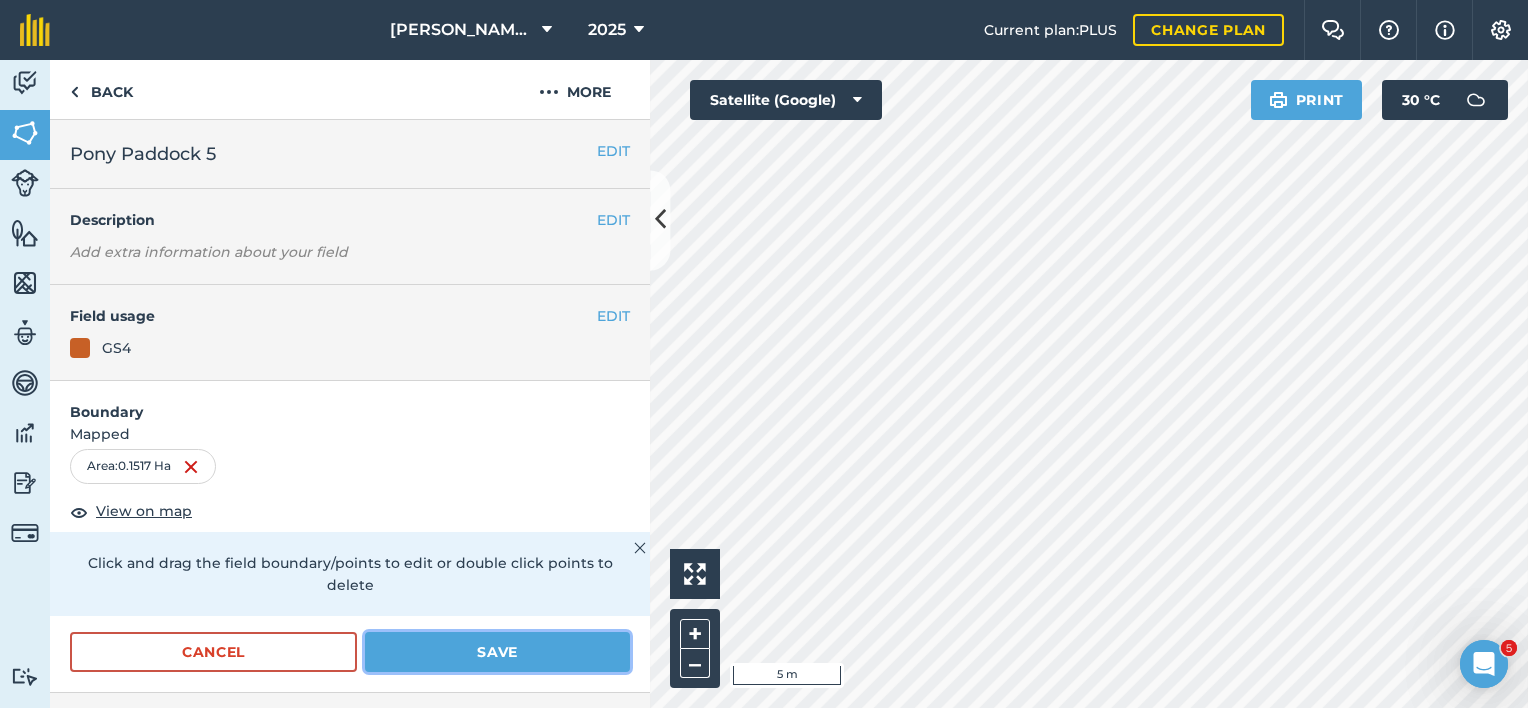click on "Save" at bounding box center [497, 652] 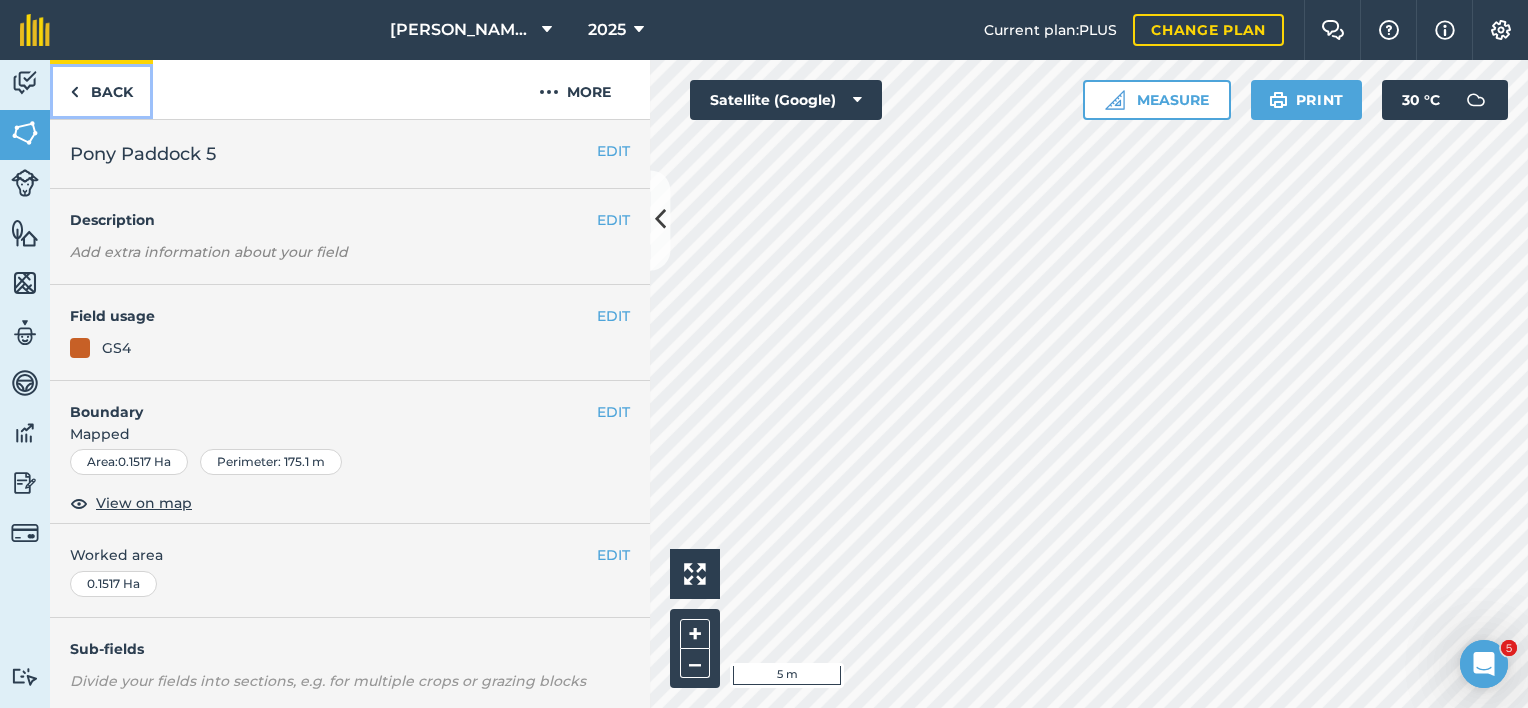 click on "Back" at bounding box center [101, 89] 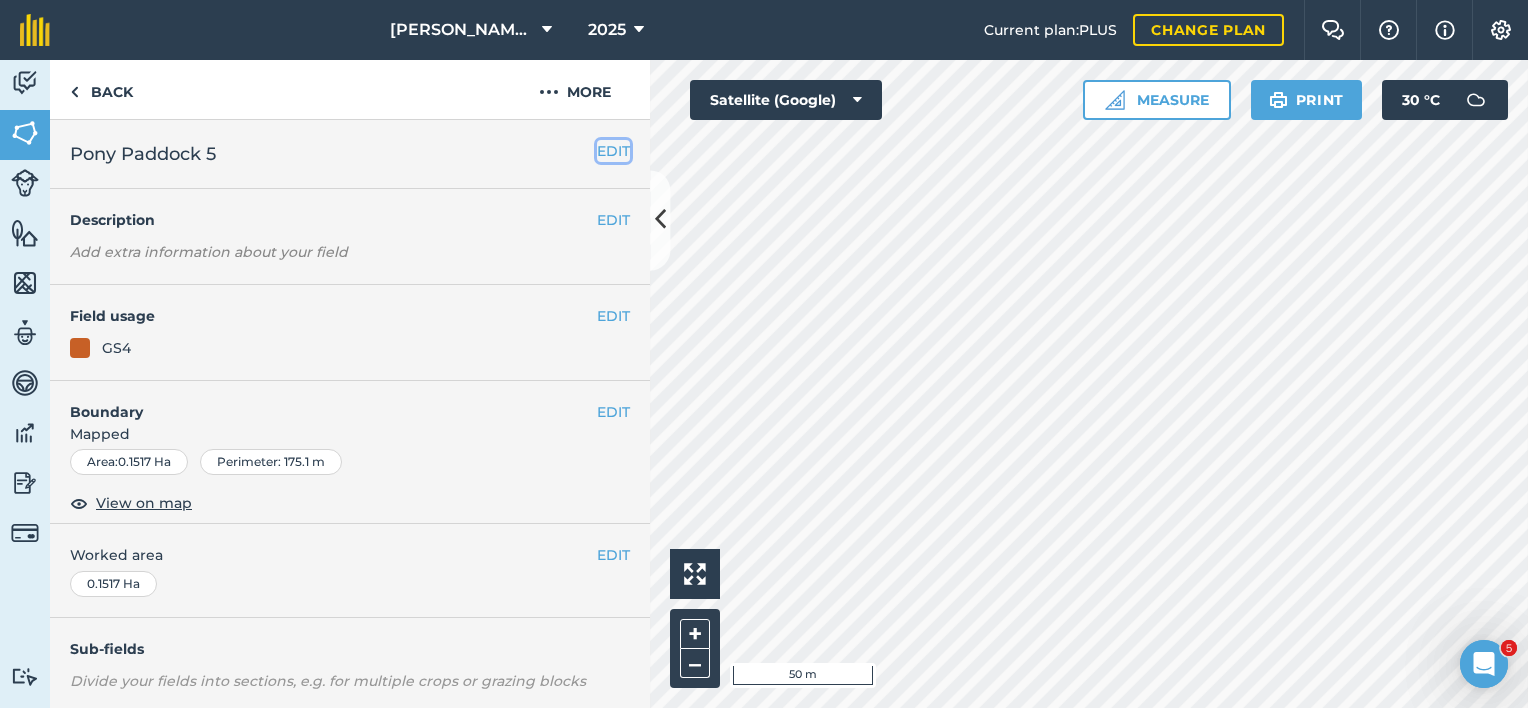 click on "EDIT" at bounding box center (613, 151) 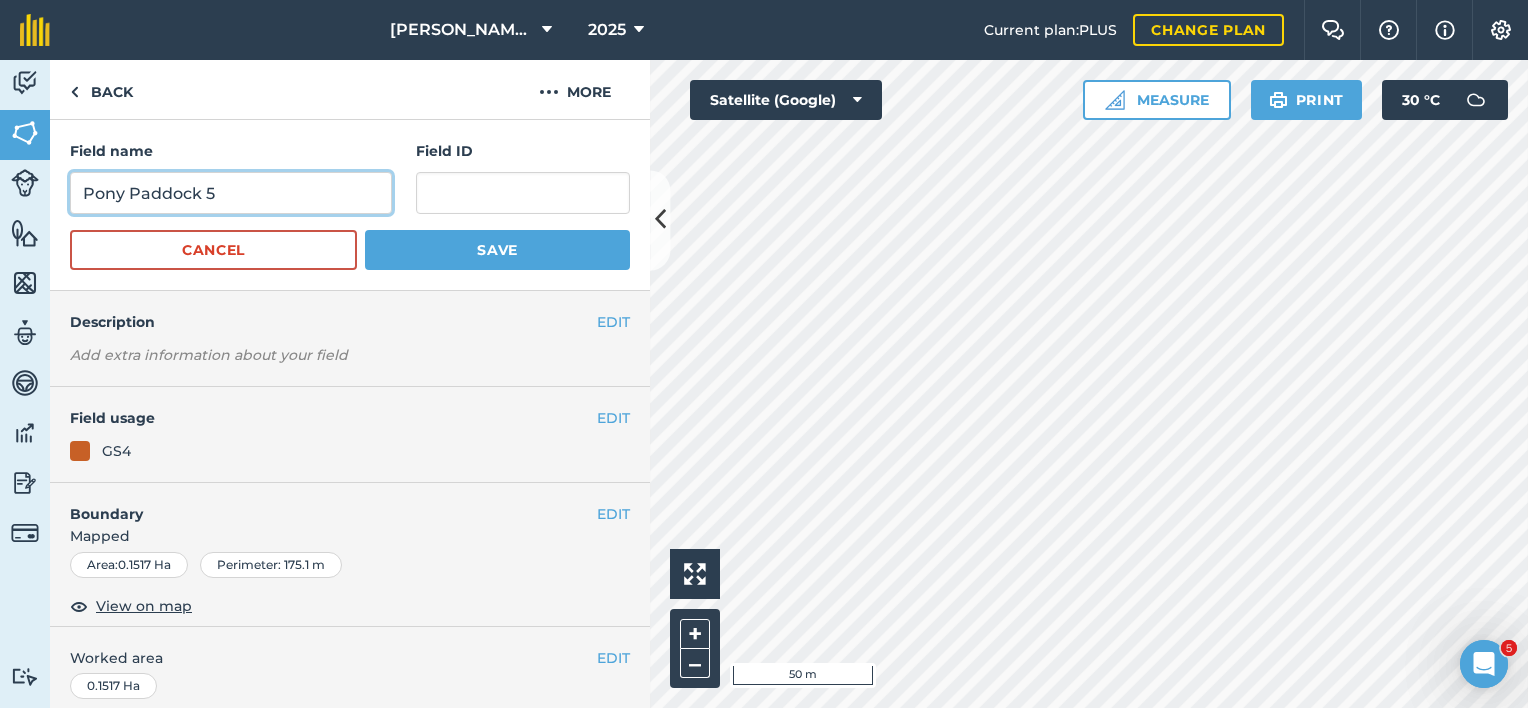 click on "Pony Paddock 5" at bounding box center (231, 193) 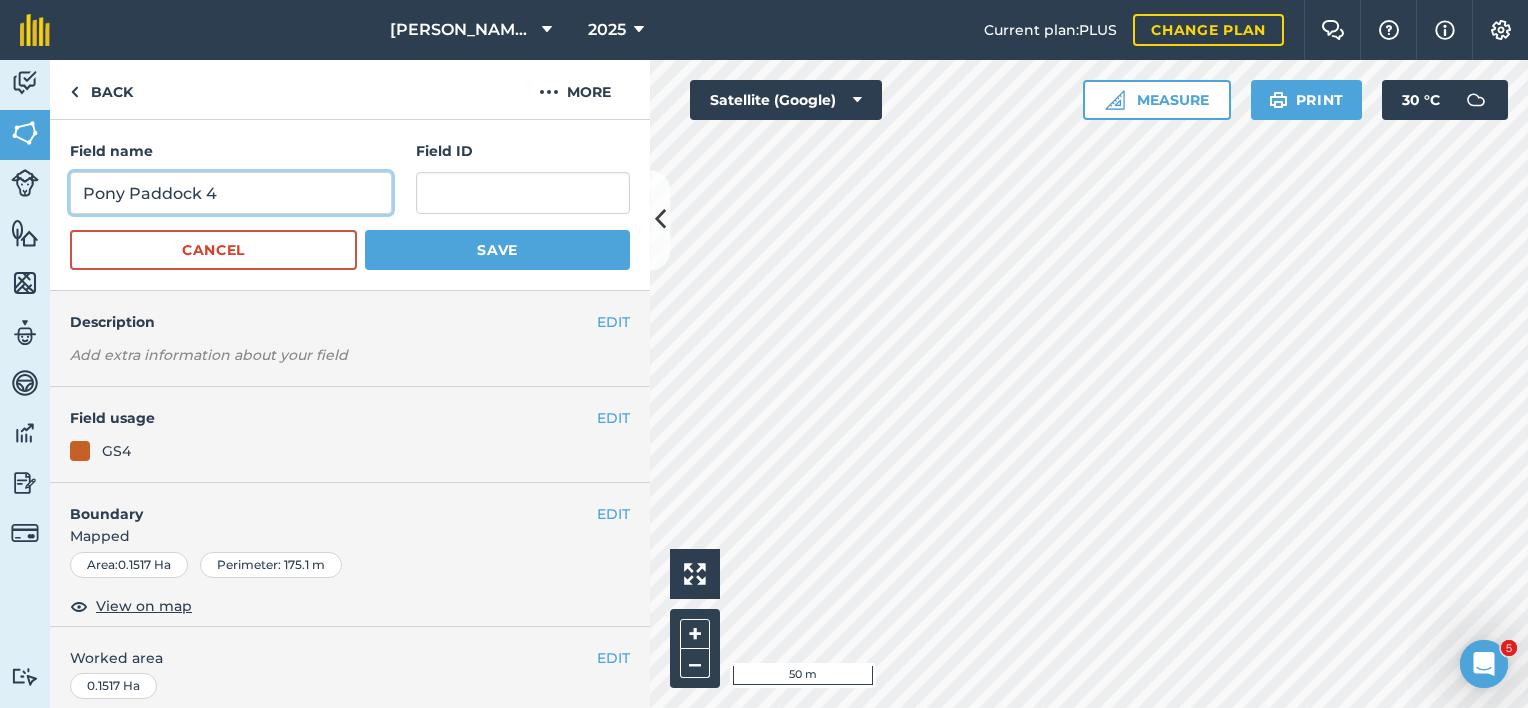 type on "Pony Paddock 4" 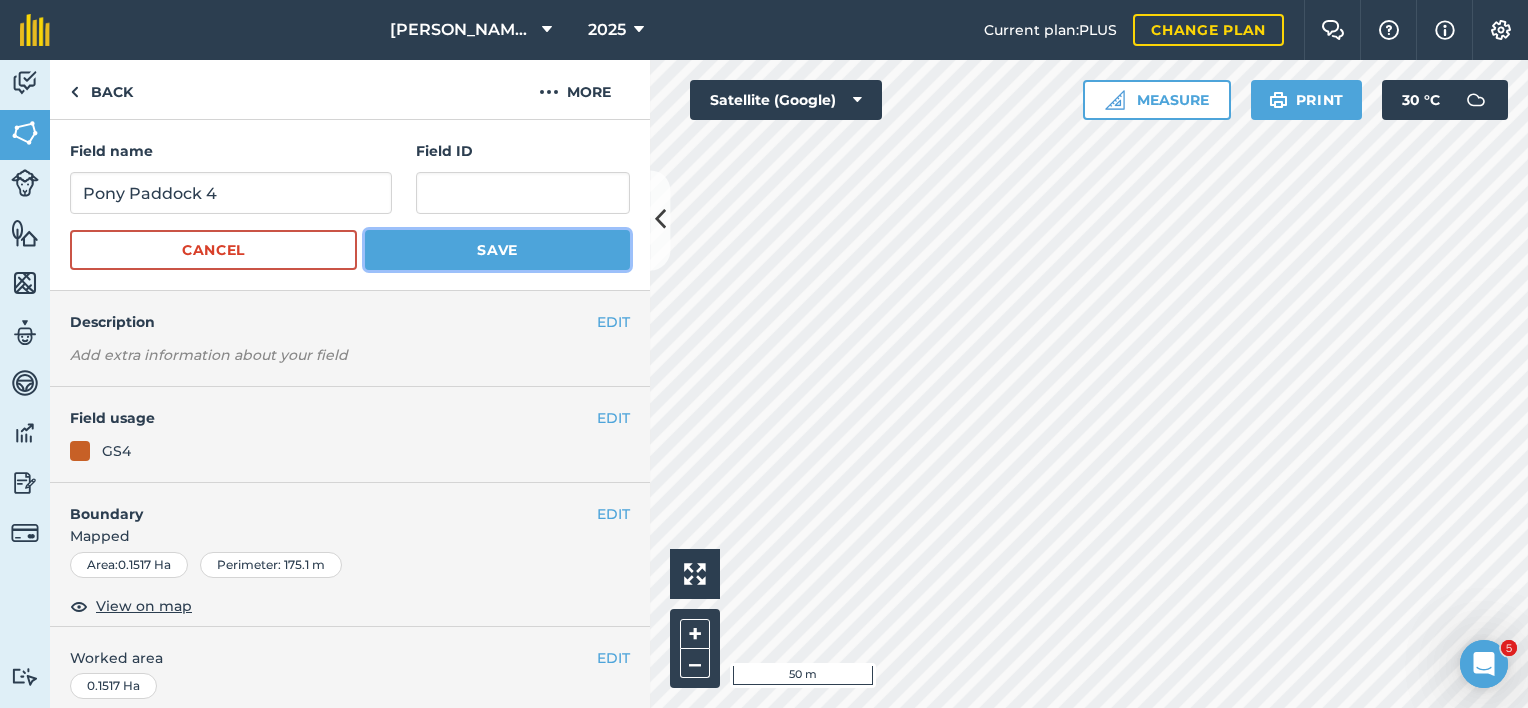 click on "Save" at bounding box center [497, 250] 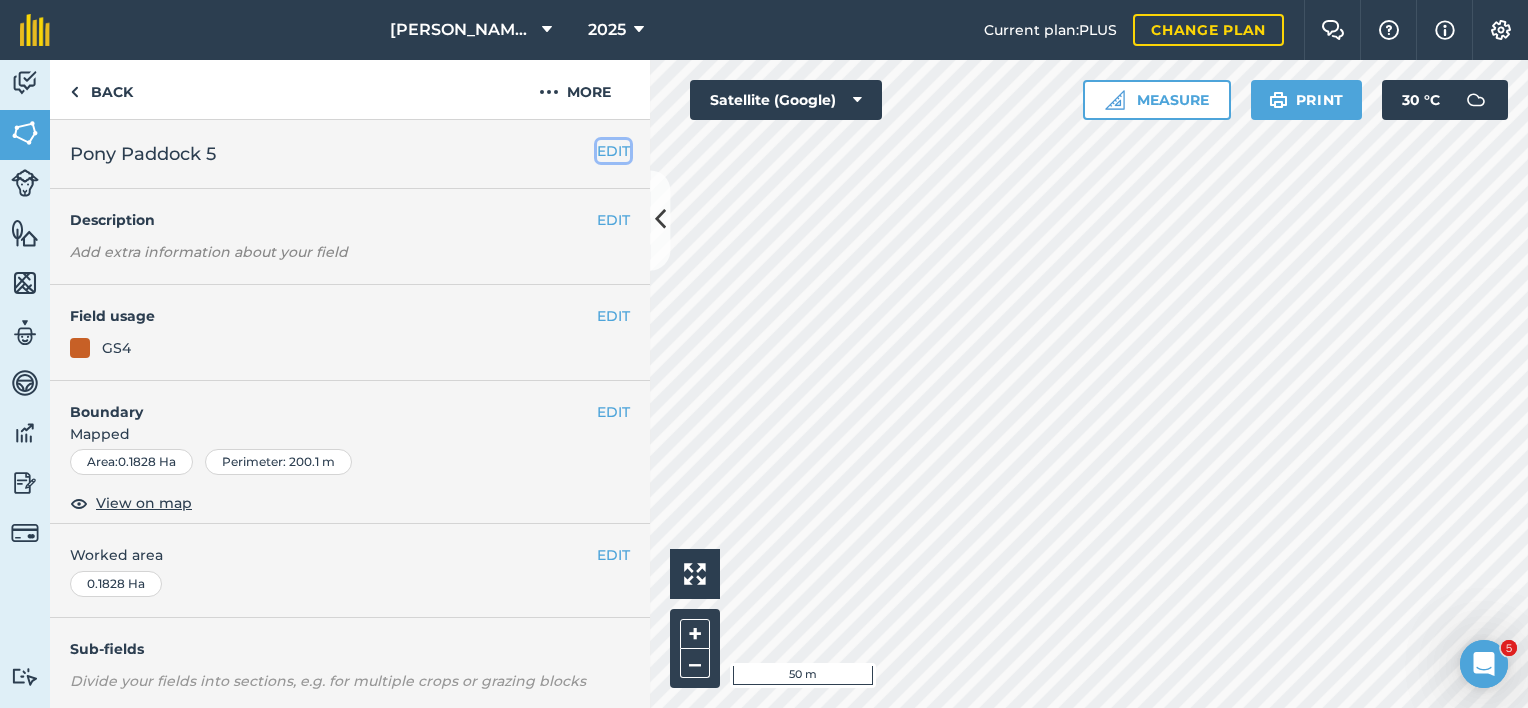 click on "EDIT" at bounding box center (613, 151) 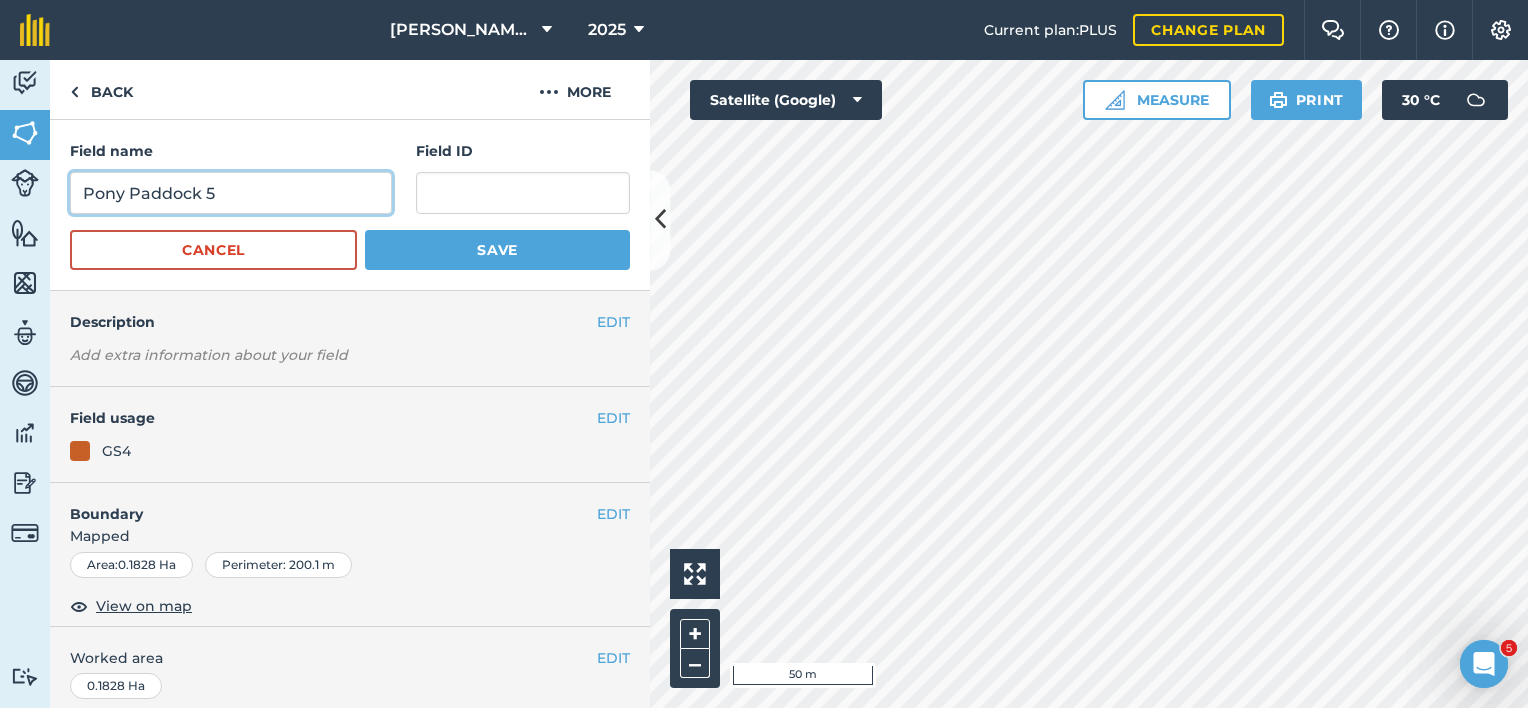 click on "Pony Paddock 5" at bounding box center (231, 193) 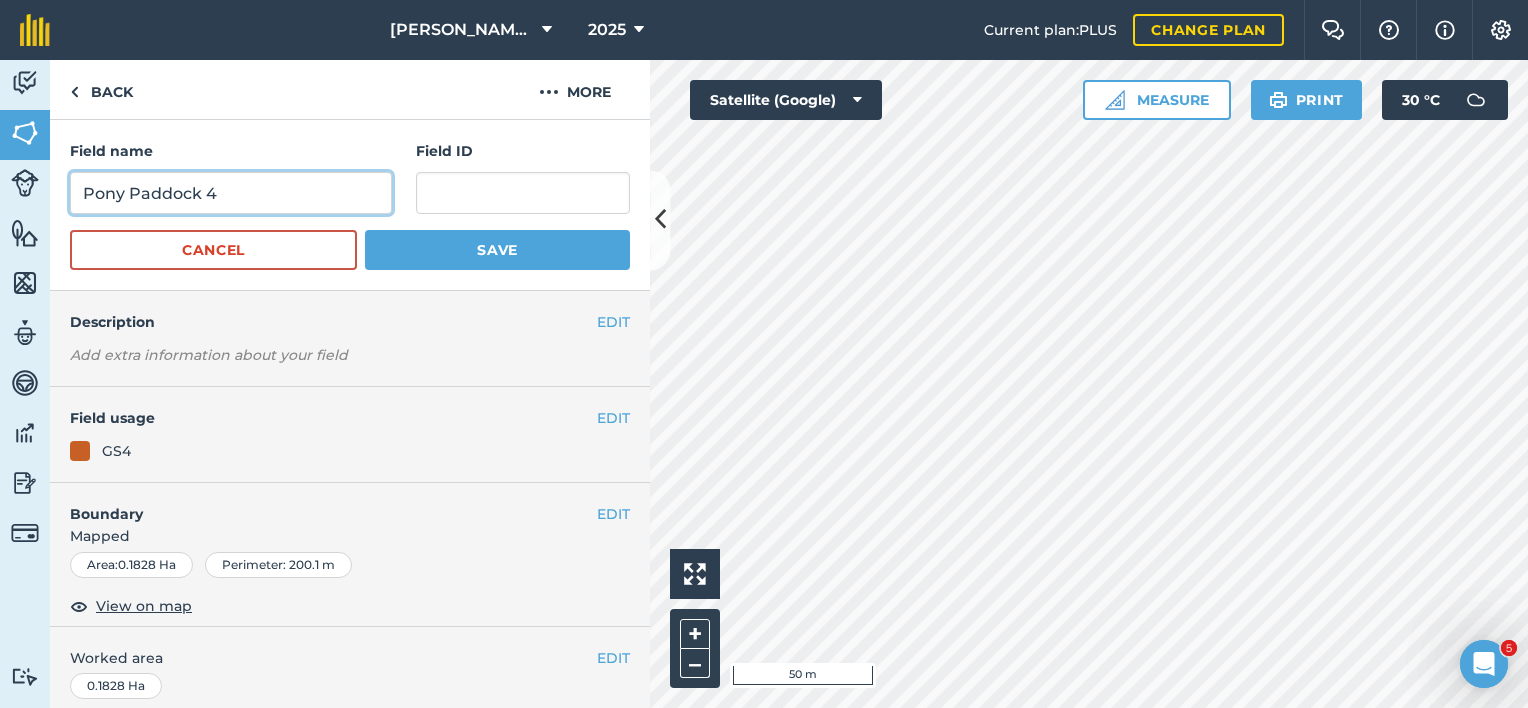type on "Pony Paddock 4" 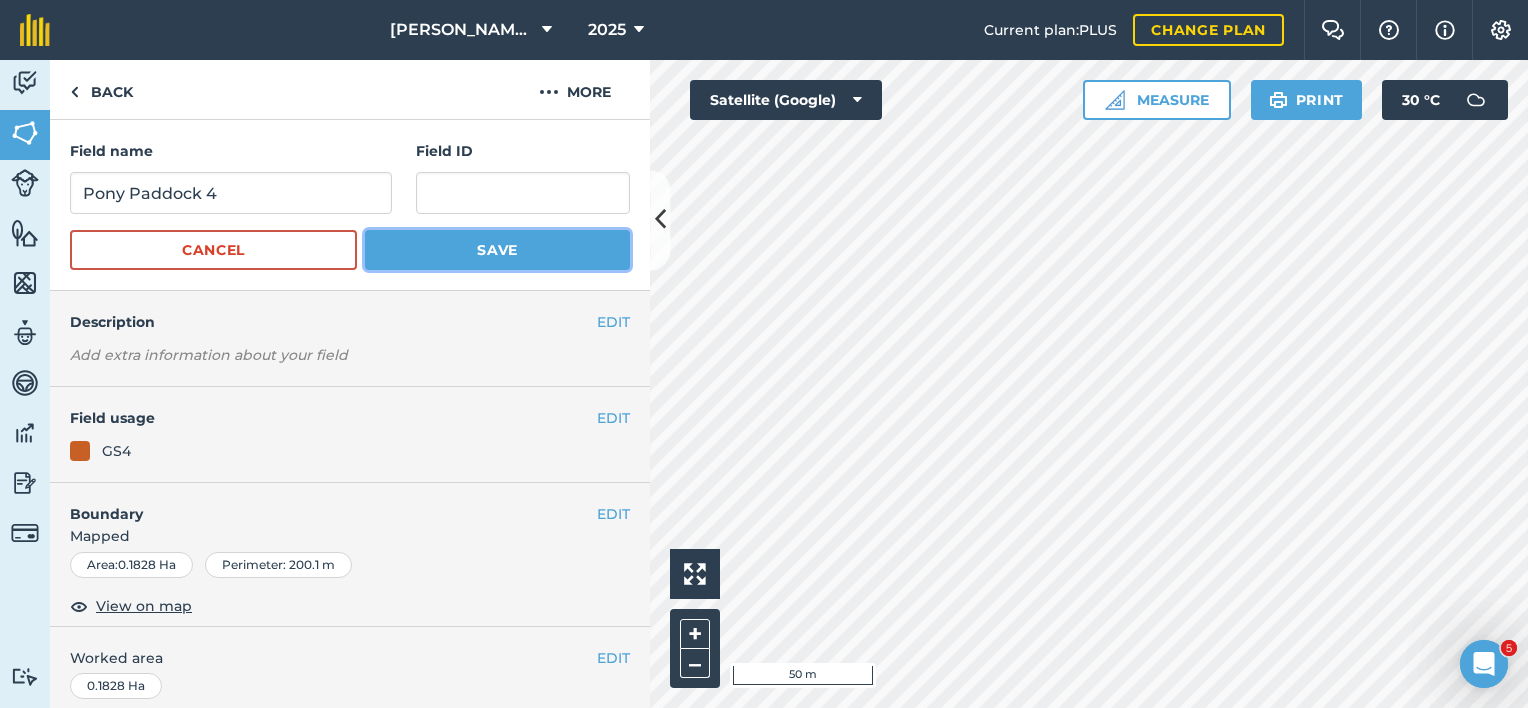 click on "Save" at bounding box center (497, 250) 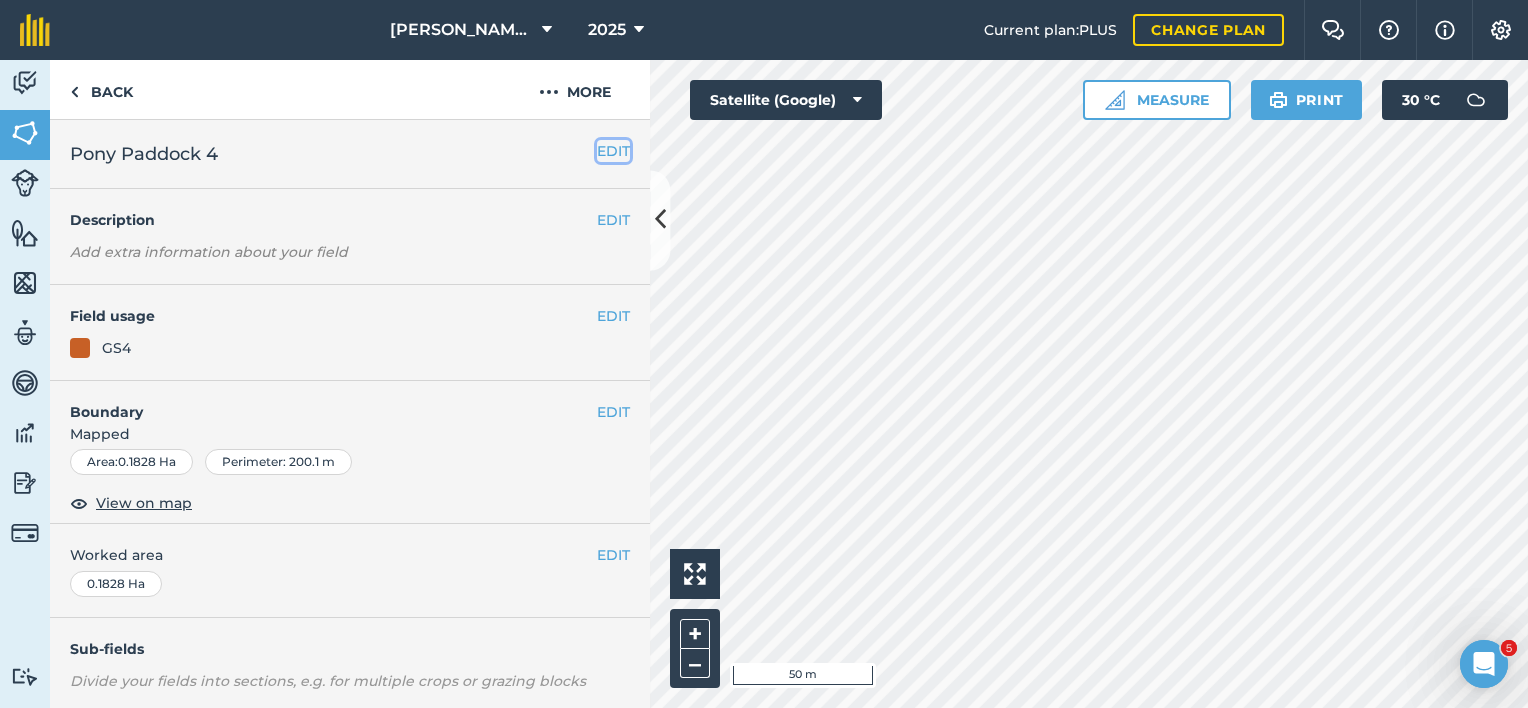 click on "EDIT" at bounding box center (613, 151) 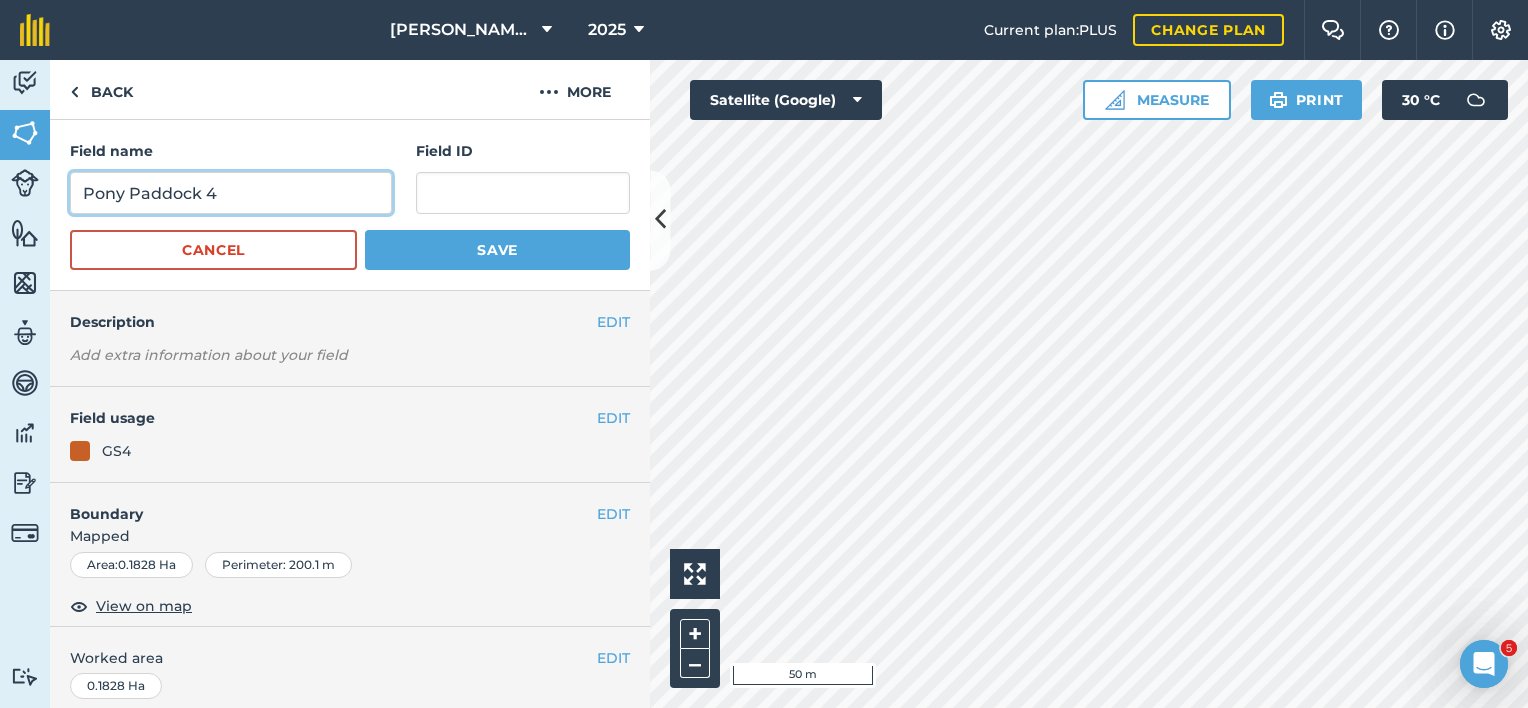 click on "Pony Paddock 4" at bounding box center (231, 193) 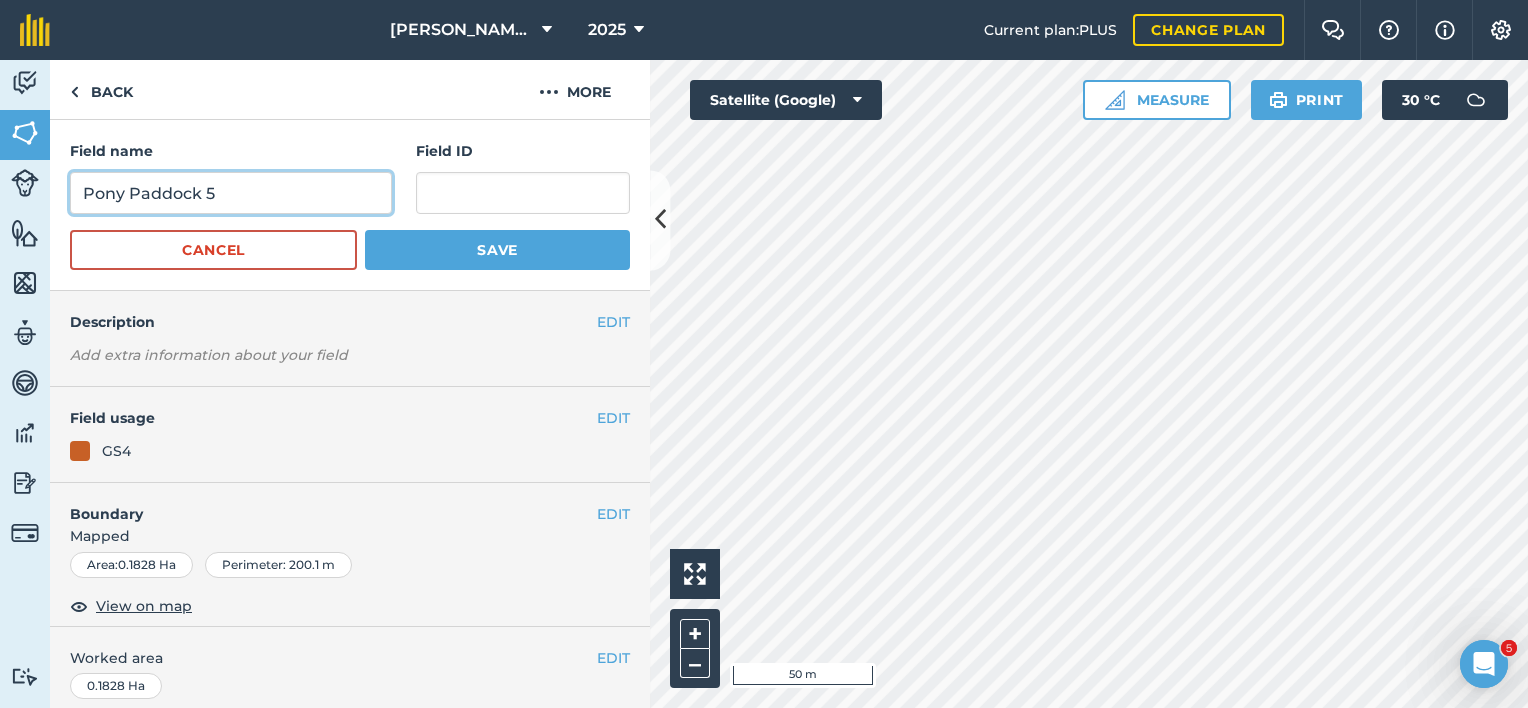 type on "Pony Paddock 5" 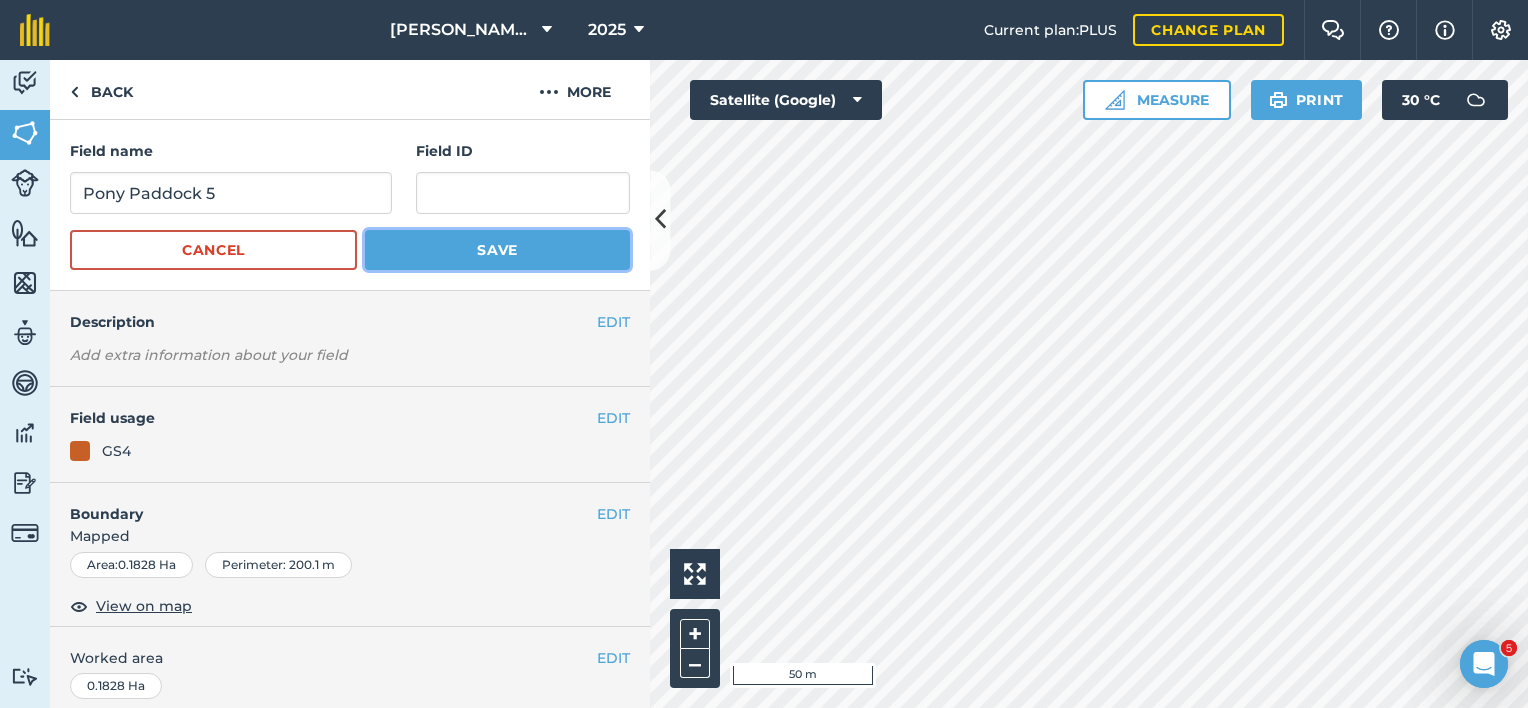 click on "Save" at bounding box center [497, 250] 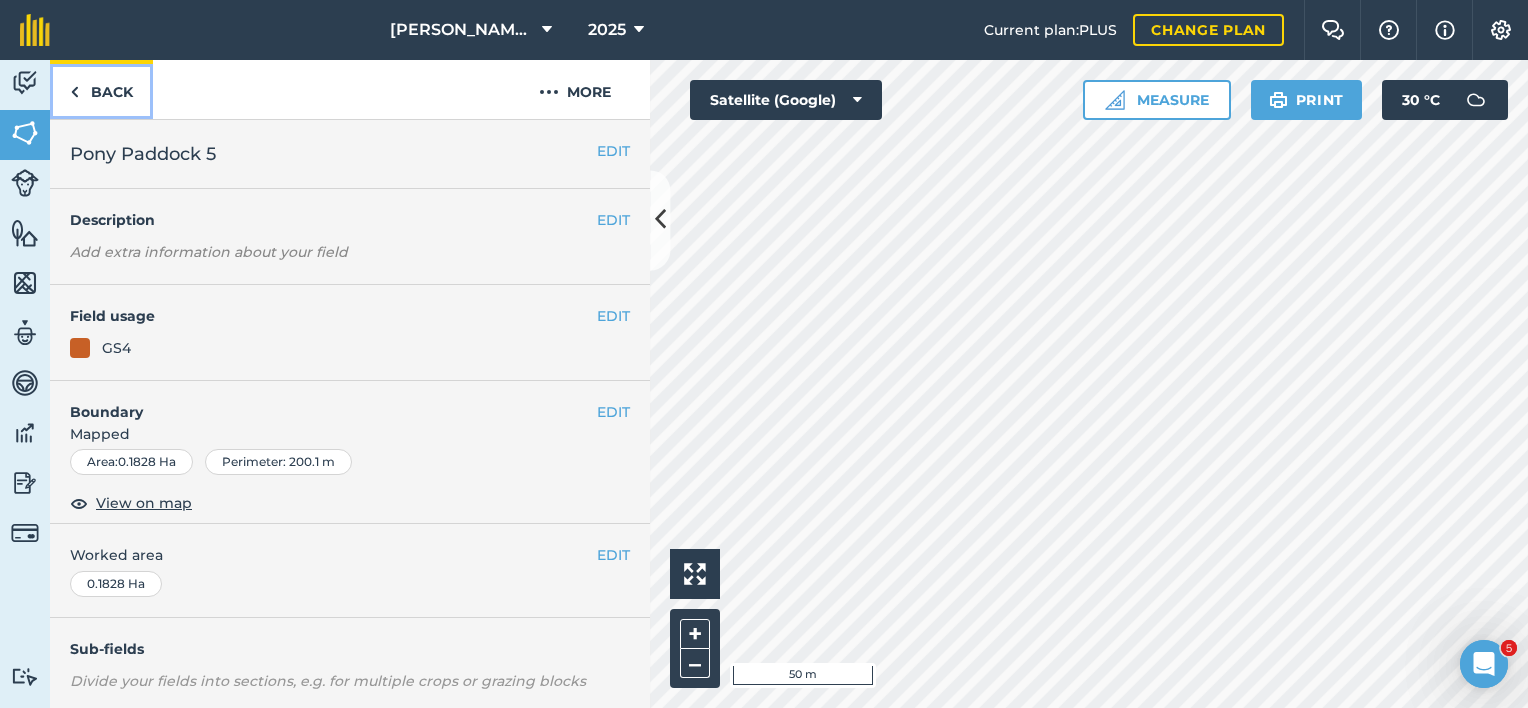 click on "Back" at bounding box center (101, 89) 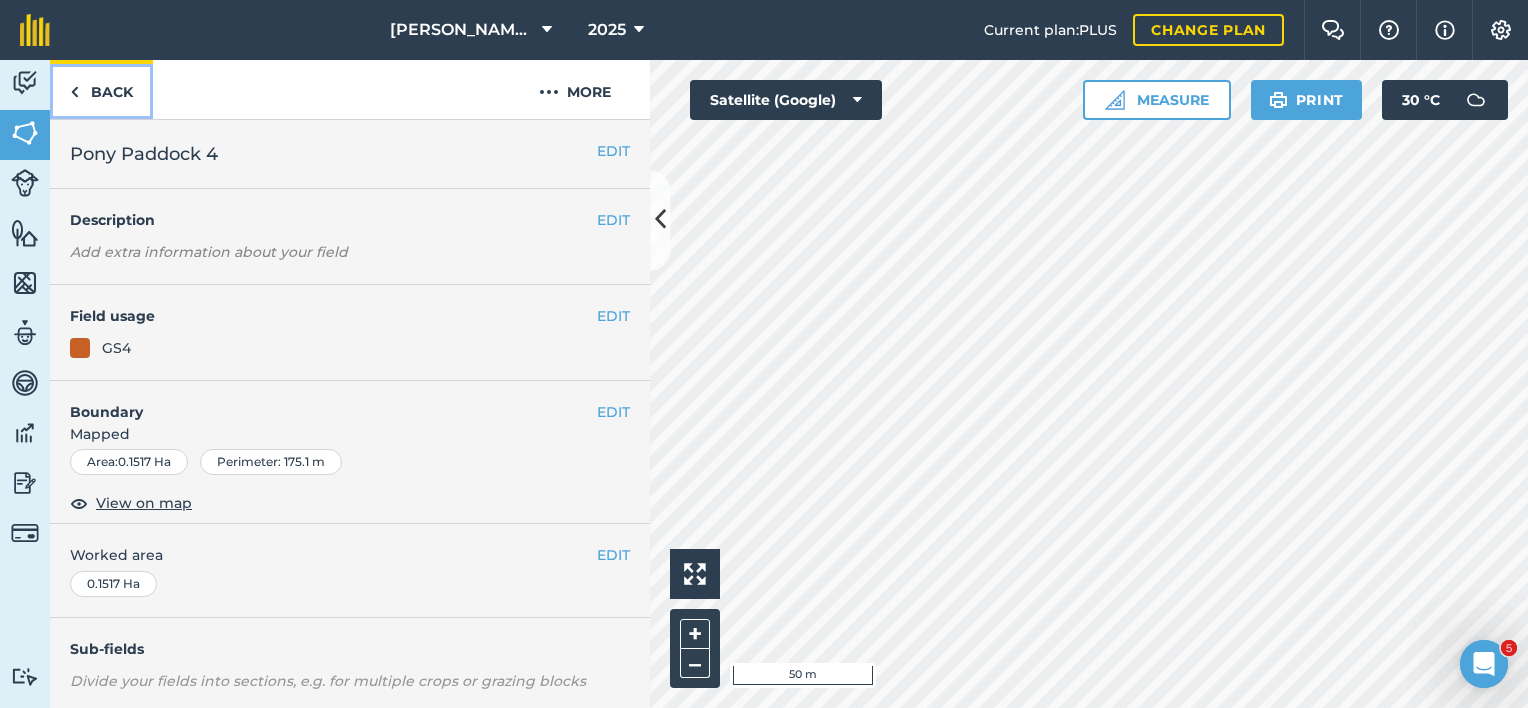click on "Back" at bounding box center (101, 89) 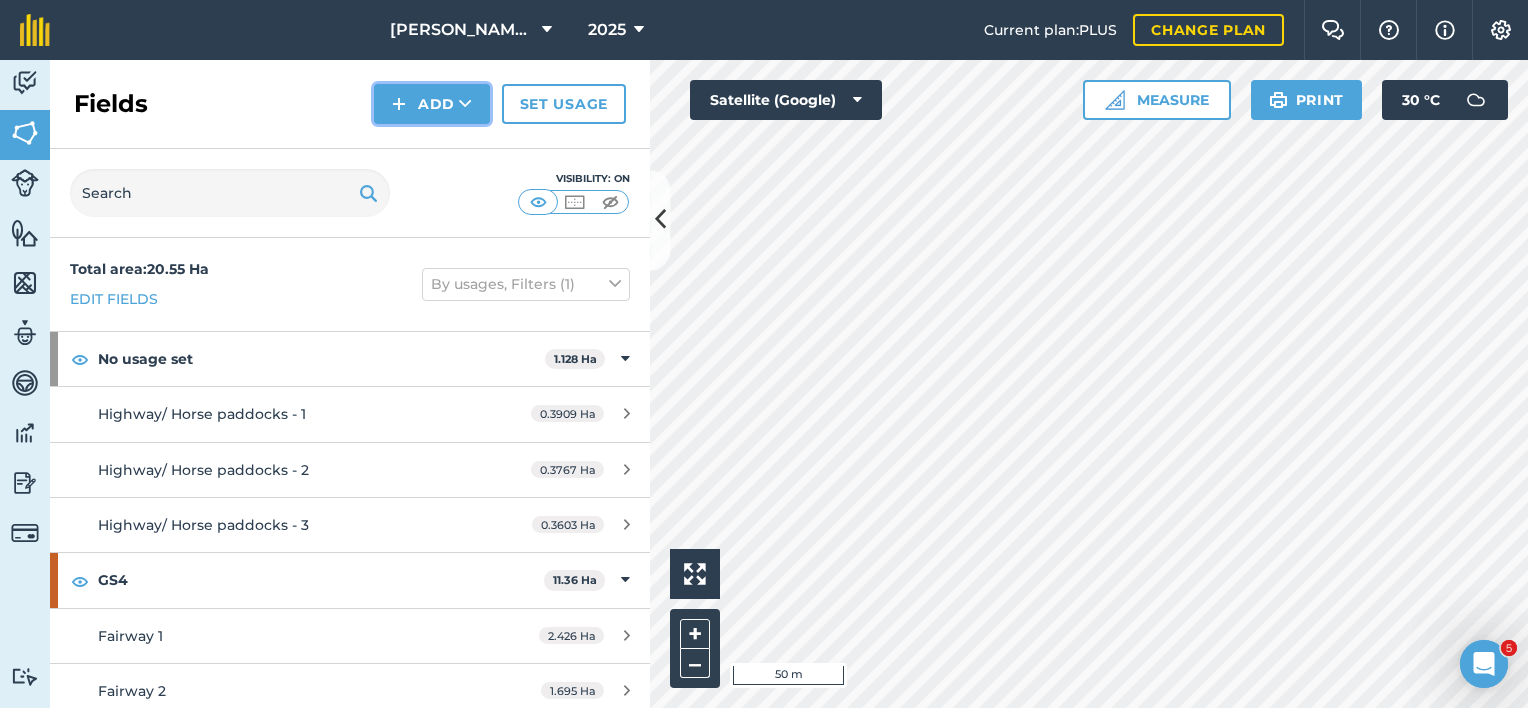 click on "Add" at bounding box center [432, 104] 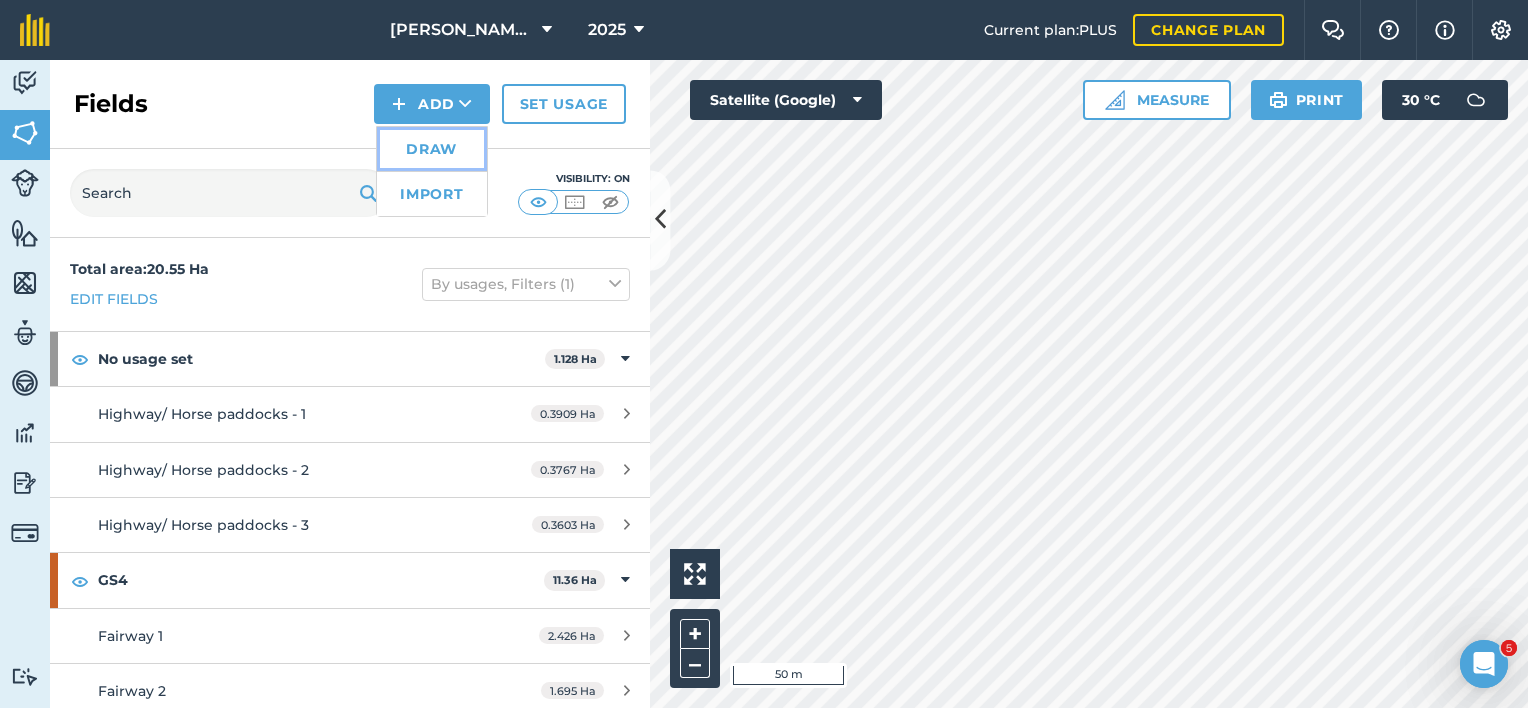 click on "Draw" at bounding box center [432, 149] 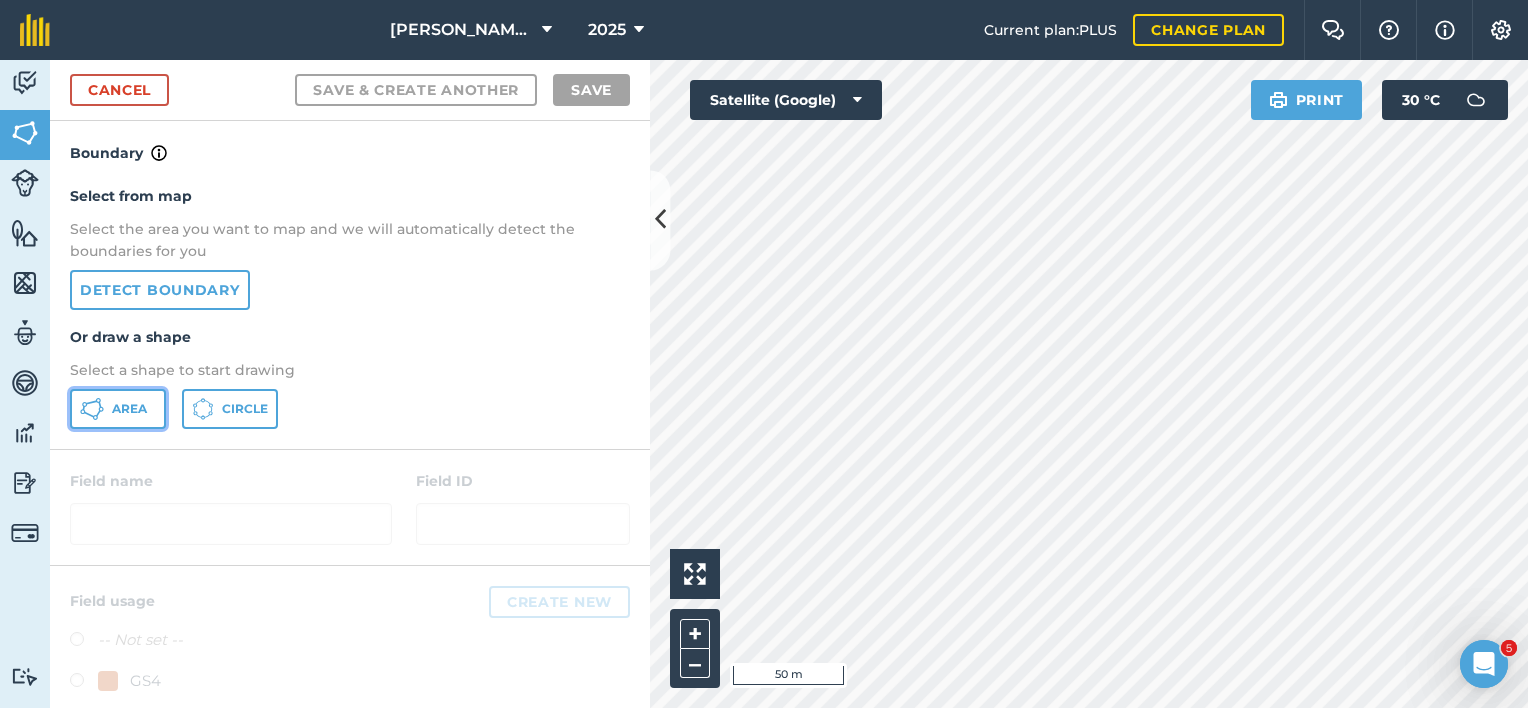 click on "Area" at bounding box center [129, 409] 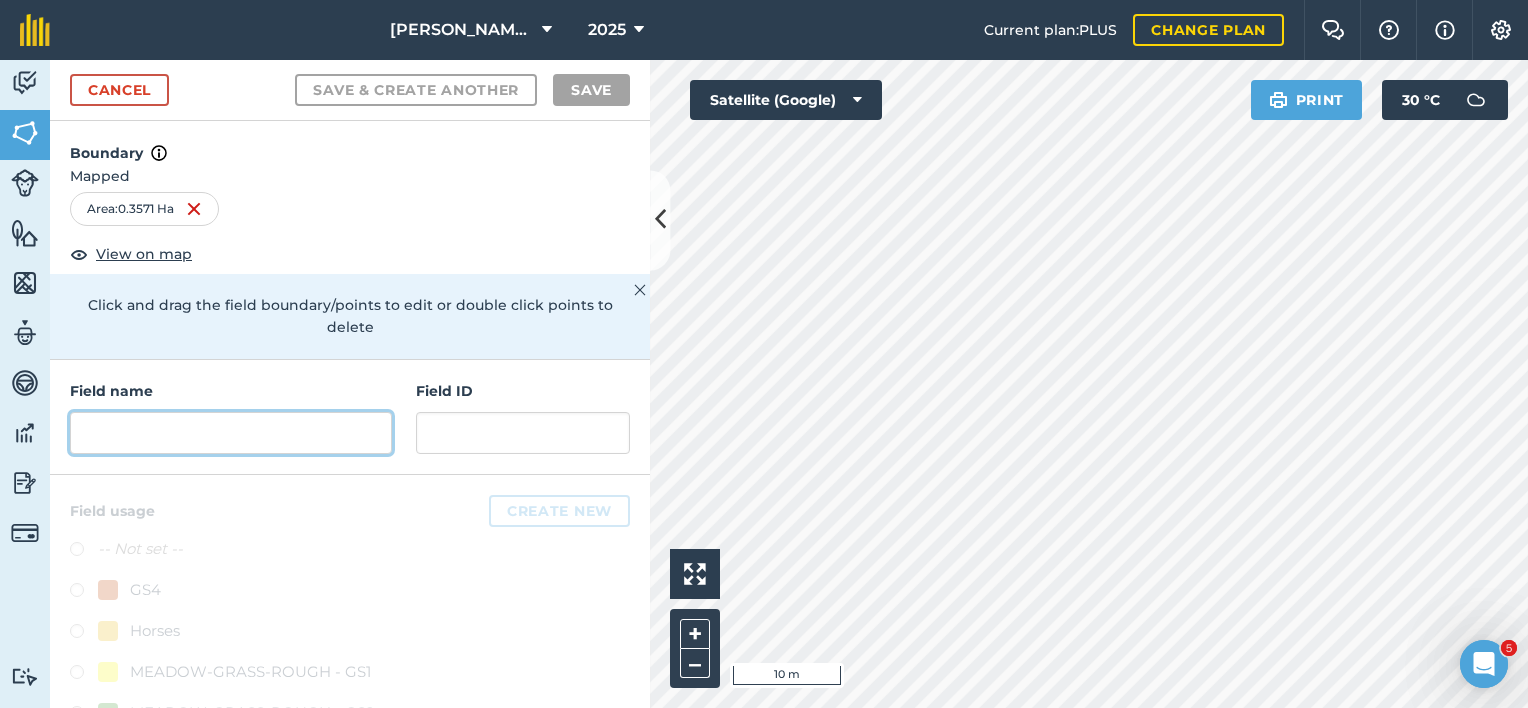 click at bounding box center [231, 433] 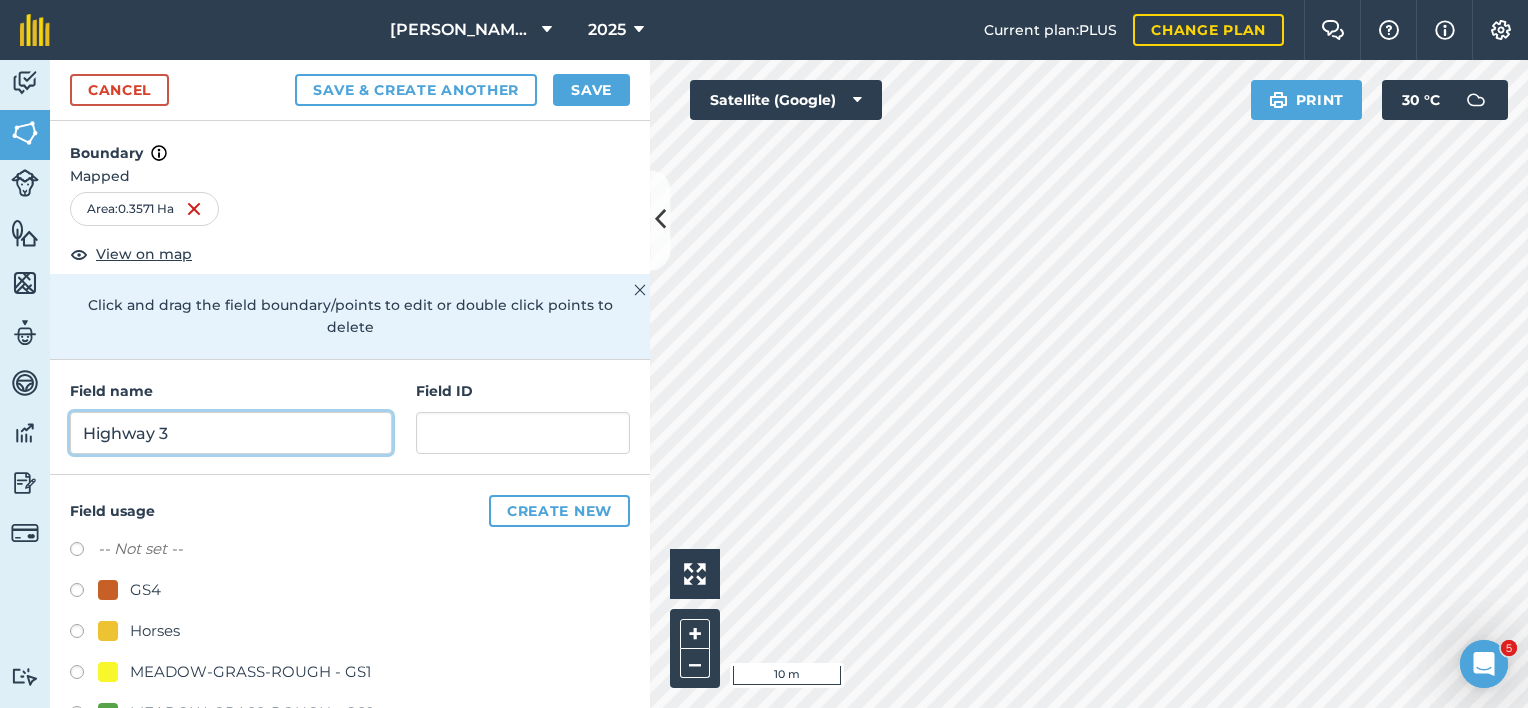 scroll, scrollTop: 134, scrollLeft: 0, axis: vertical 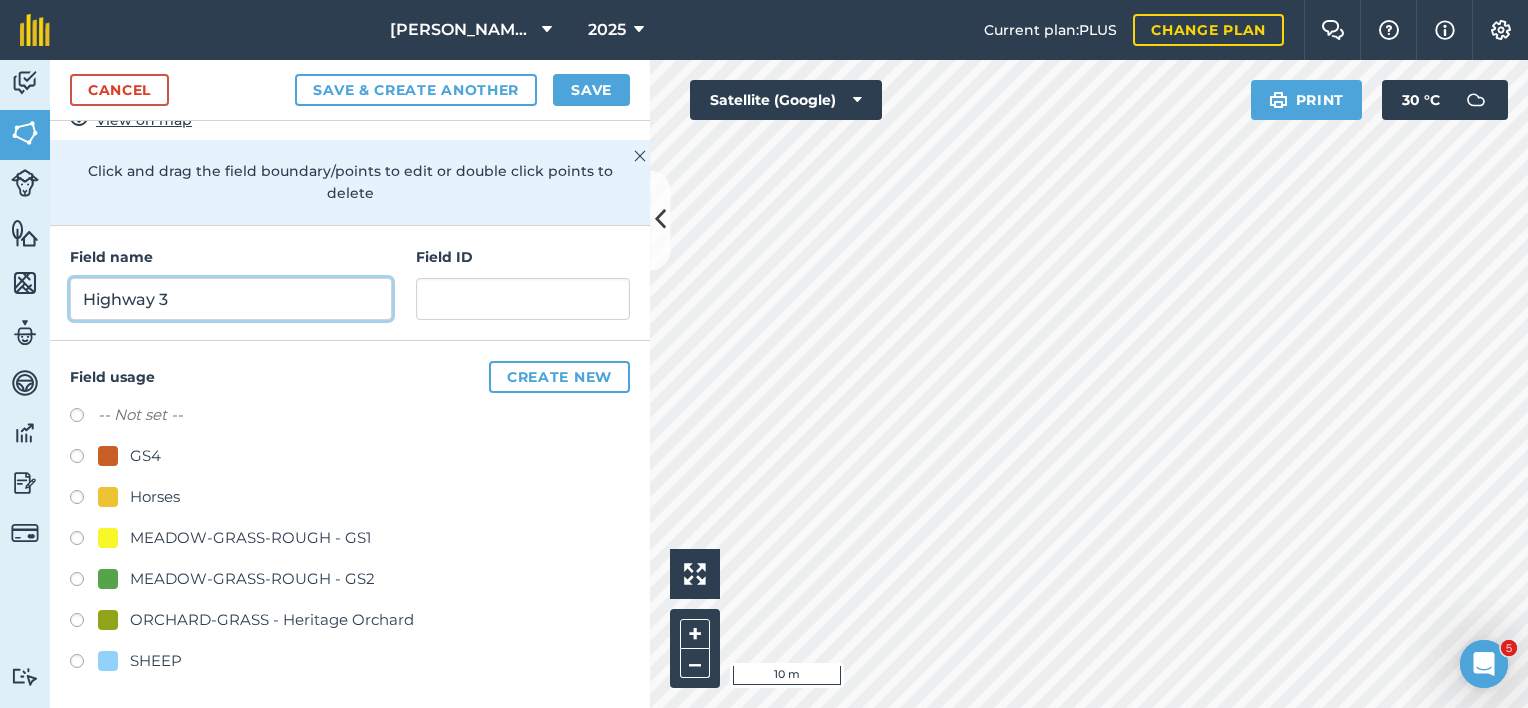 type on "Highway 3" 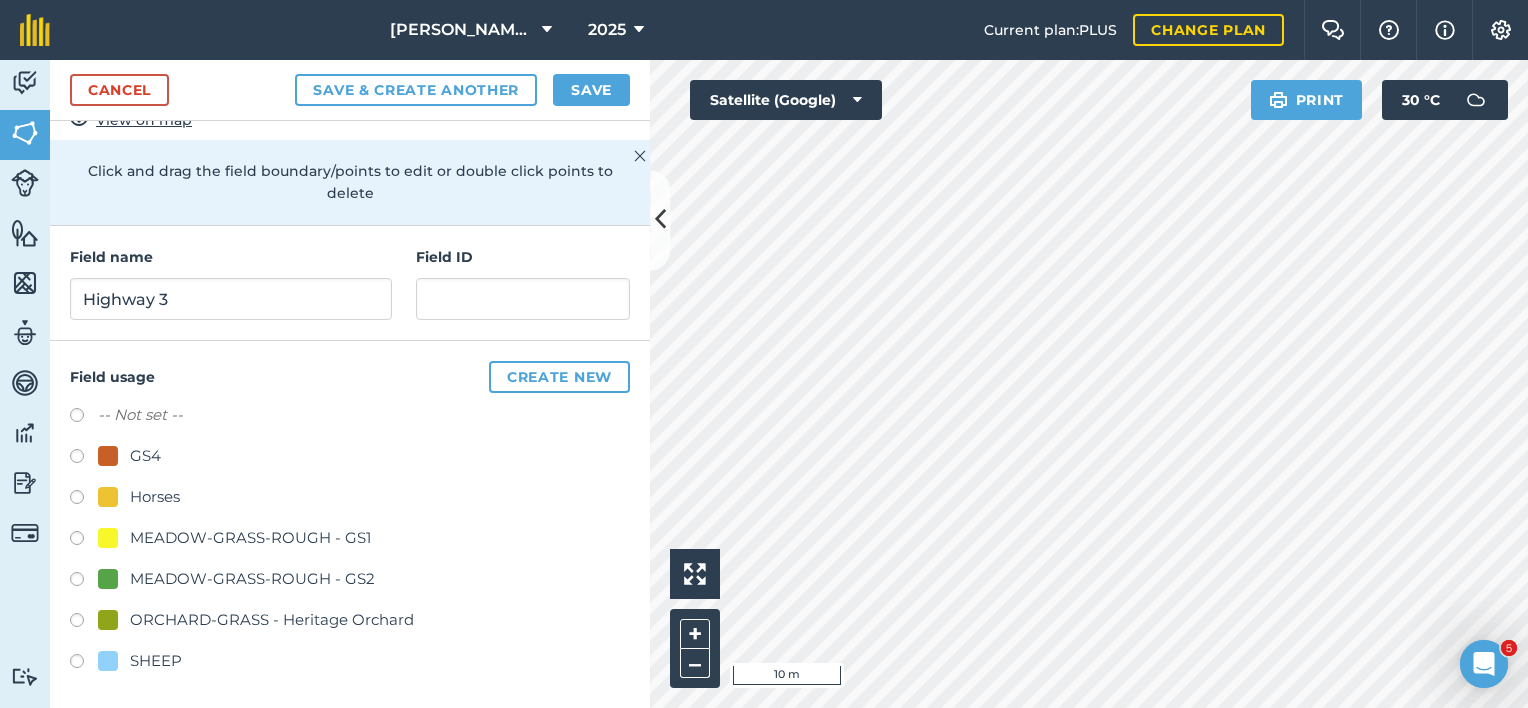 click at bounding box center (84, 459) 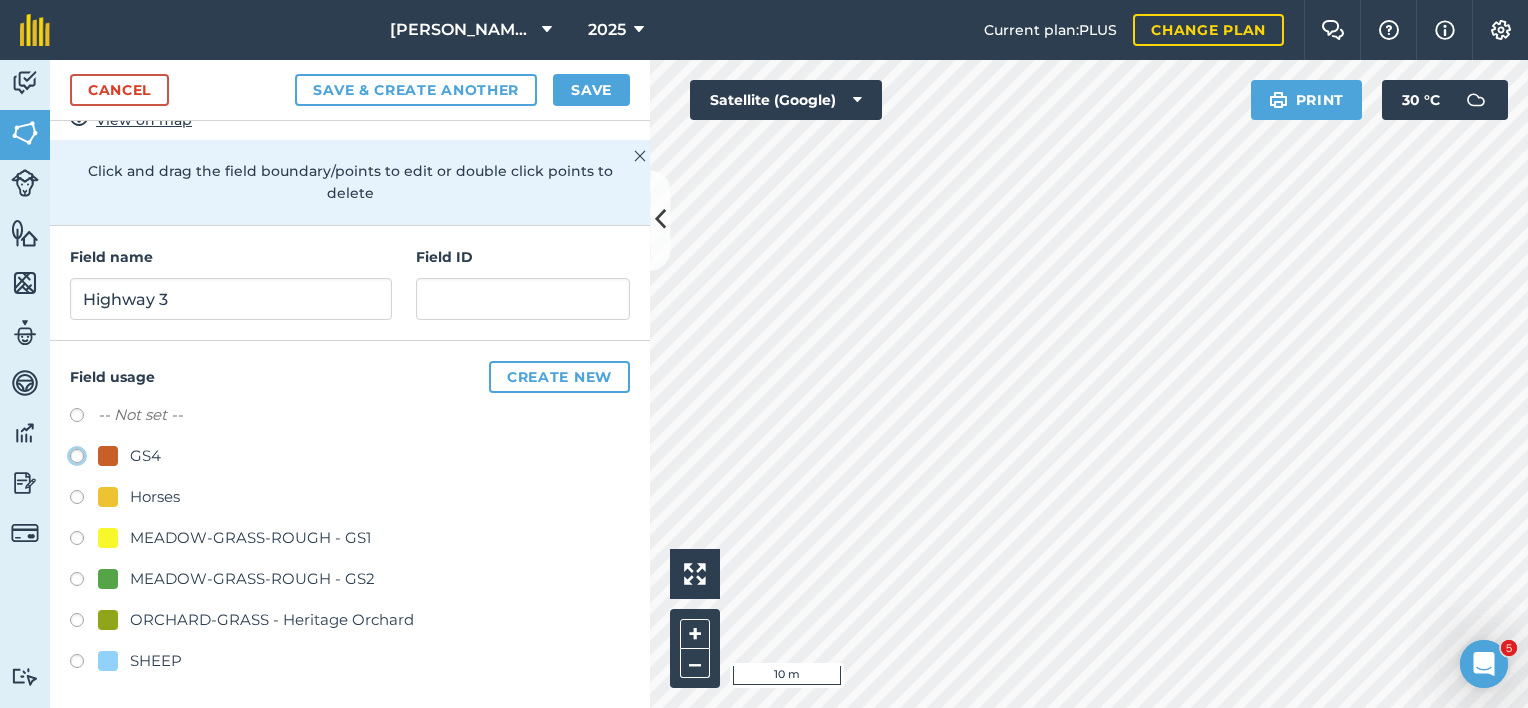 click on "GS4" at bounding box center (-9923, 455) 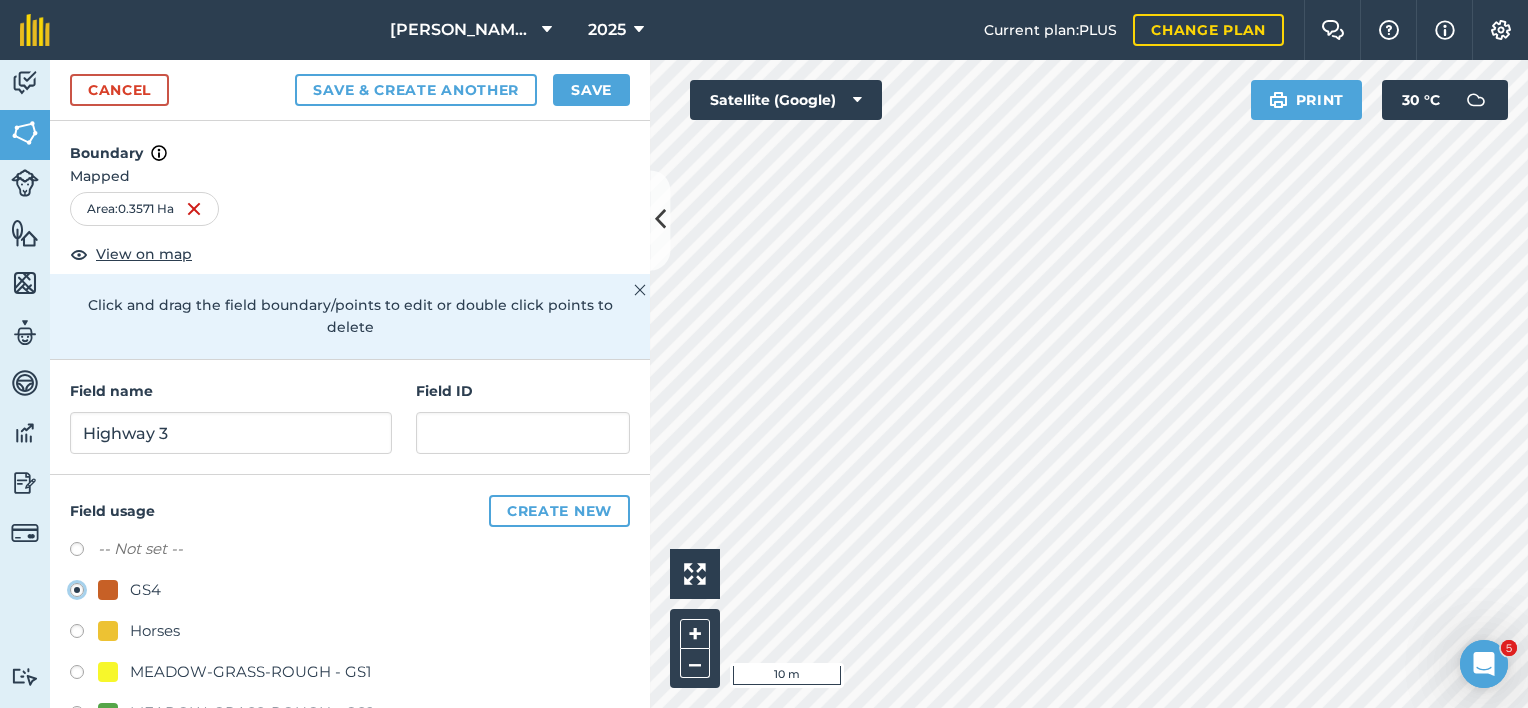 scroll, scrollTop: 134, scrollLeft: 0, axis: vertical 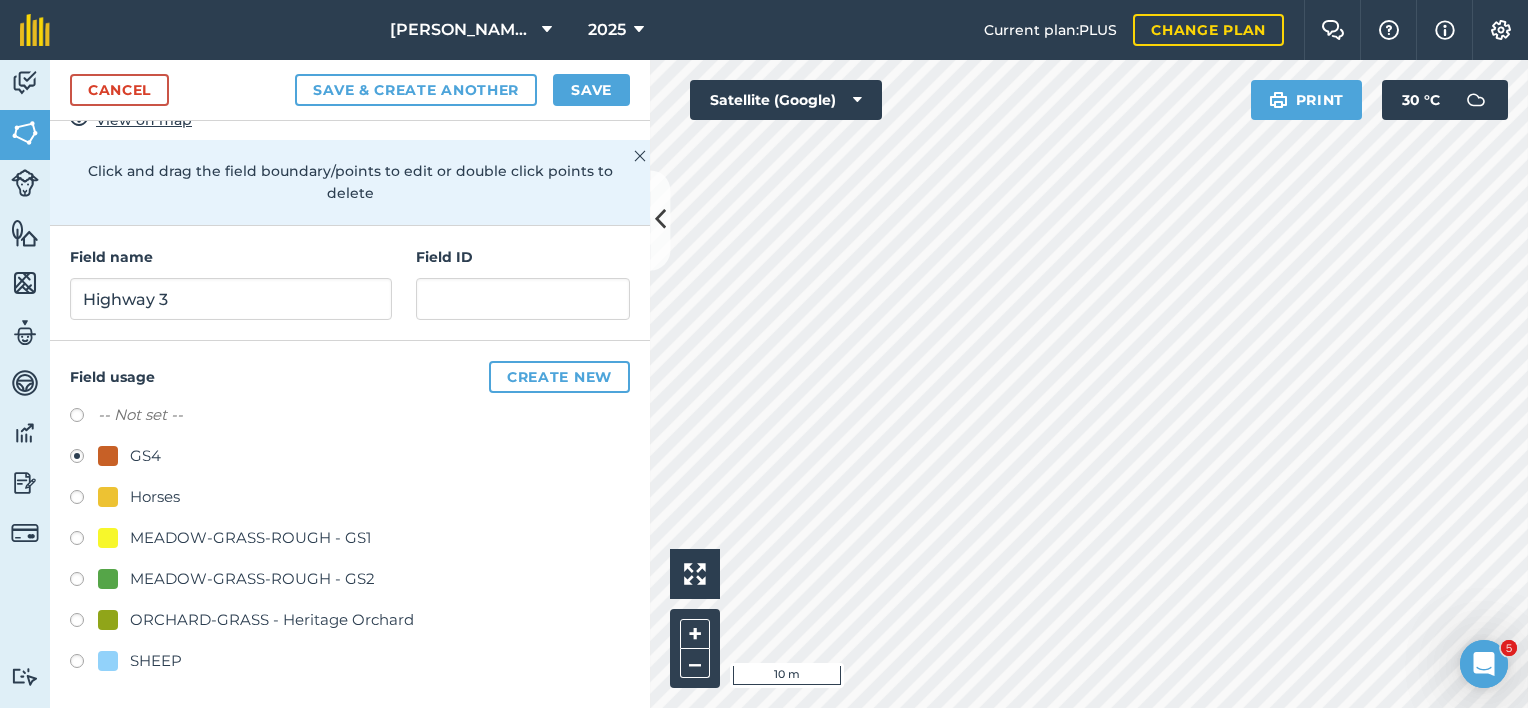 click on "-- Not set -- GS4 Horses MEADOW-GRASS-ROUGH - GS1 MEADOW-GRASS-ROUGH - GS2 ORCHARD-GRASS - Heritage Orchard SHEEP" at bounding box center [350, 540] 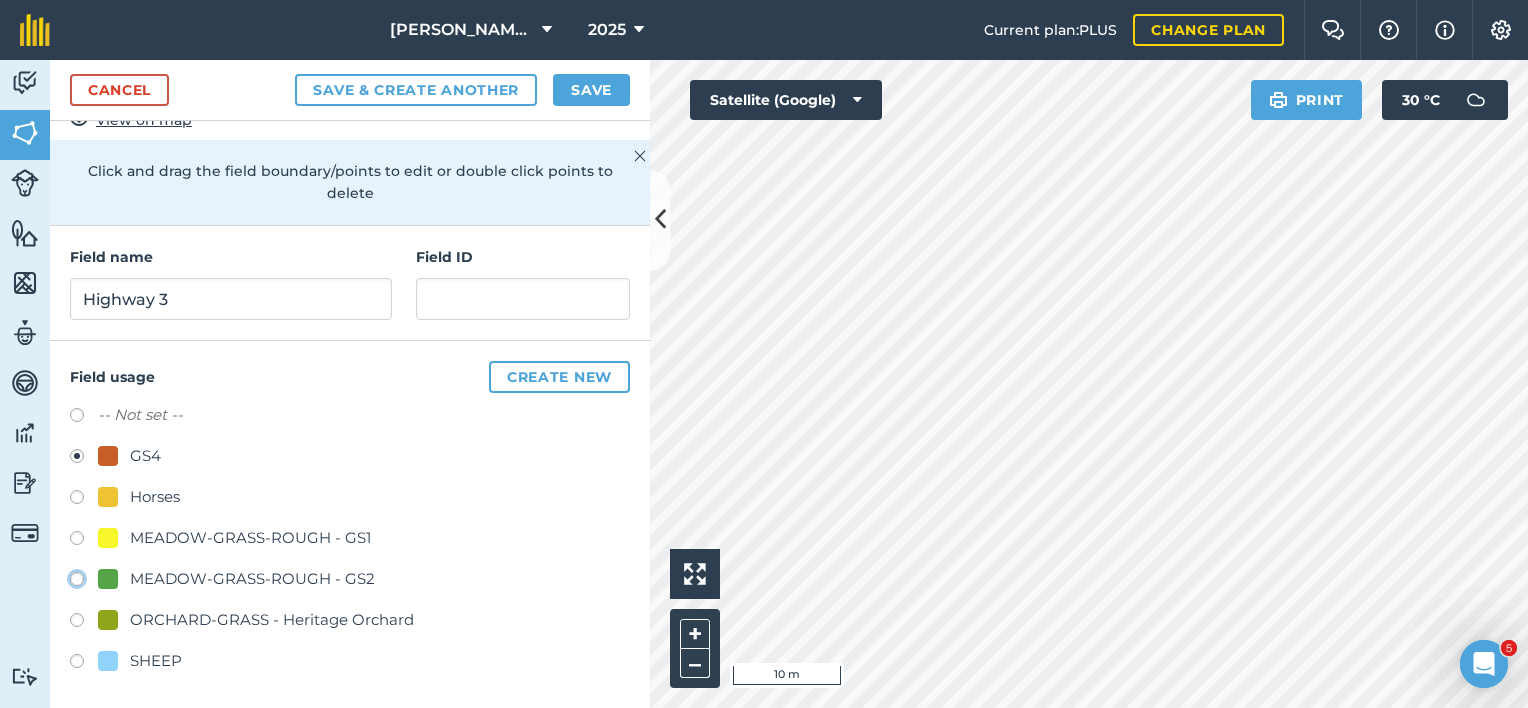 click on "MEADOW-GRASS-ROUGH - GS2" at bounding box center (-9923, 578) 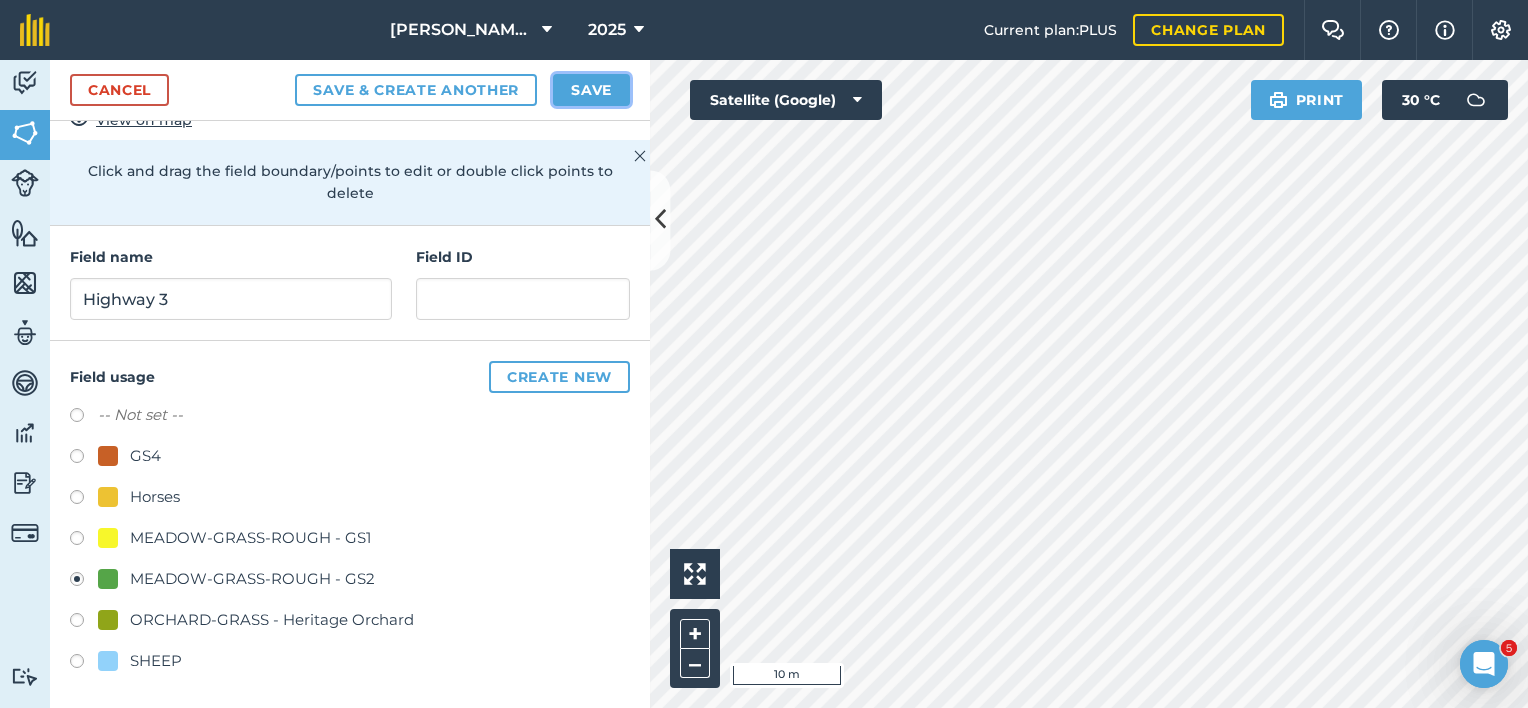 click on "Save" at bounding box center [591, 90] 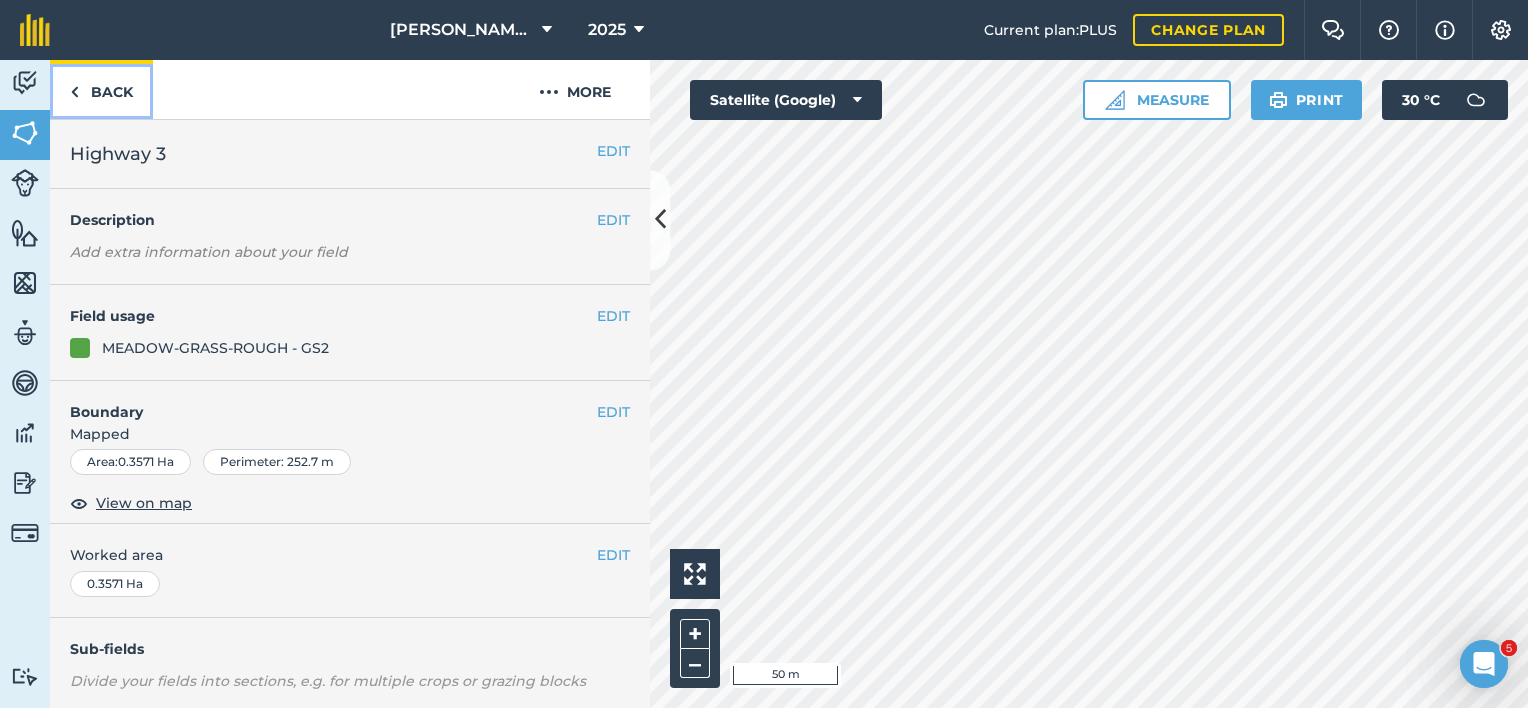 click on "Back" at bounding box center [101, 89] 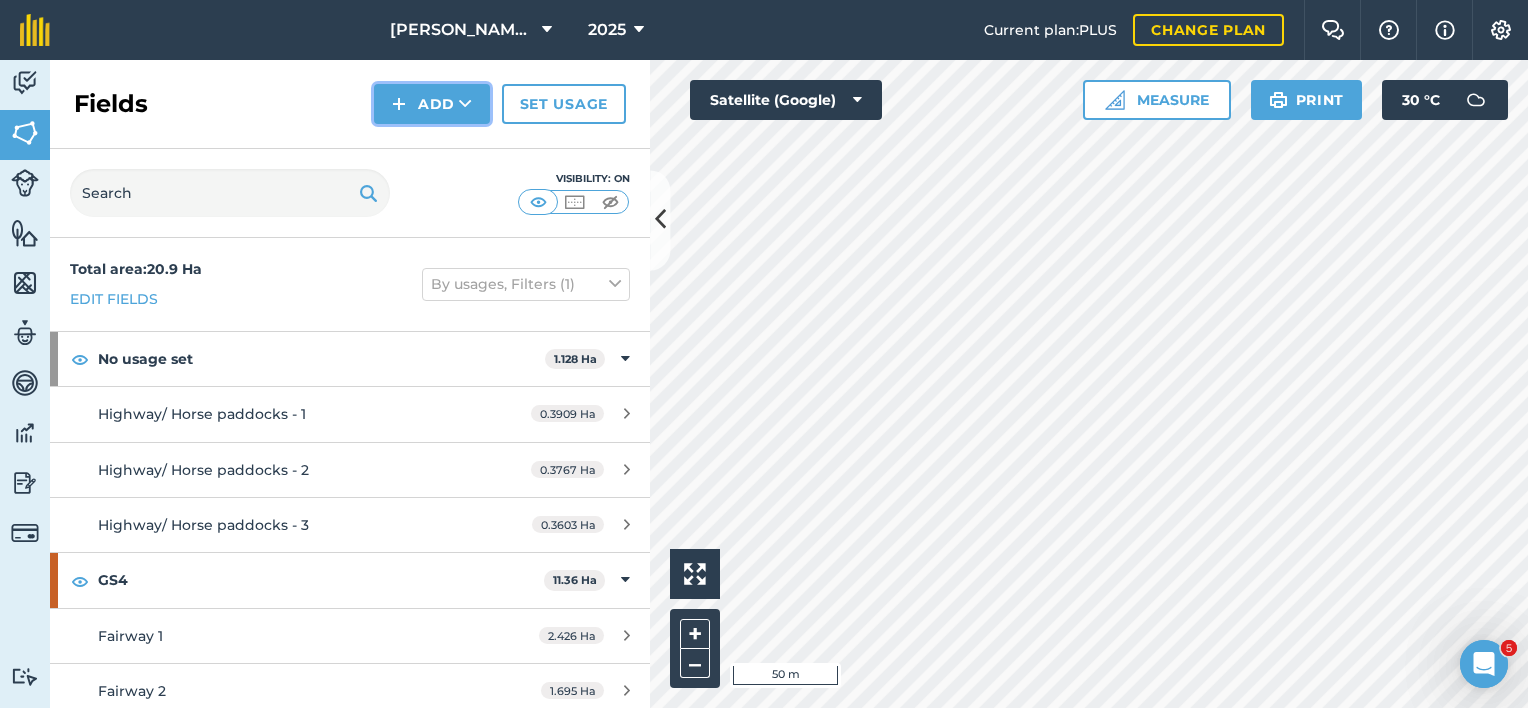 click on "Add" at bounding box center [432, 104] 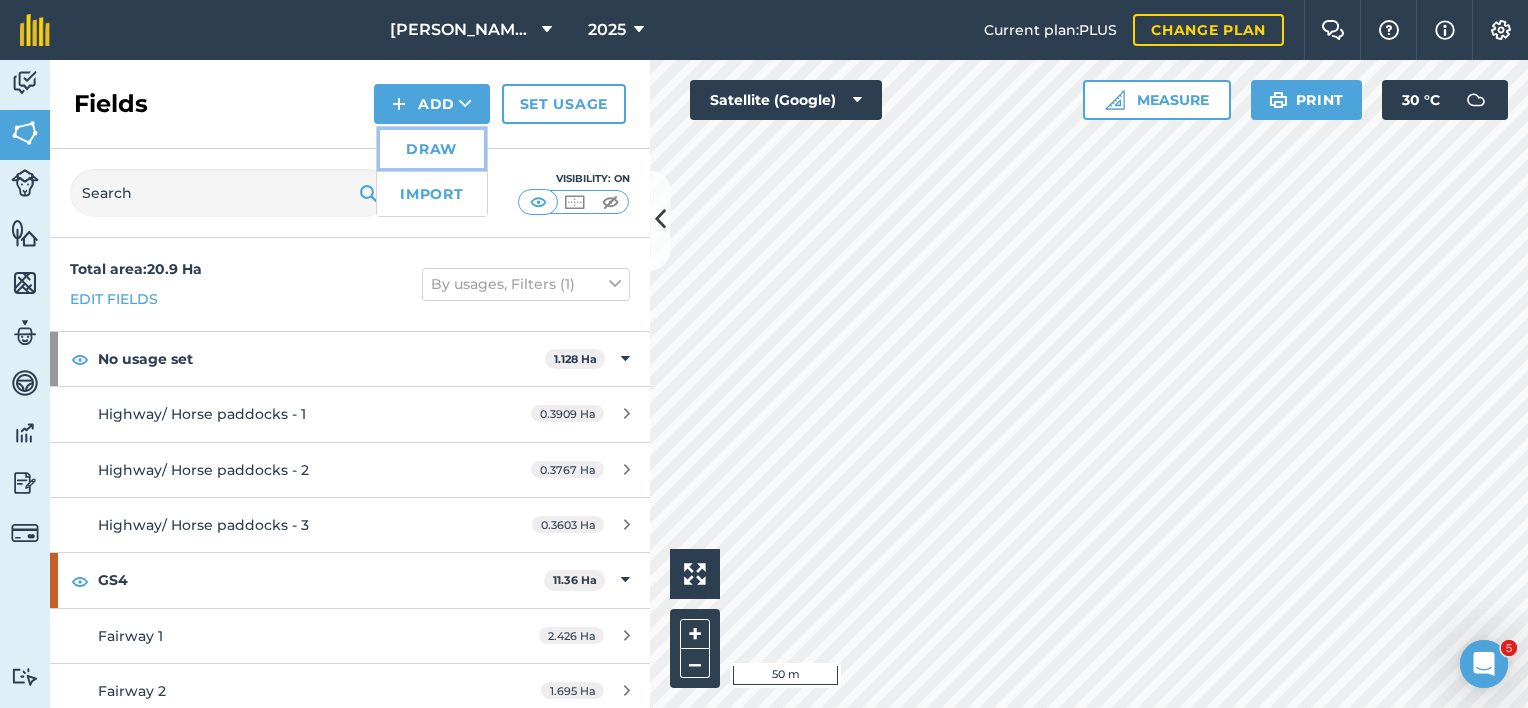 click on "Draw" at bounding box center (432, 149) 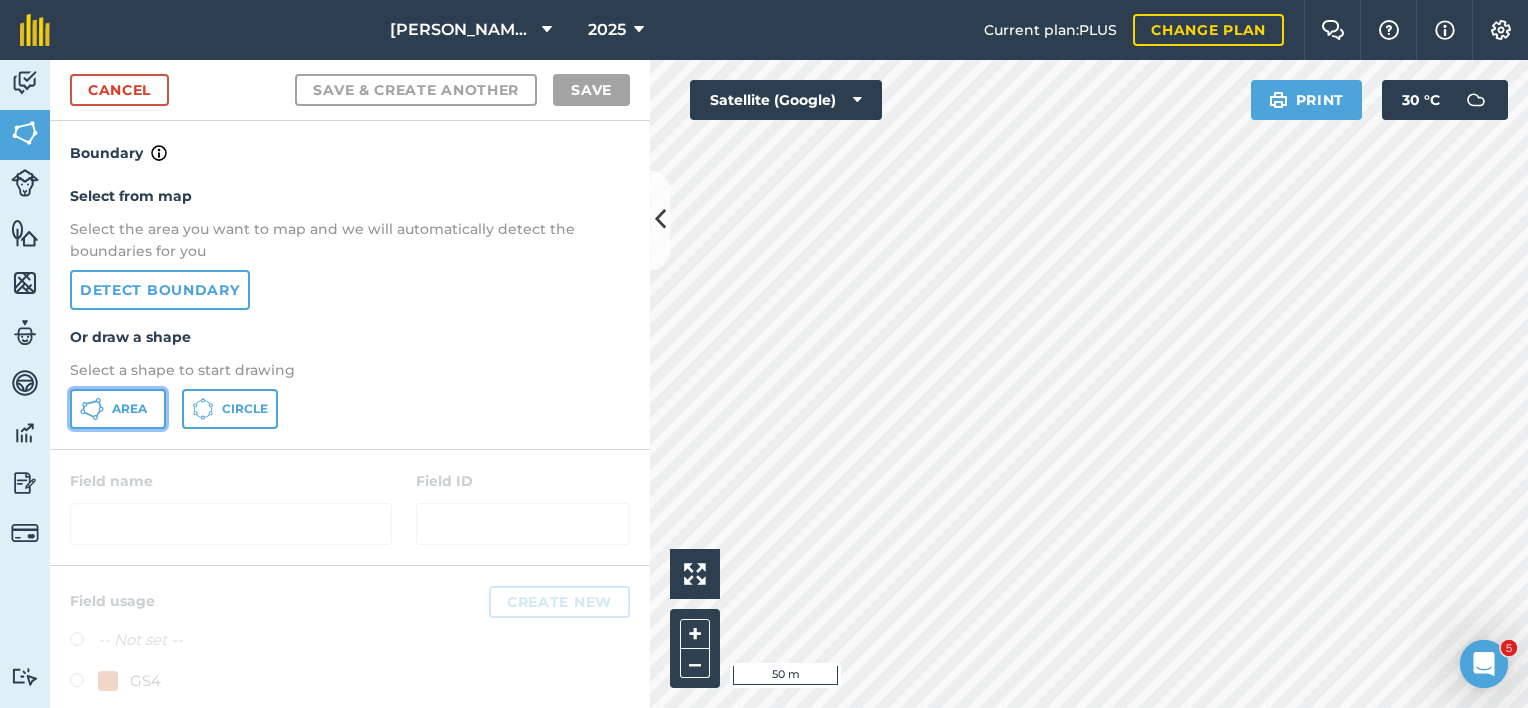 click on "Area" at bounding box center (118, 409) 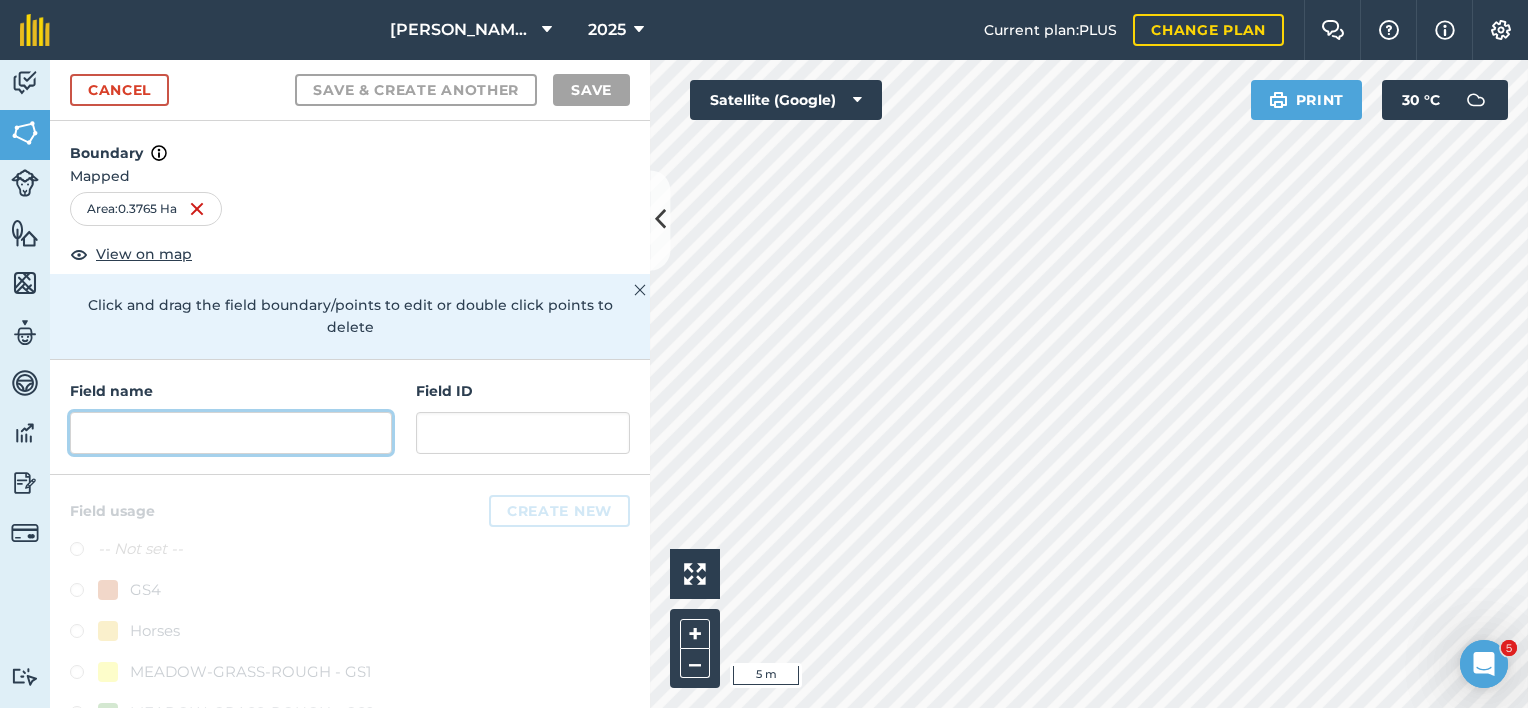 click at bounding box center [231, 433] 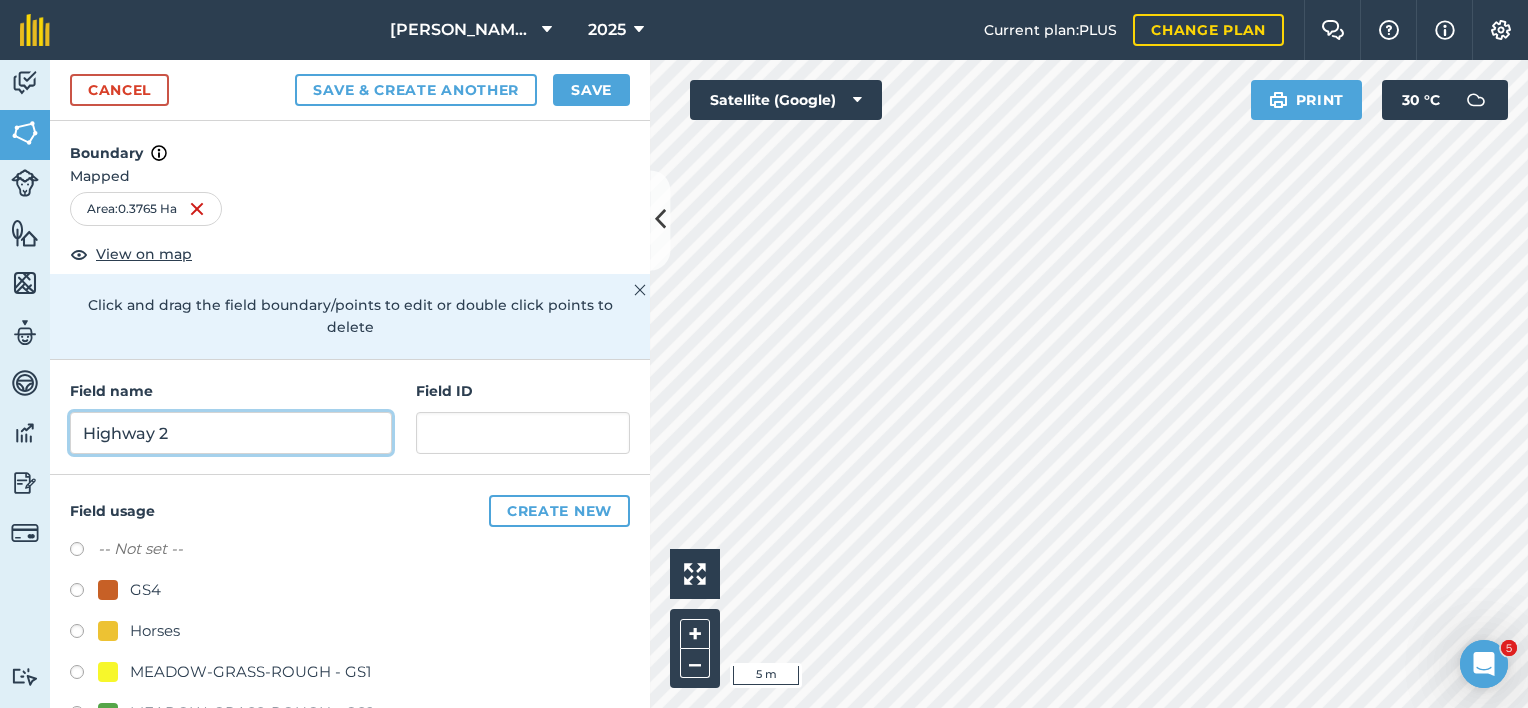 scroll, scrollTop: 134, scrollLeft: 0, axis: vertical 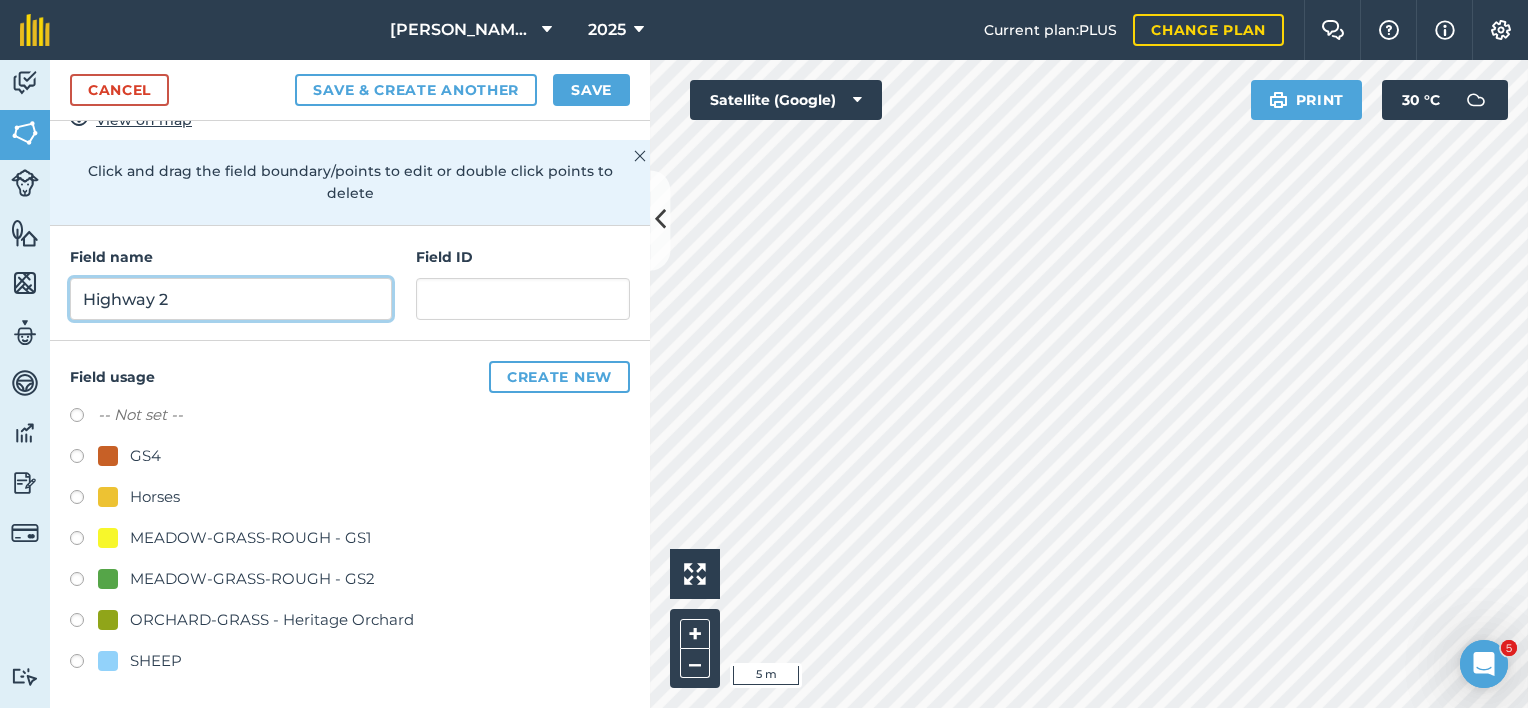 type on "Highway 2" 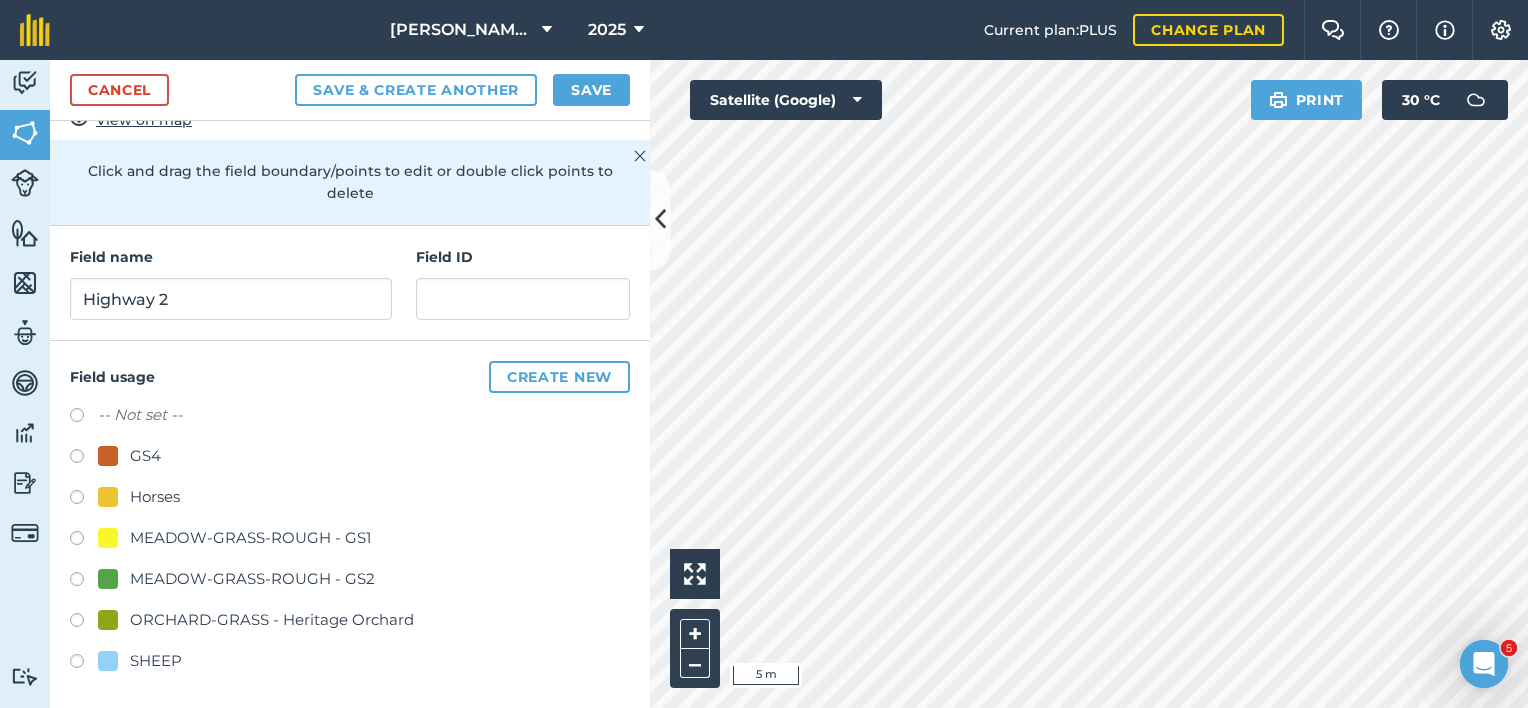 click on "MEADOW-GRASS-ROUGH - GS2" at bounding box center [252, 579] 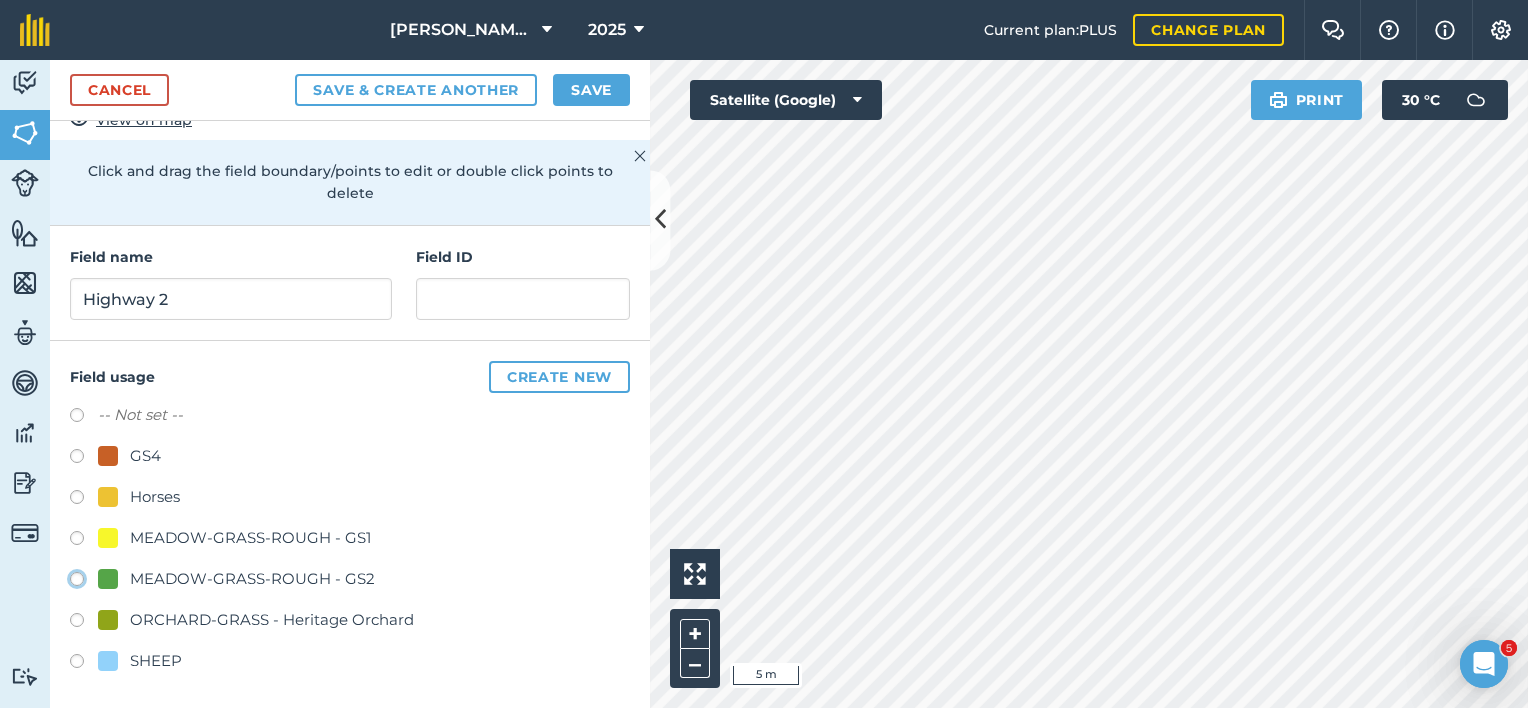 radio on "true" 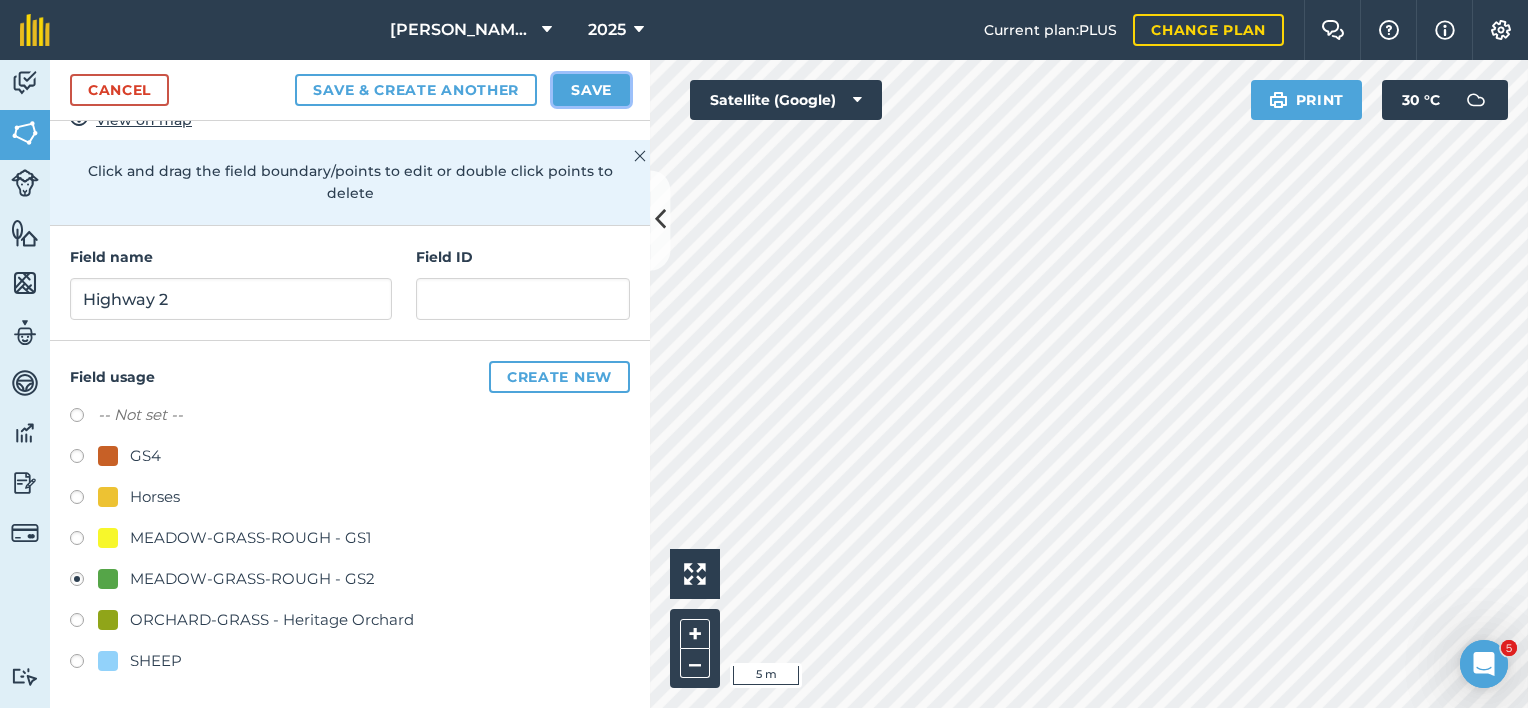 click on "Save" at bounding box center (591, 90) 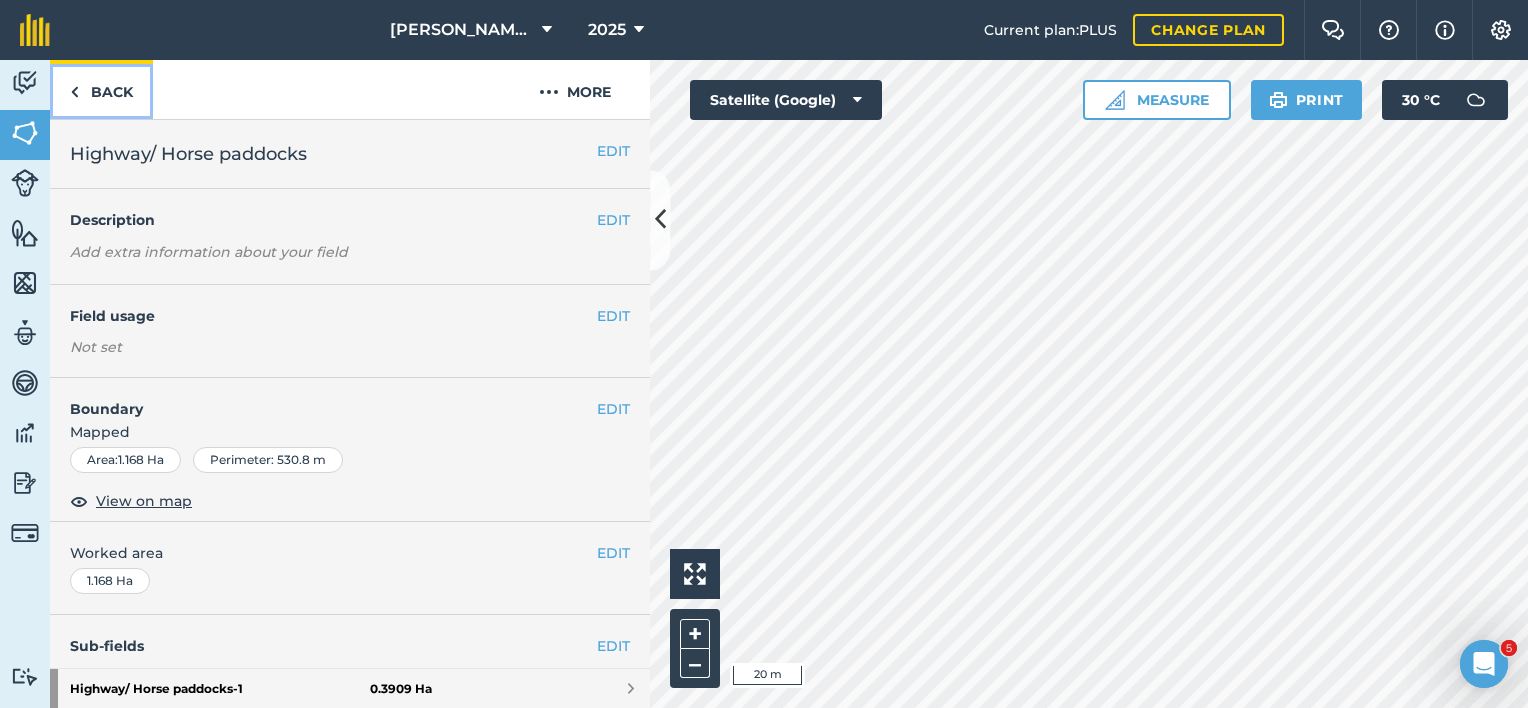 click on "Back" at bounding box center (101, 89) 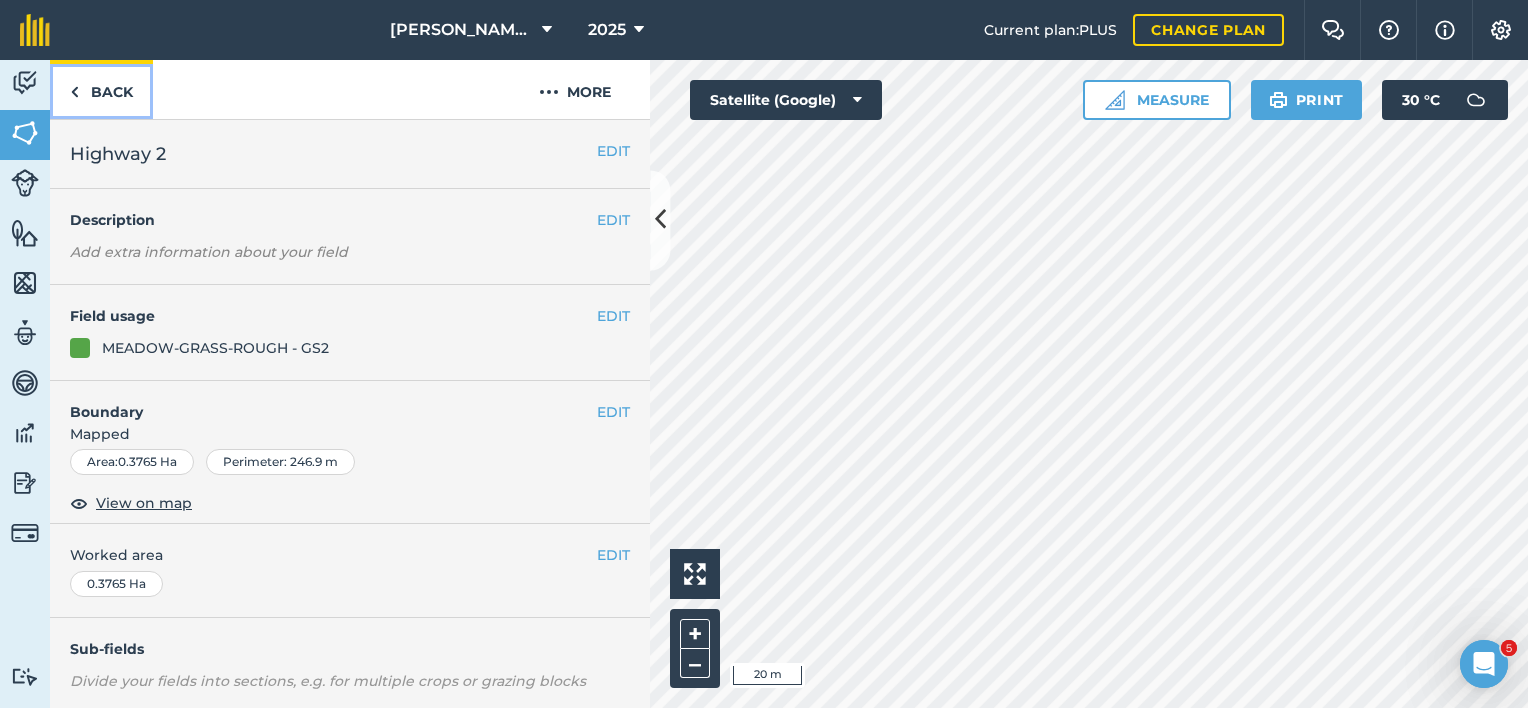 click on "Back" at bounding box center [101, 89] 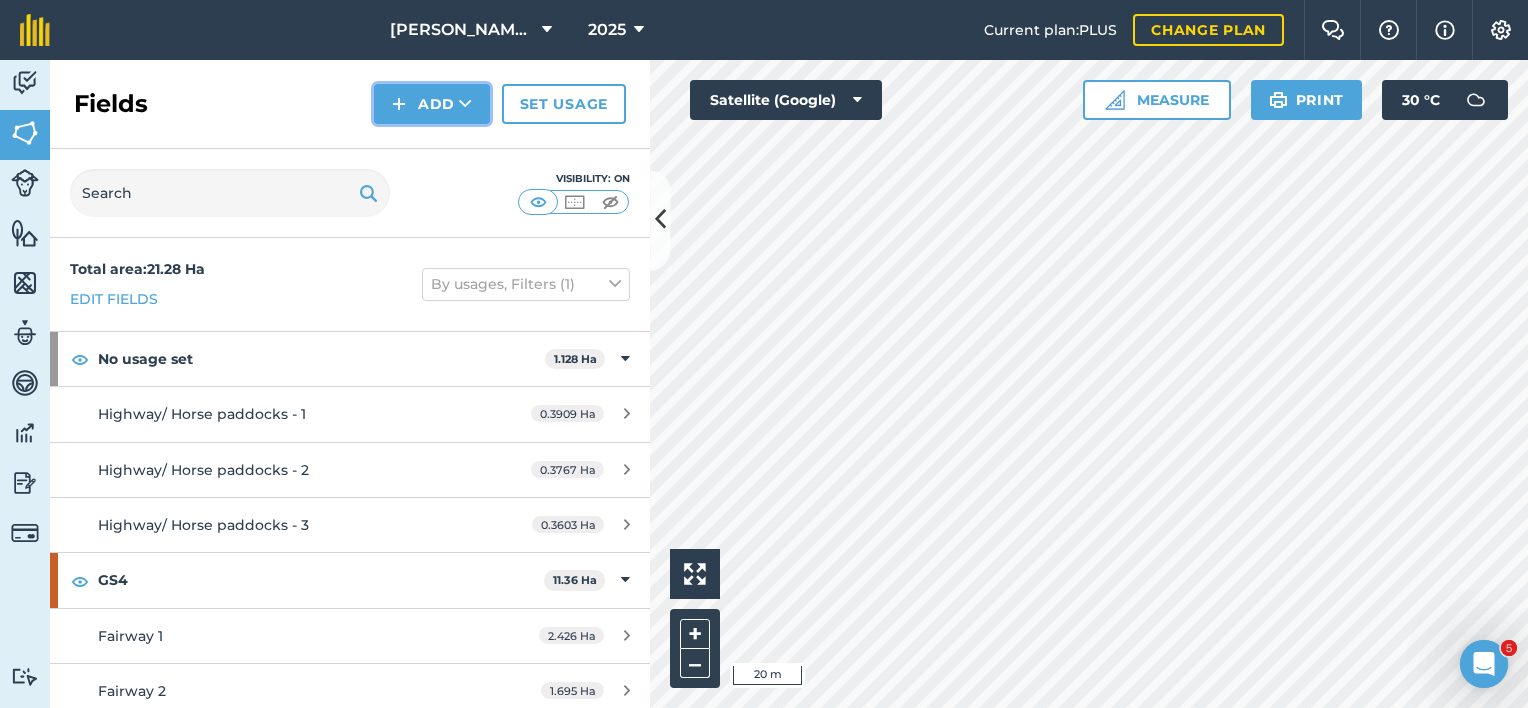 click on "Add" at bounding box center (432, 104) 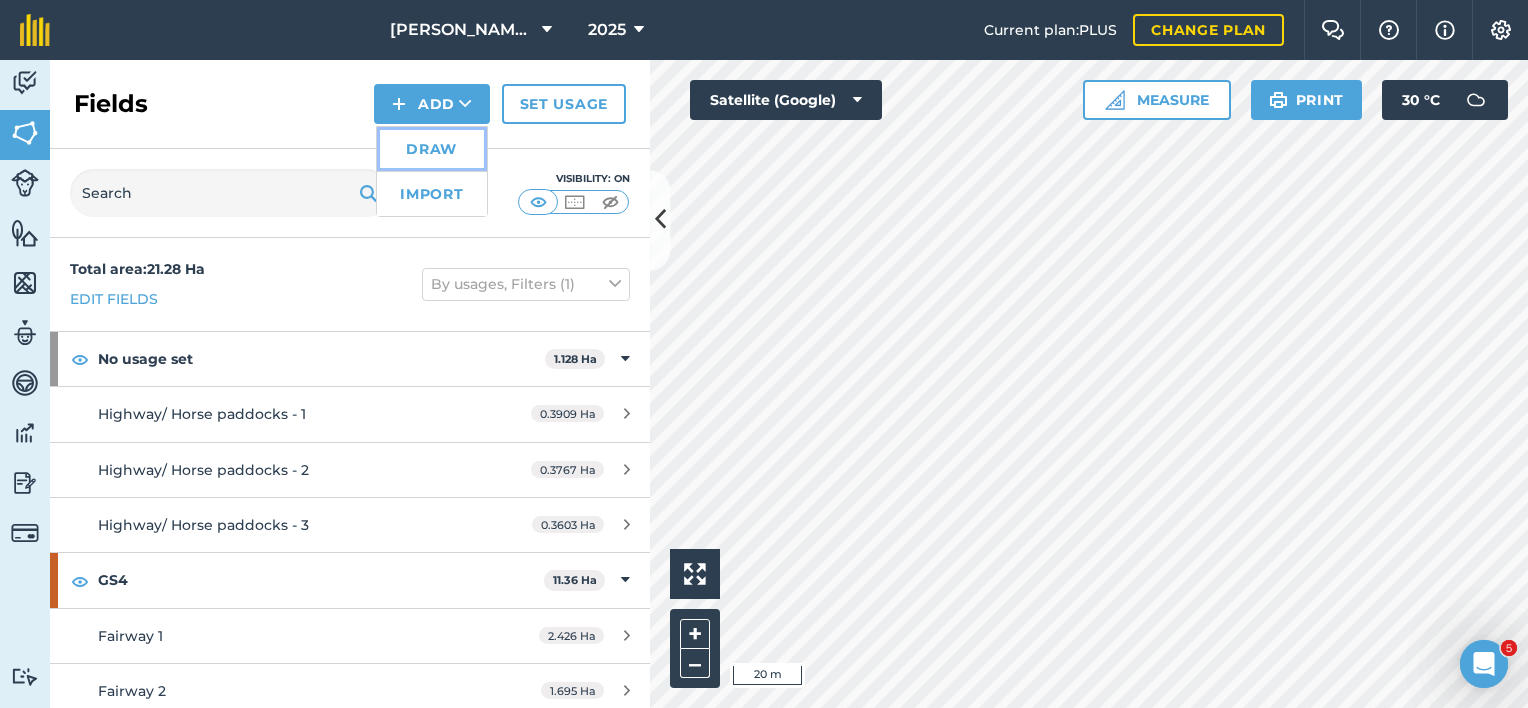 click on "Draw" at bounding box center [432, 149] 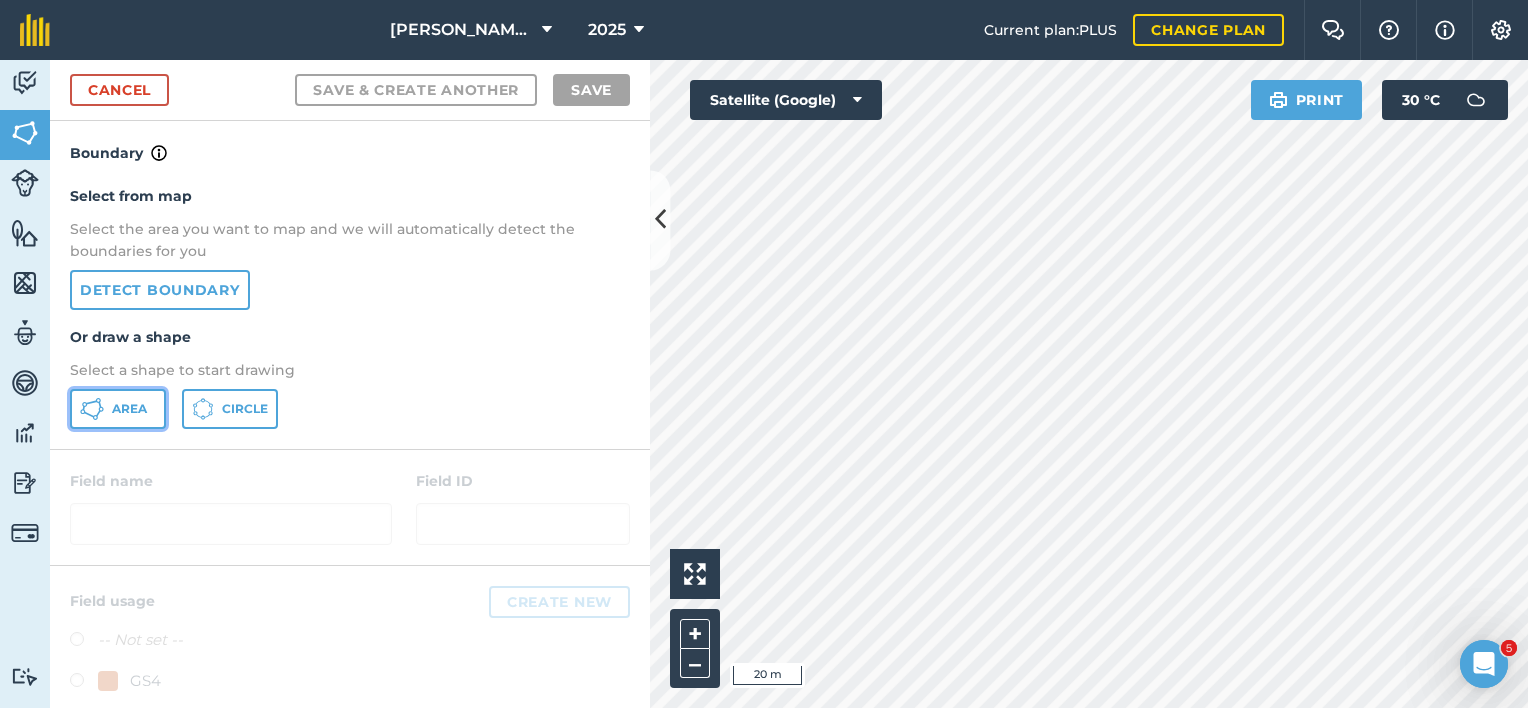 click on "Area" at bounding box center (118, 409) 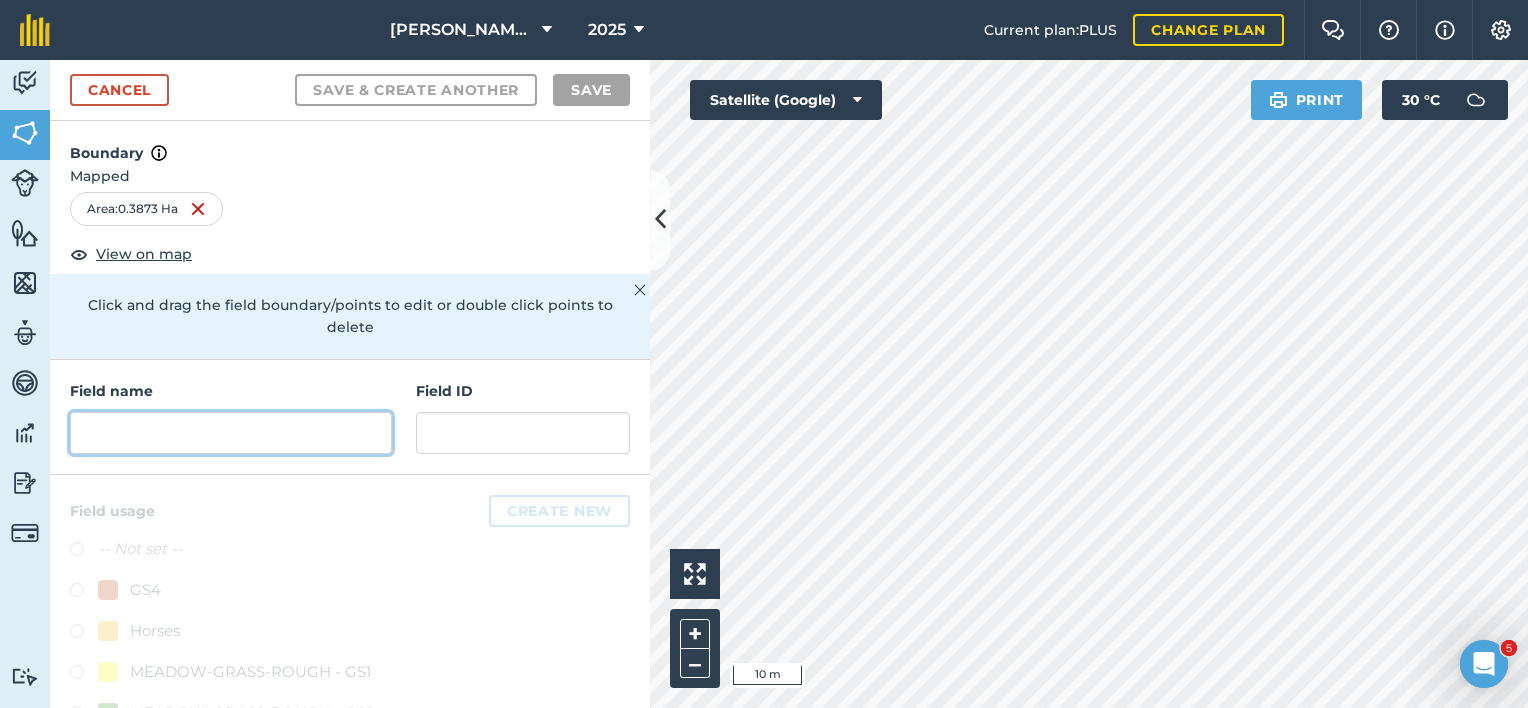click at bounding box center [231, 433] 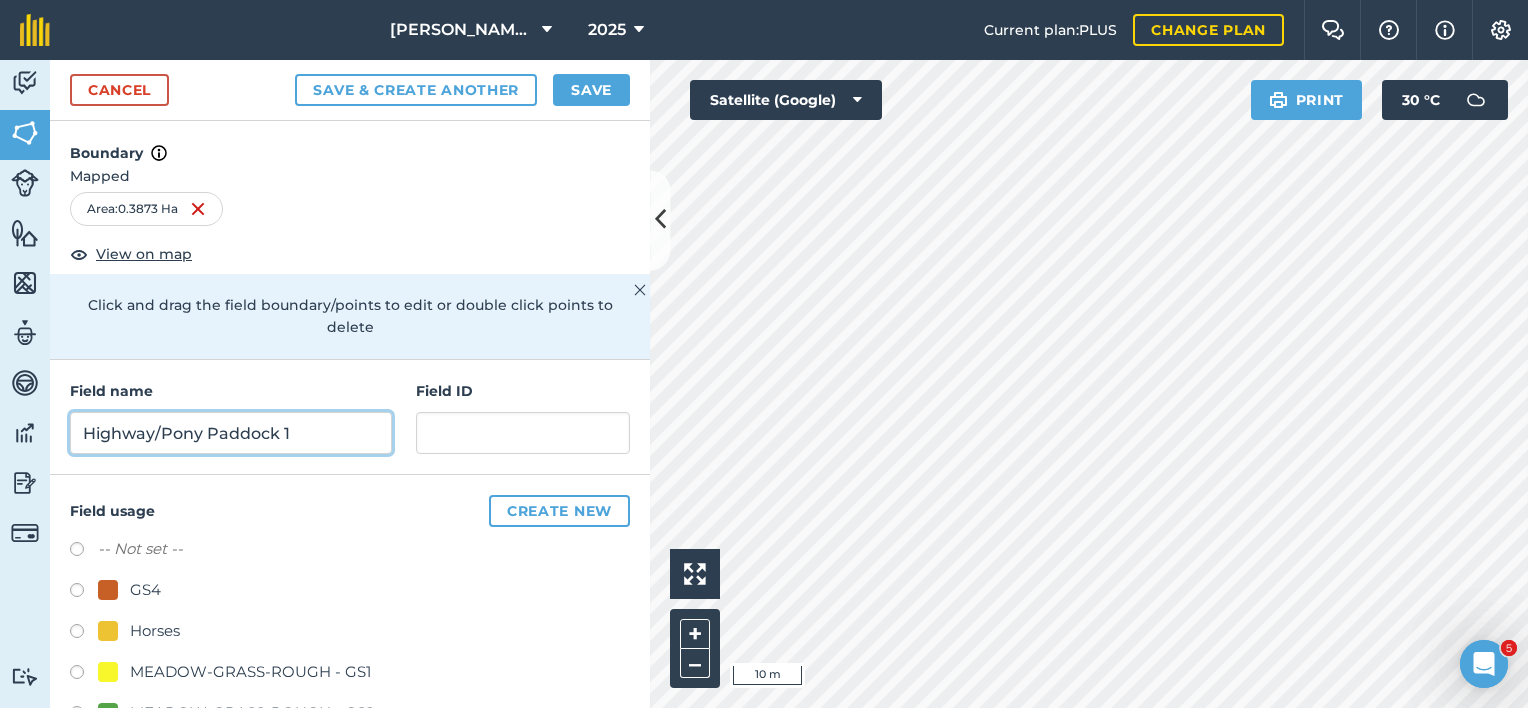 scroll, scrollTop: 134, scrollLeft: 0, axis: vertical 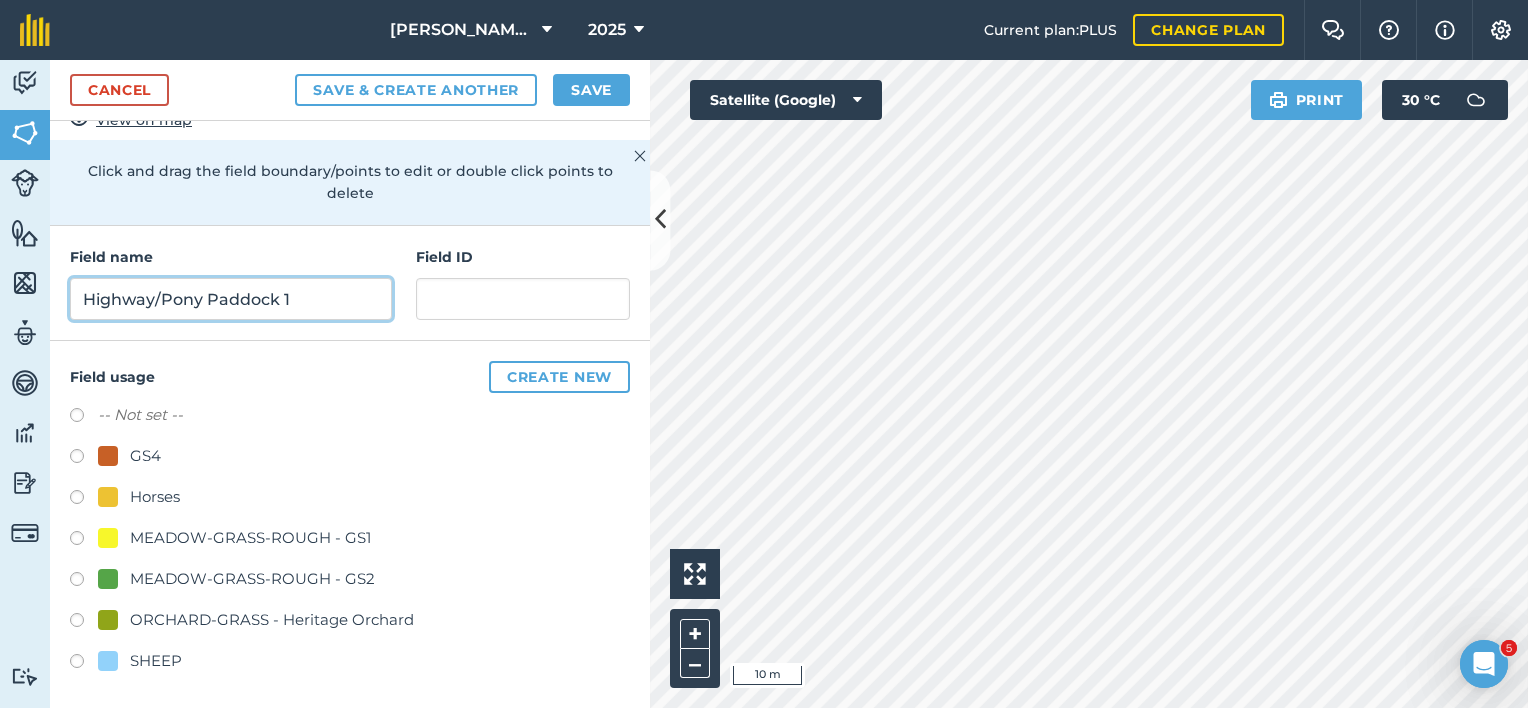 type on "Highway/Pony Paddock 1" 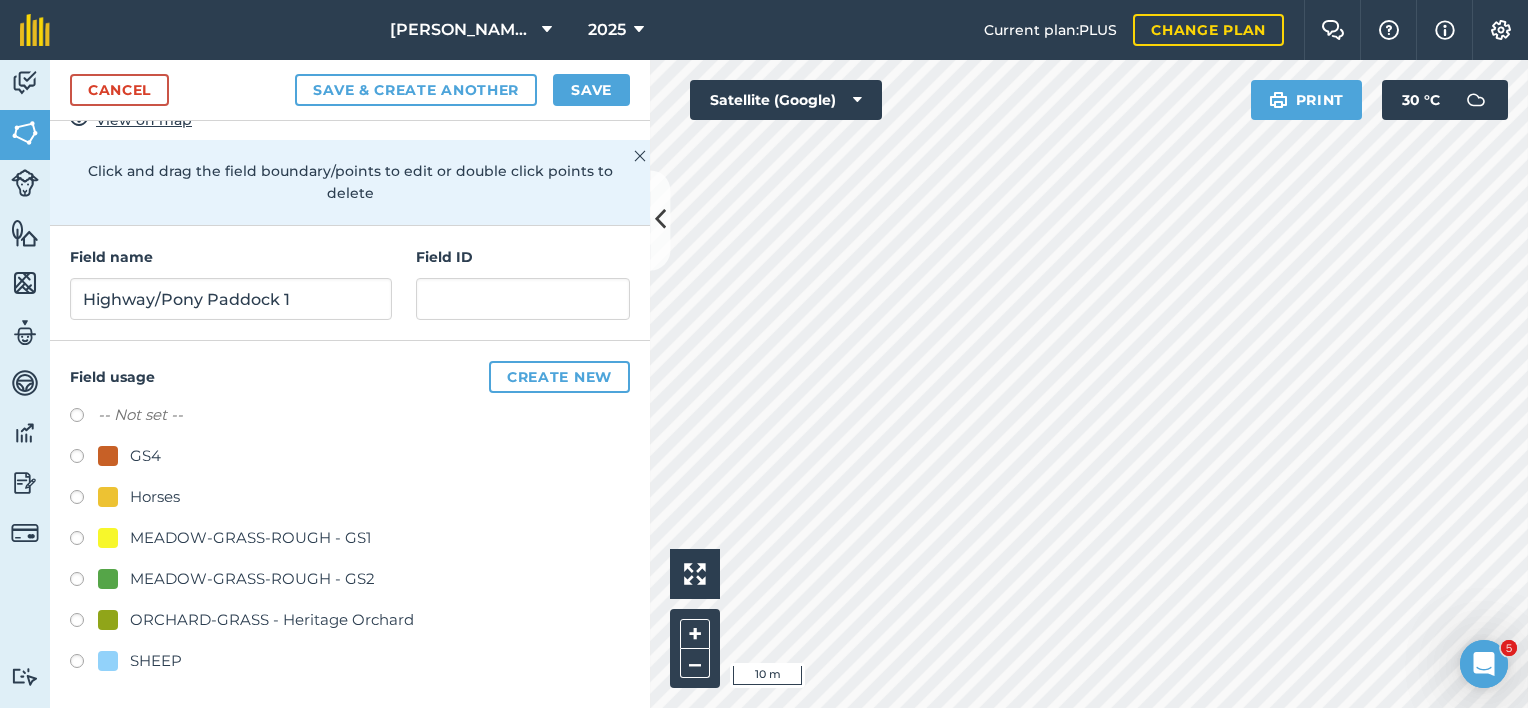 click on "MEADOW-GRASS-ROUGH - GS2" at bounding box center [252, 579] 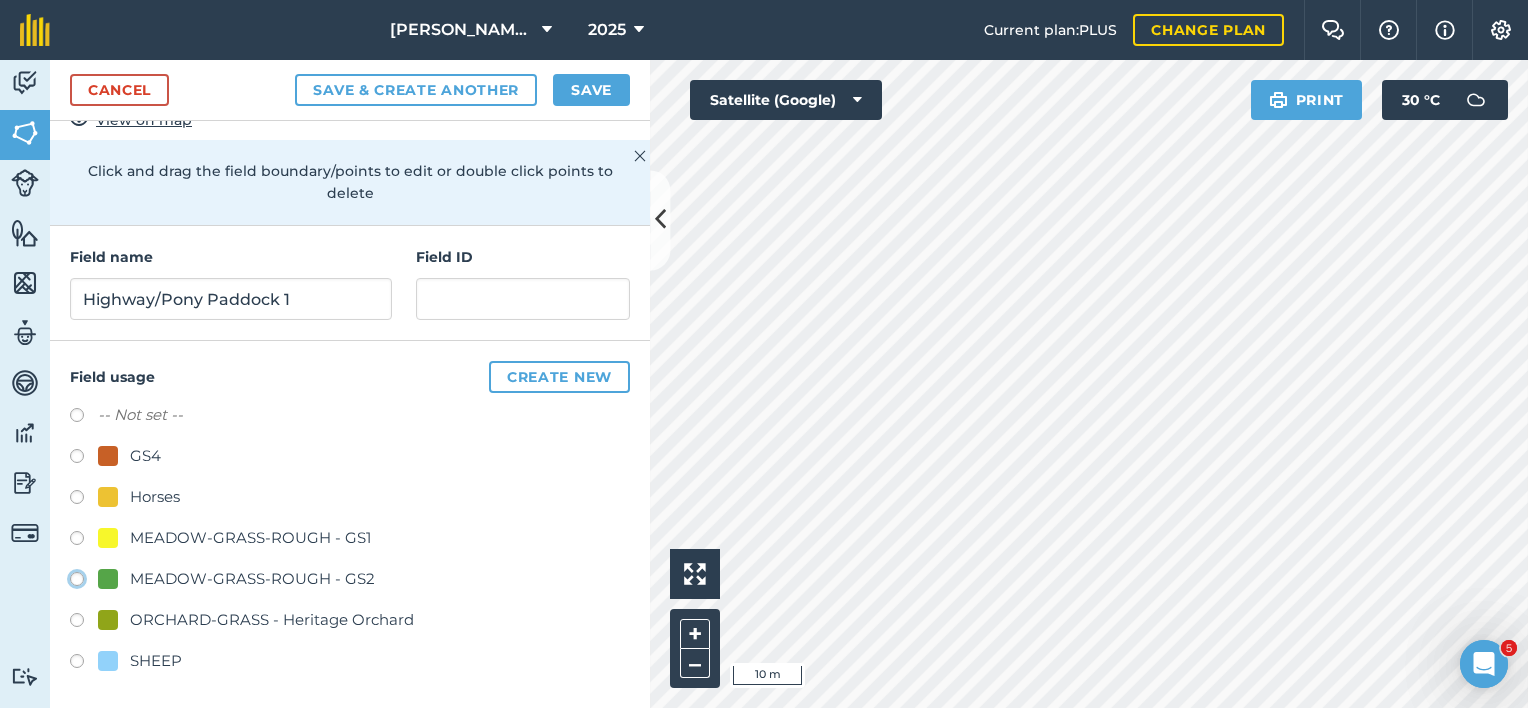 radio on "true" 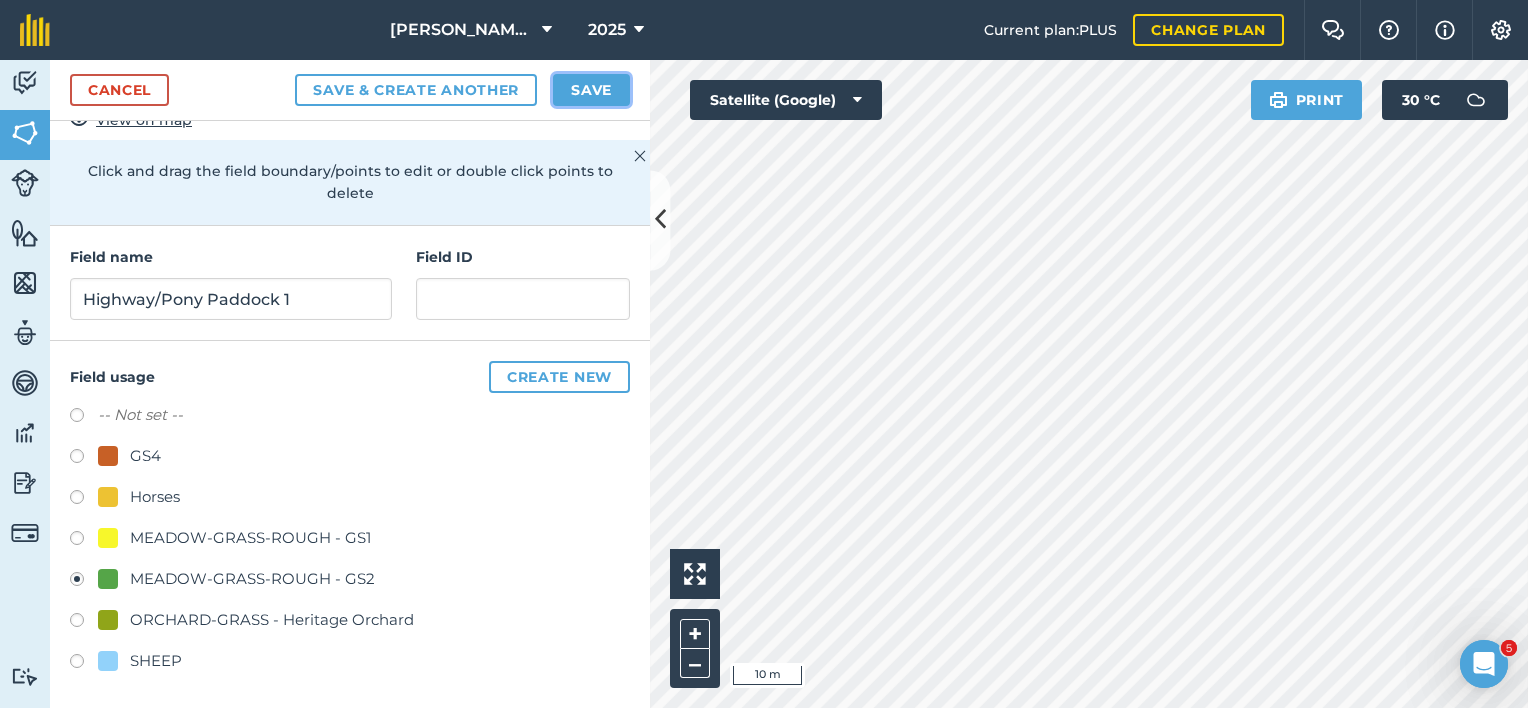 click on "Save" at bounding box center (591, 90) 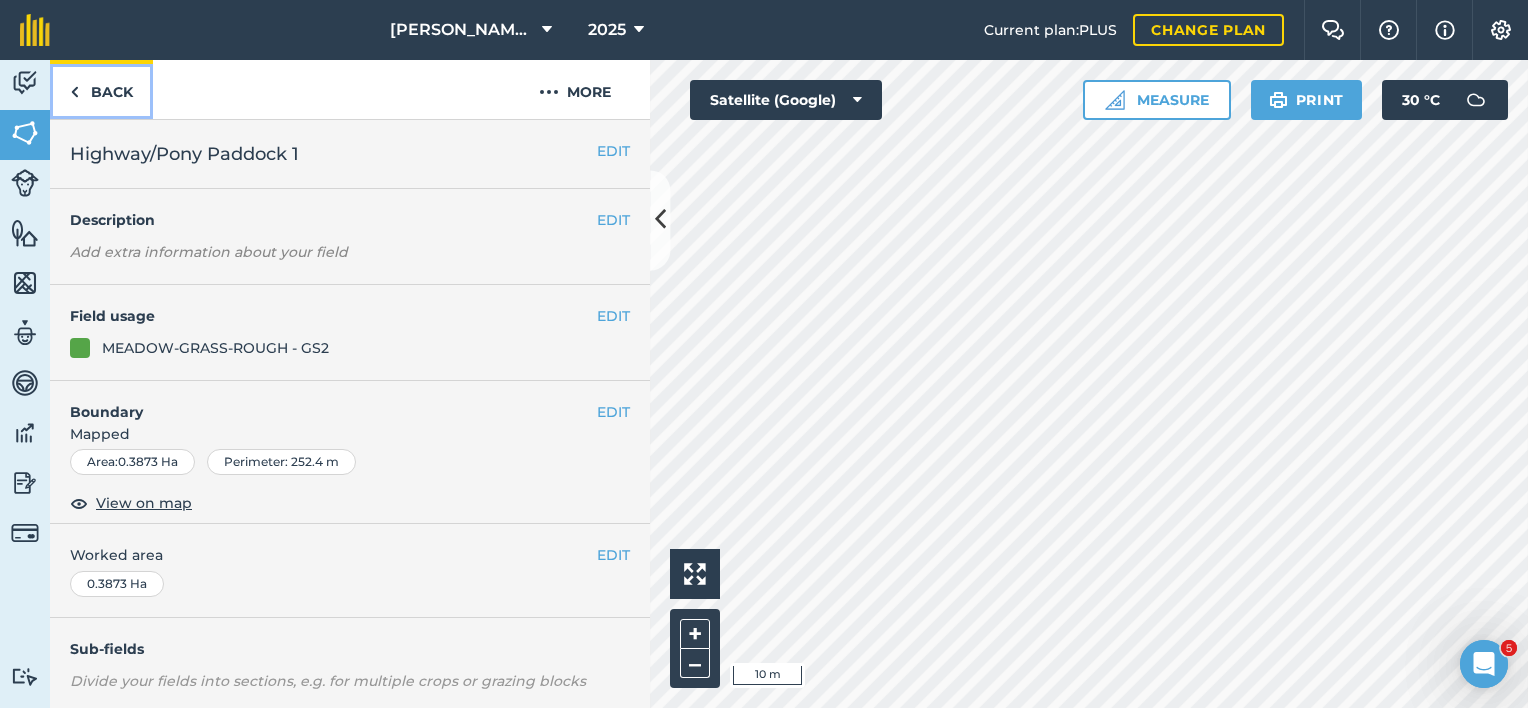 click on "Back" at bounding box center [101, 89] 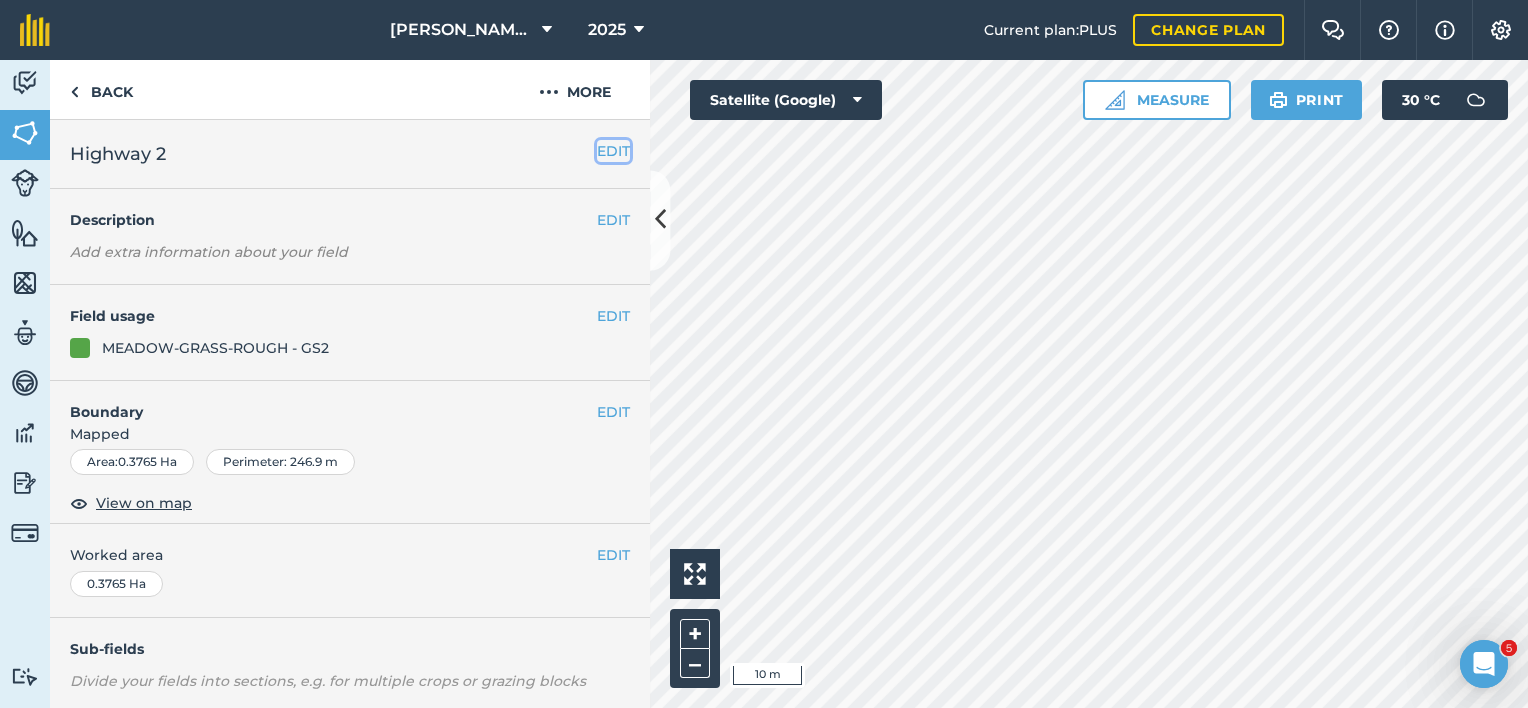 click on "EDIT" at bounding box center [613, 151] 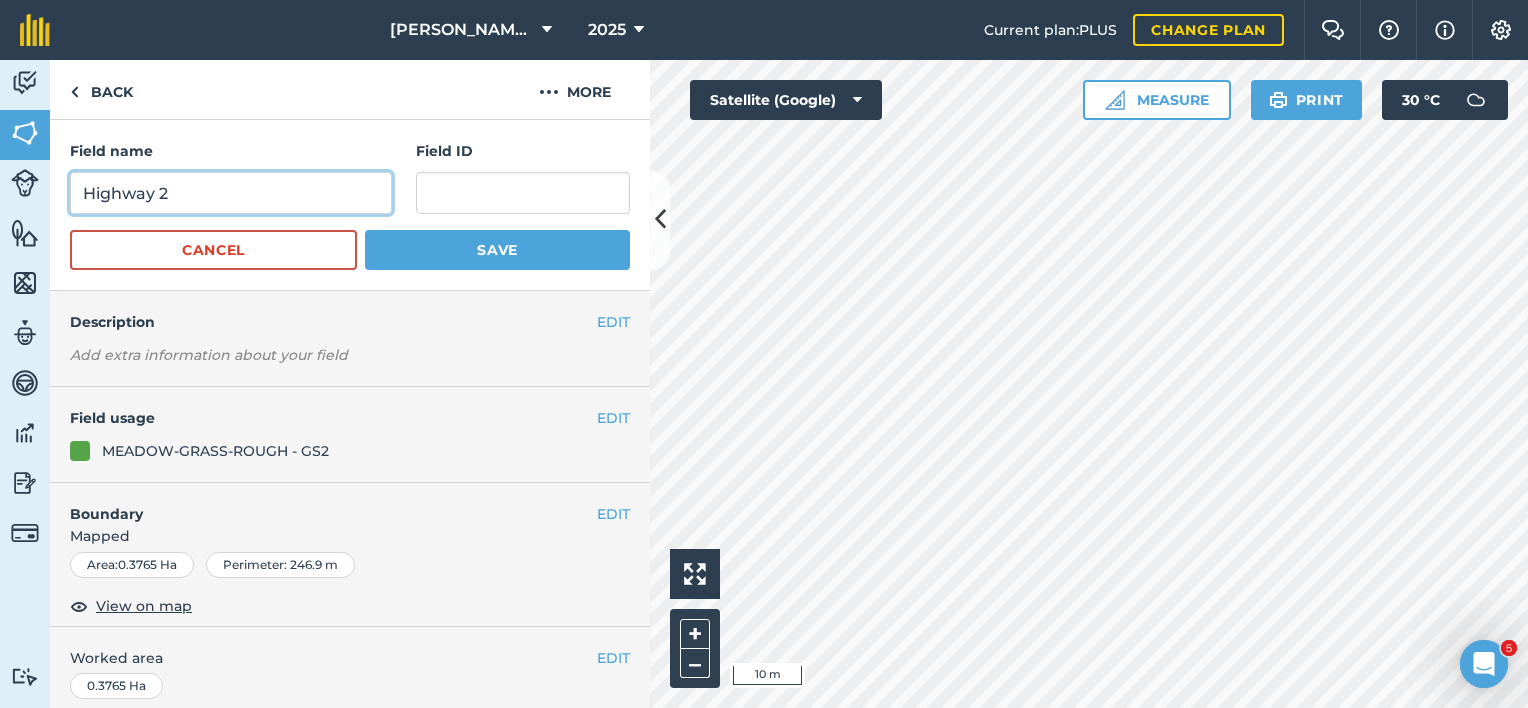 click on "Highway 2" at bounding box center (231, 193) 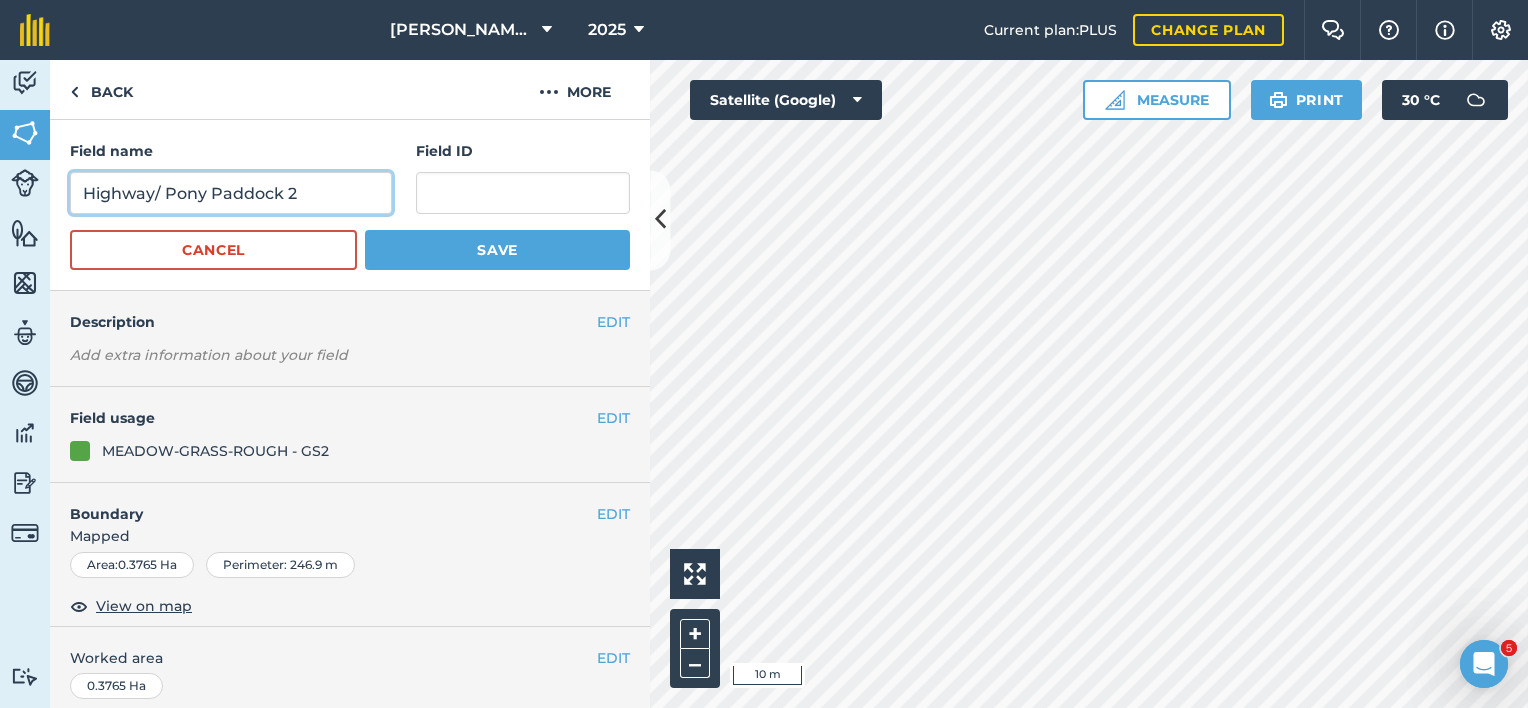 type on "Highway/ Pony Paddock 2" 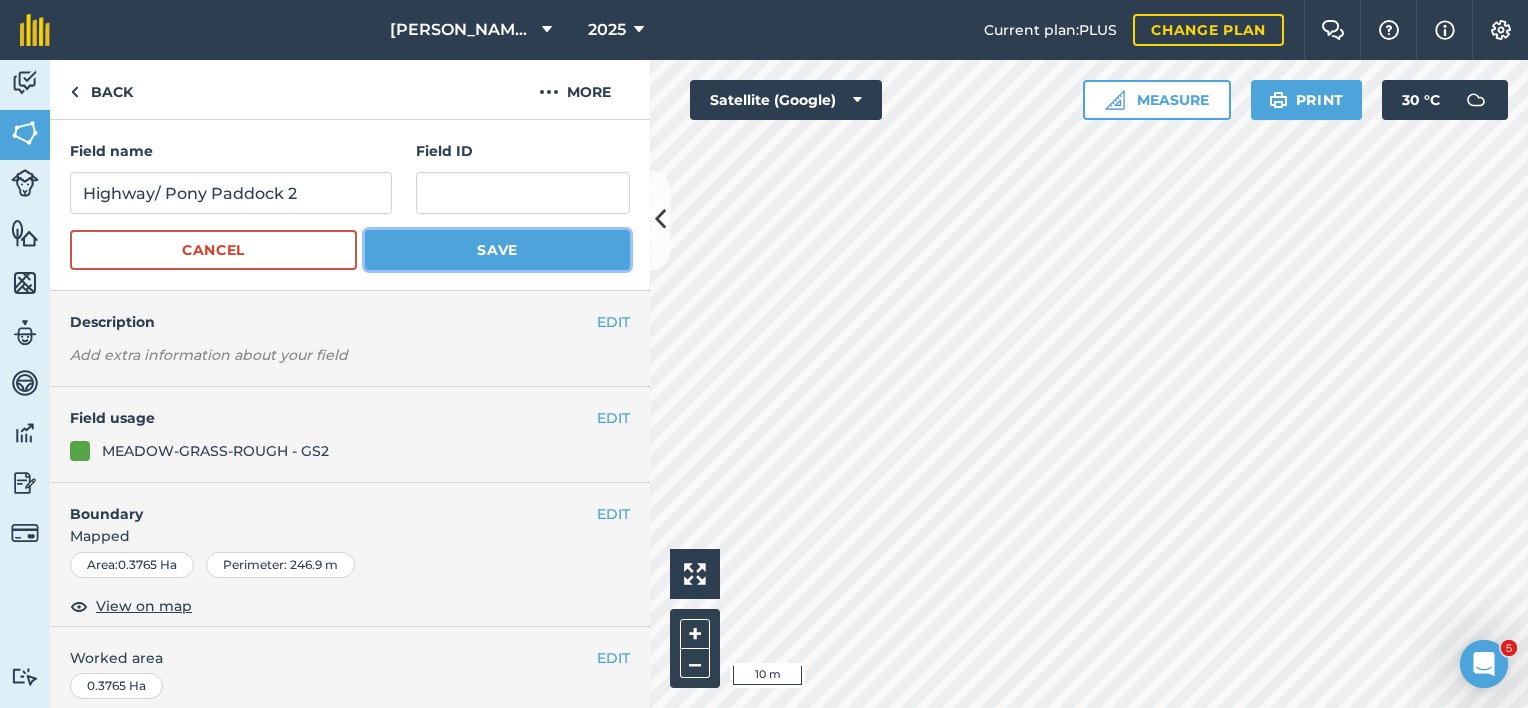 click on "Save" at bounding box center (497, 250) 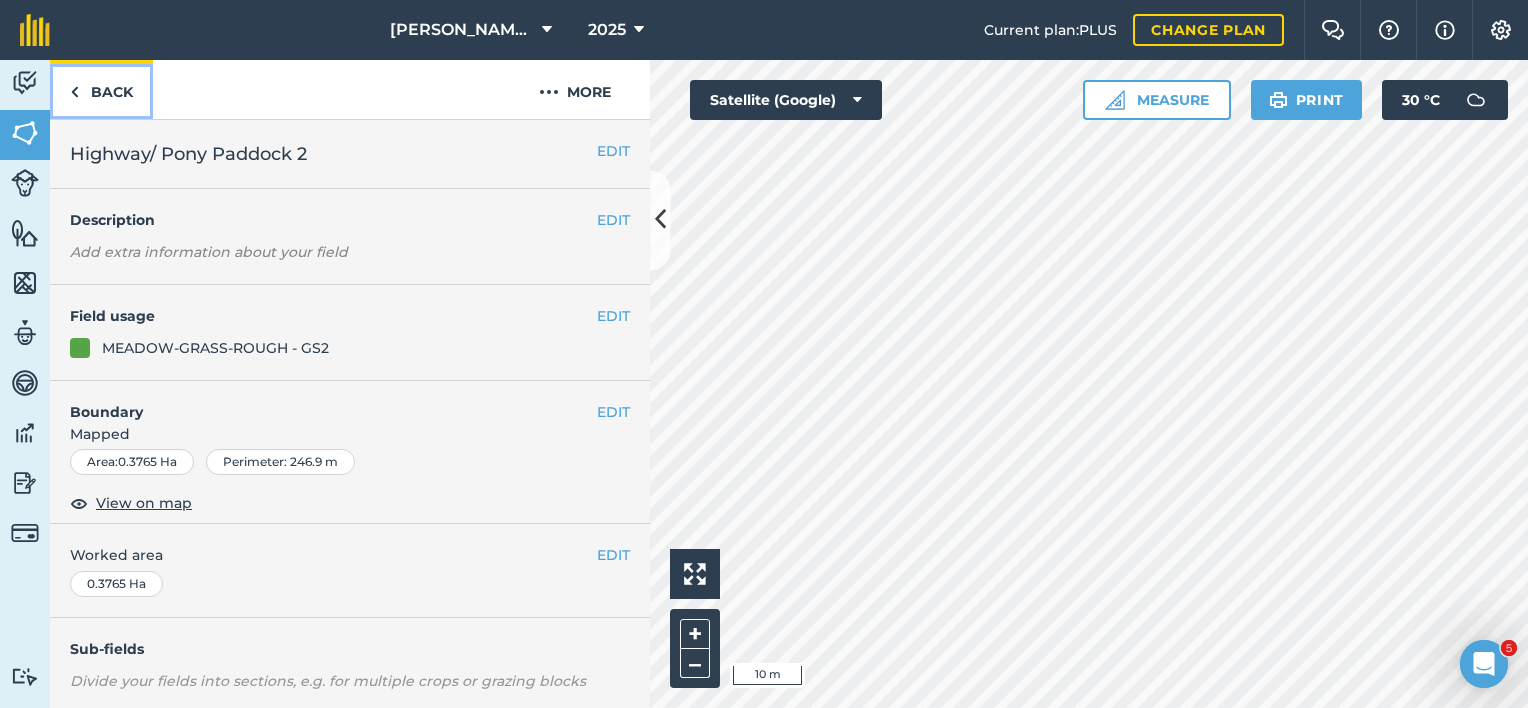 click on "Back" at bounding box center [101, 89] 